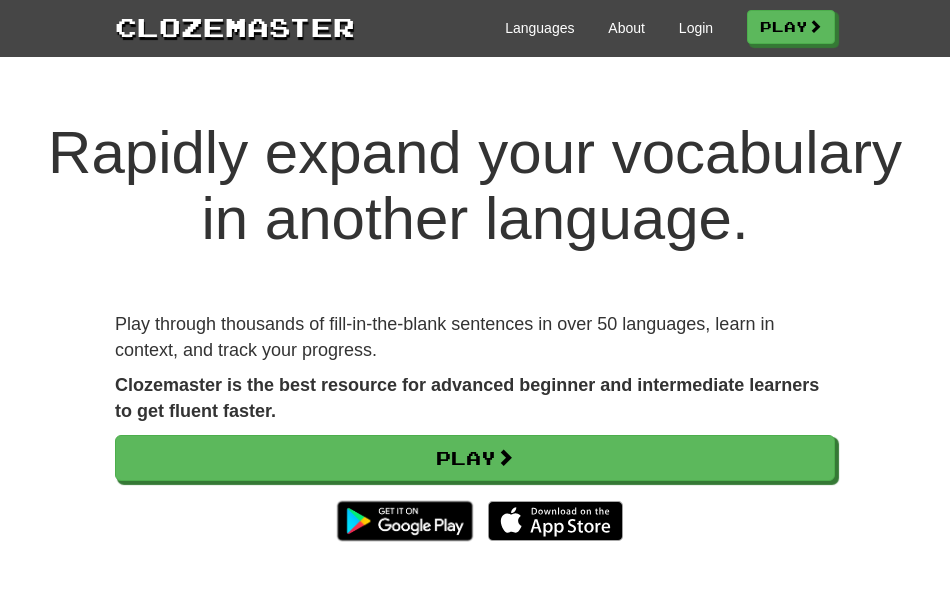 scroll, scrollTop: 0, scrollLeft: 0, axis: both 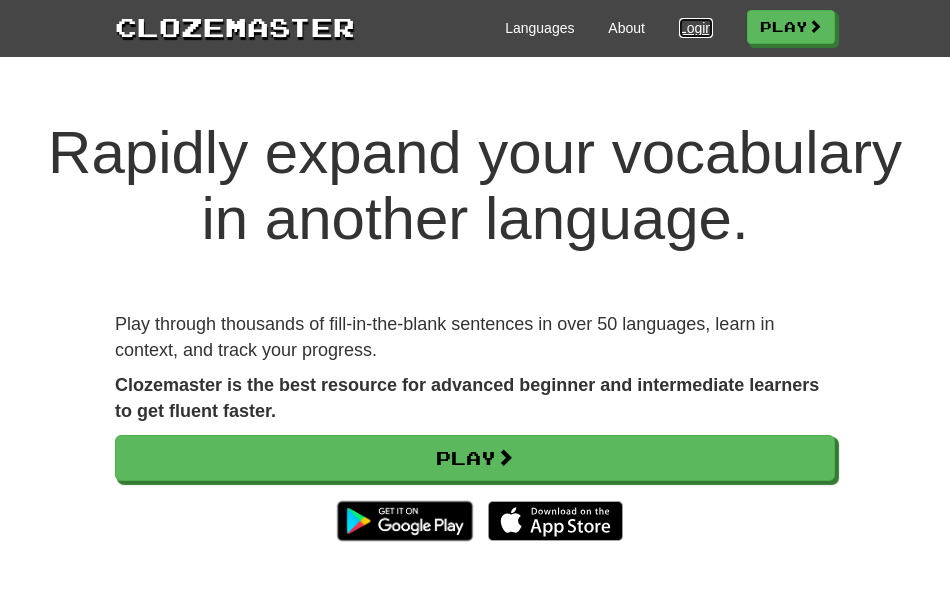 click on "Login" at bounding box center [696, 28] 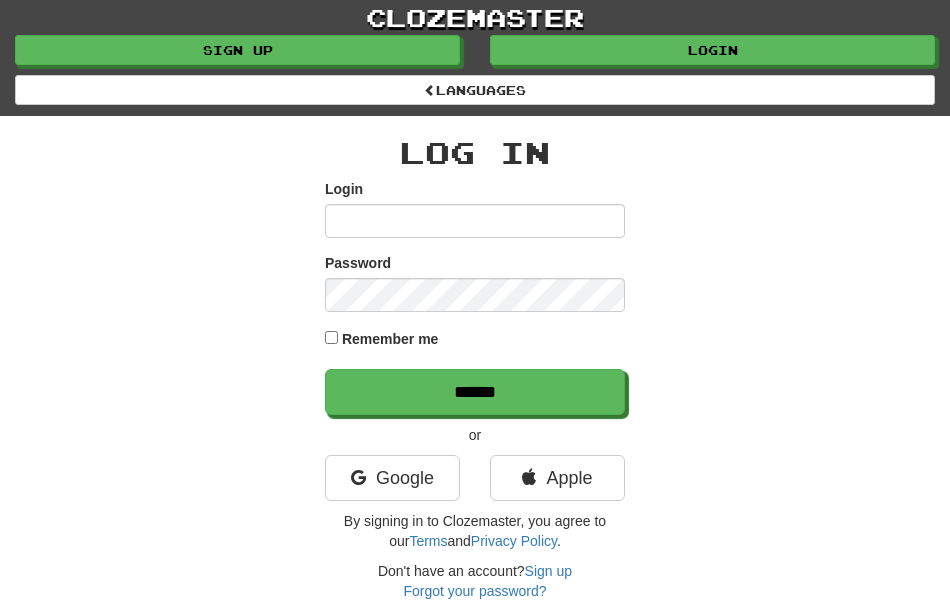 scroll, scrollTop: 0, scrollLeft: 0, axis: both 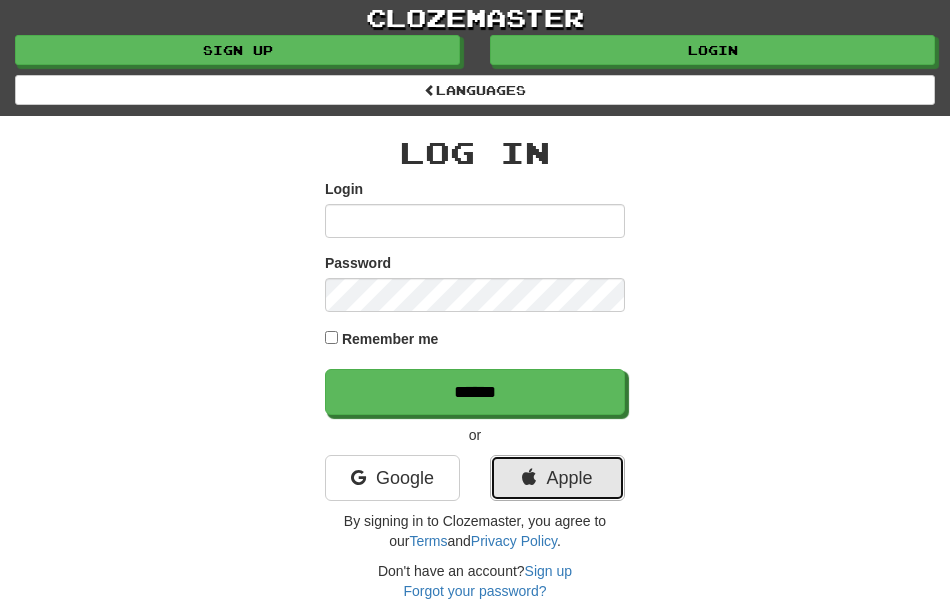 click on "Apple" at bounding box center [557, 478] 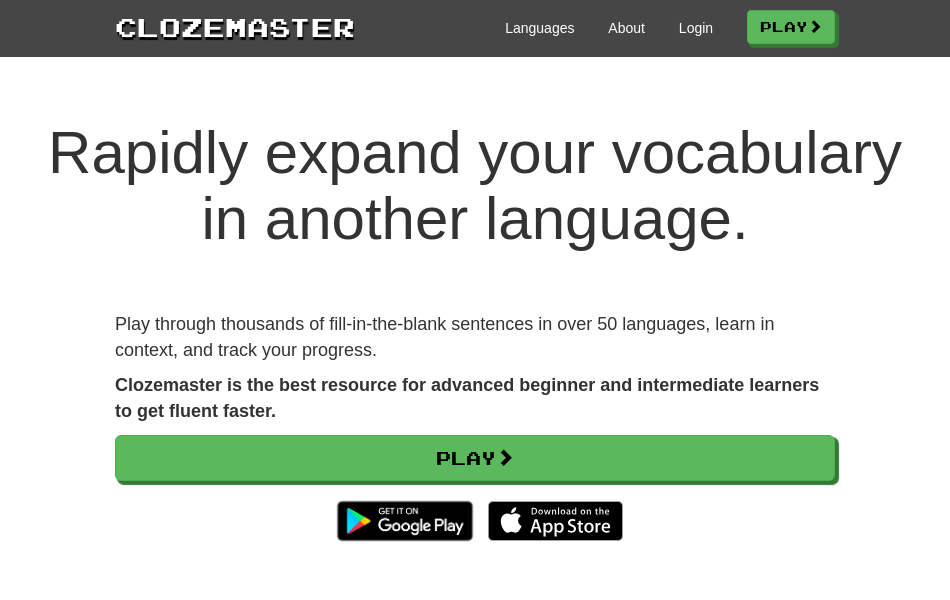 scroll, scrollTop: 0, scrollLeft: 0, axis: both 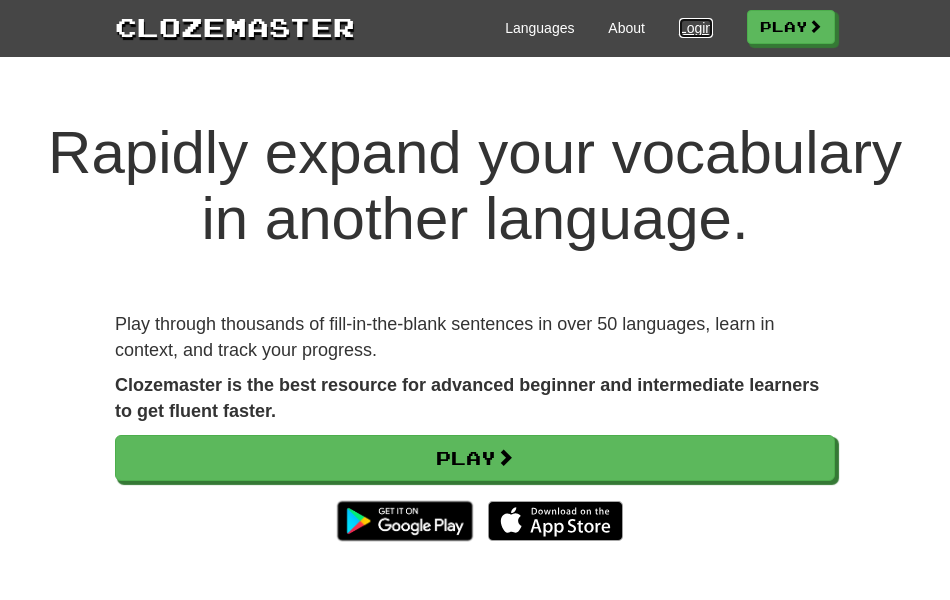 click on "Login" at bounding box center (696, 28) 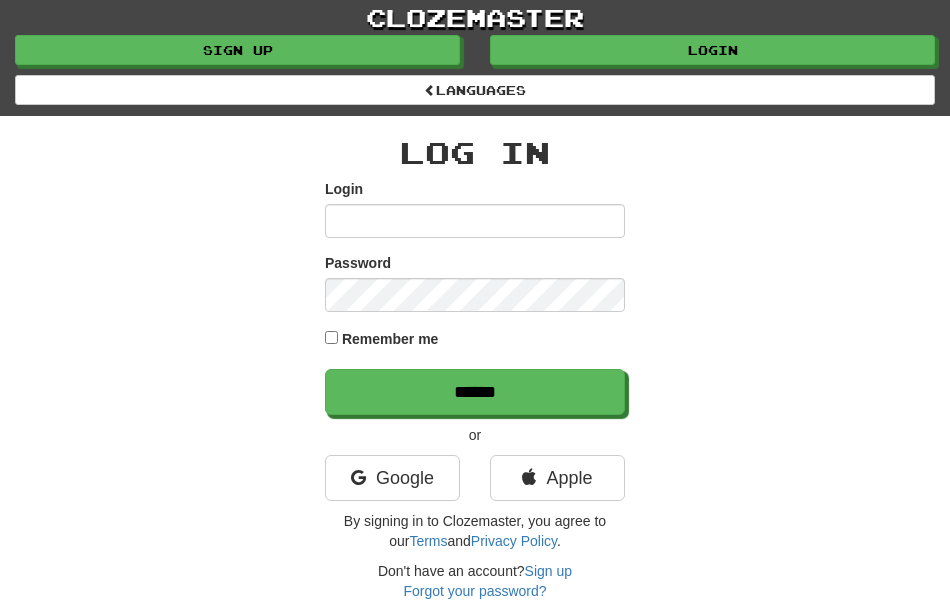 scroll, scrollTop: 0, scrollLeft: 0, axis: both 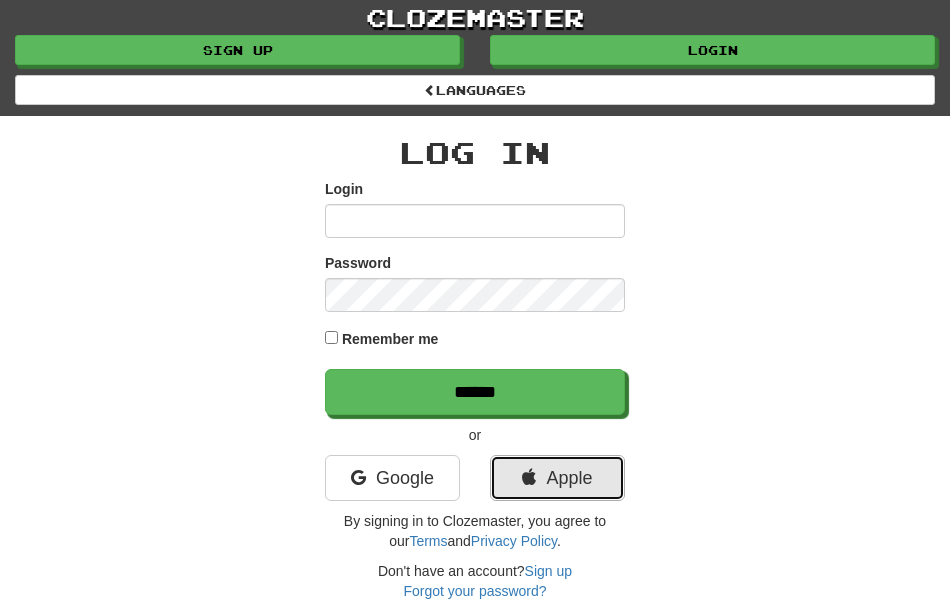 click on "Apple" at bounding box center [557, 478] 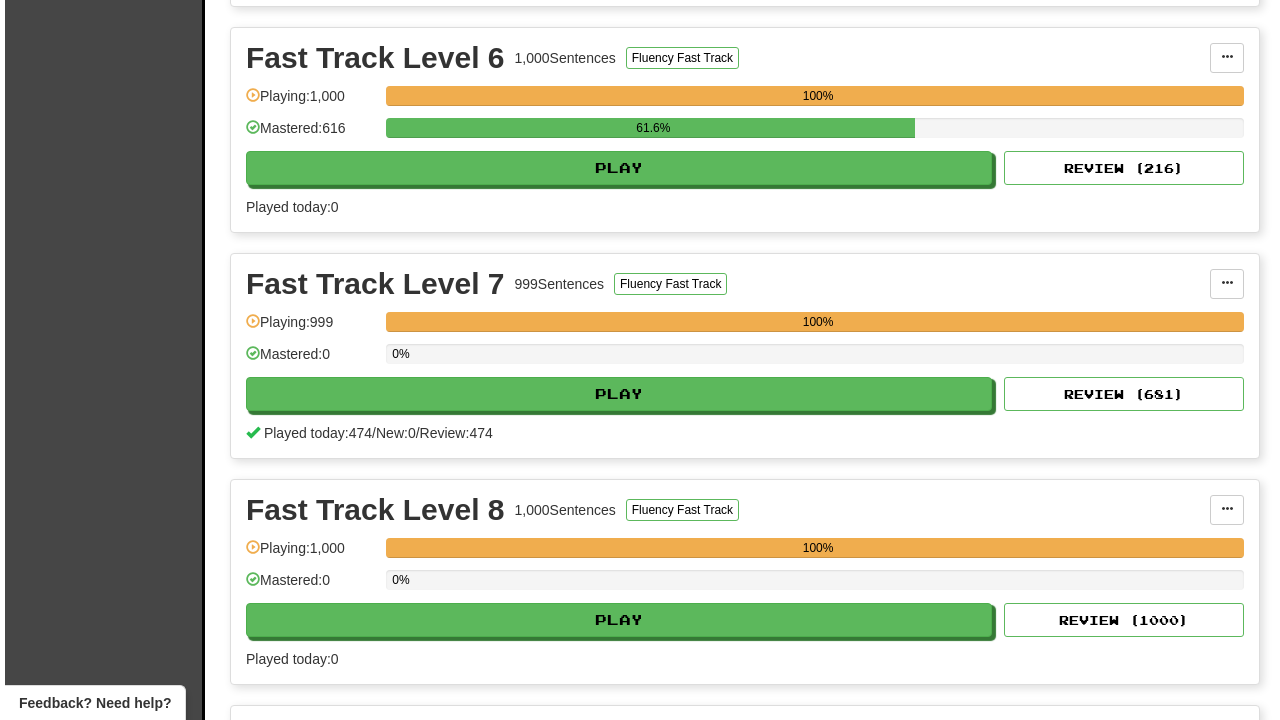 scroll, scrollTop: 1794, scrollLeft: 0, axis: vertical 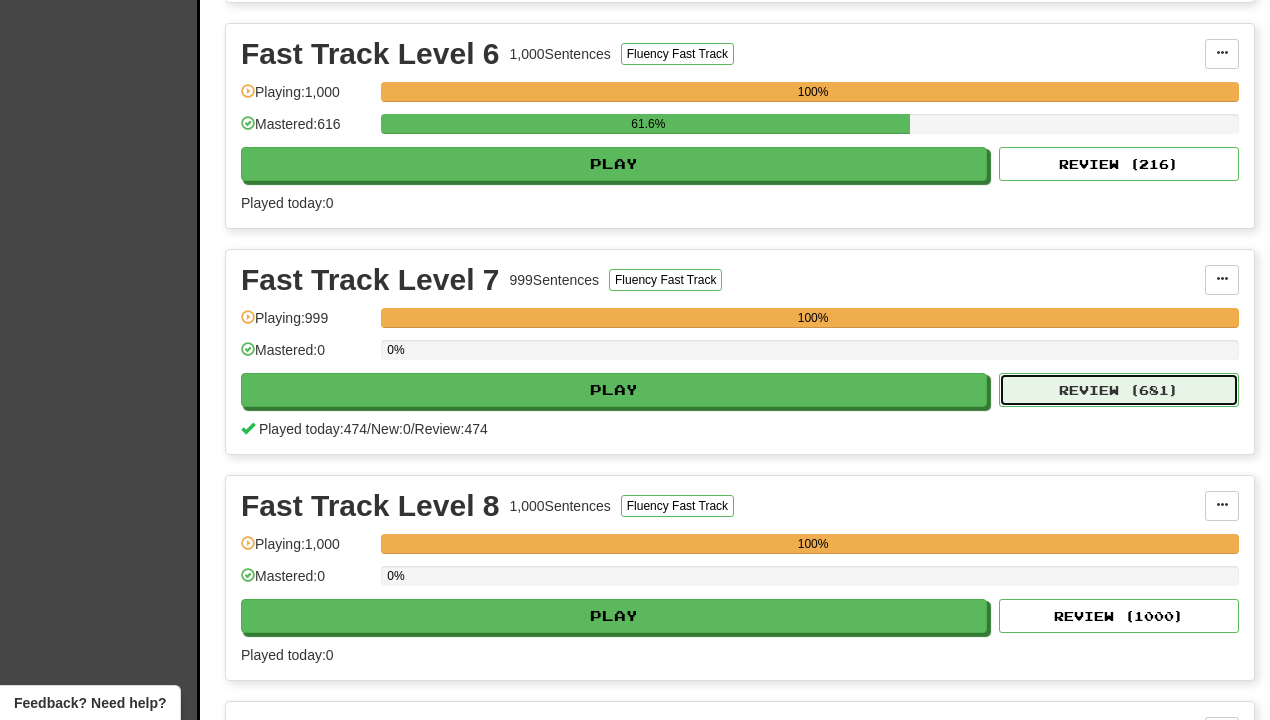click on "Review ( 681 )" at bounding box center (1119, 390) 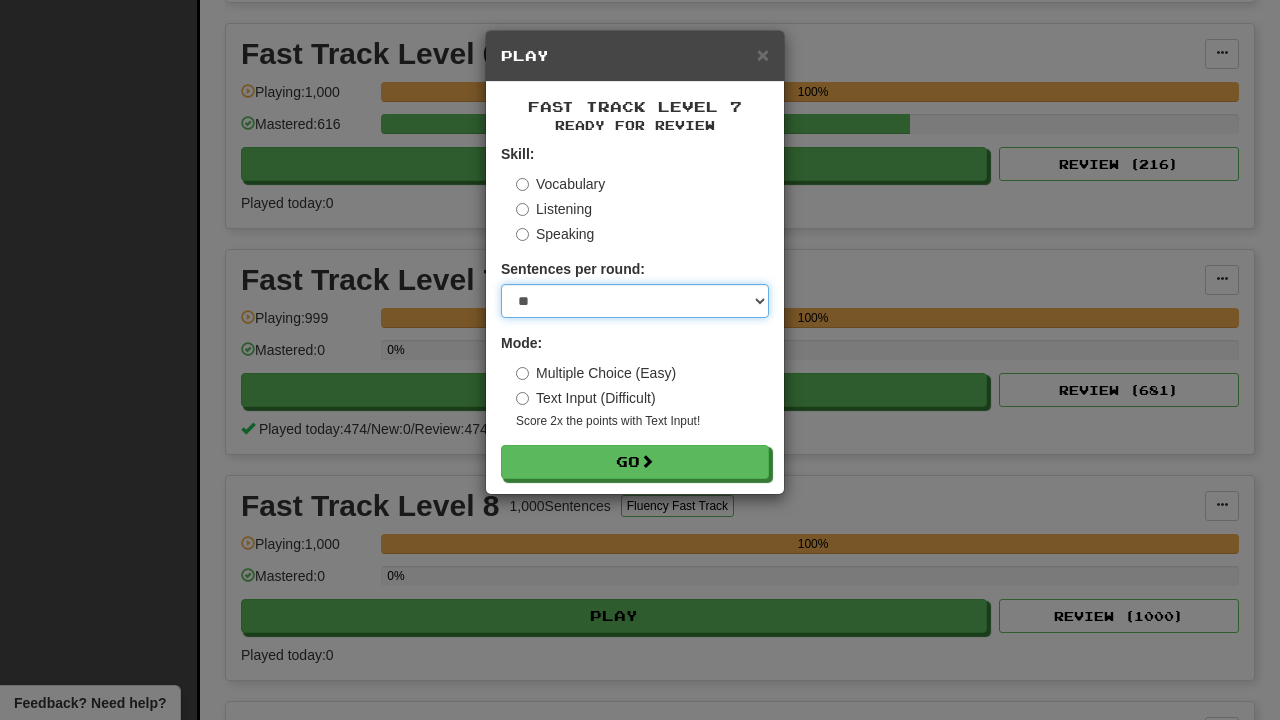 click on "* ** ** ** ** ** *** ********" at bounding box center (635, 301) 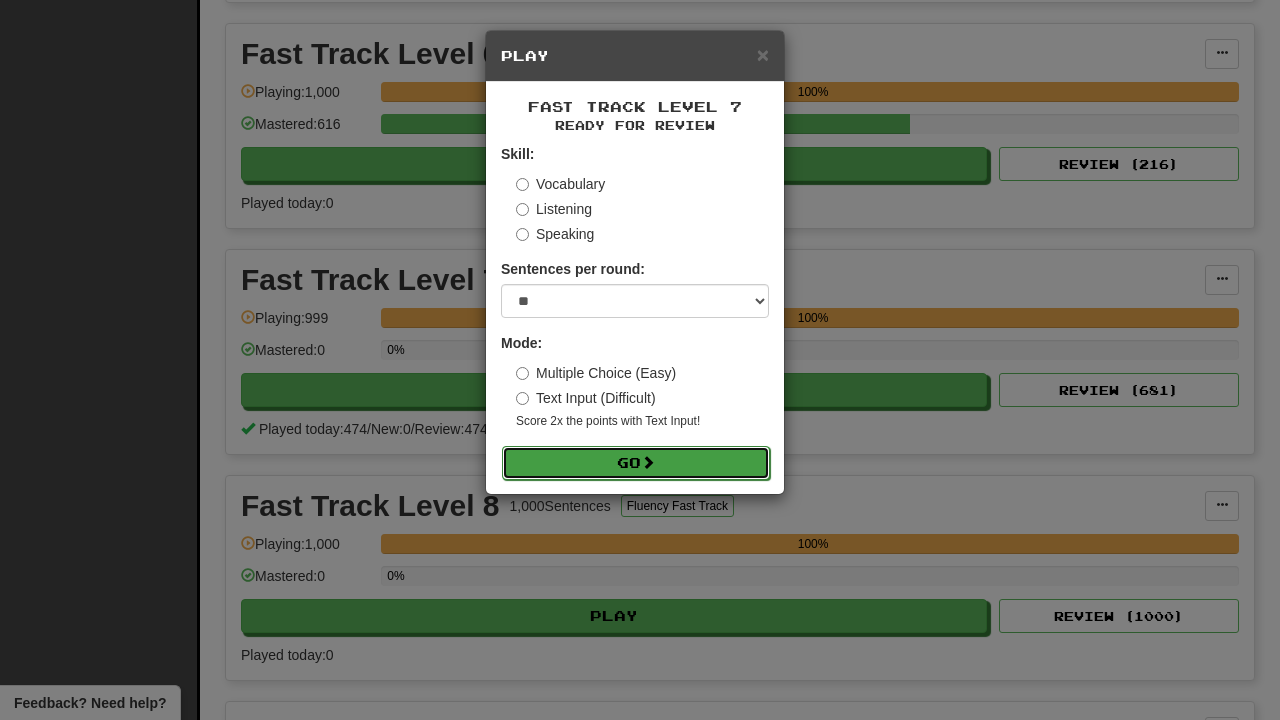 click on "Go" at bounding box center [636, 463] 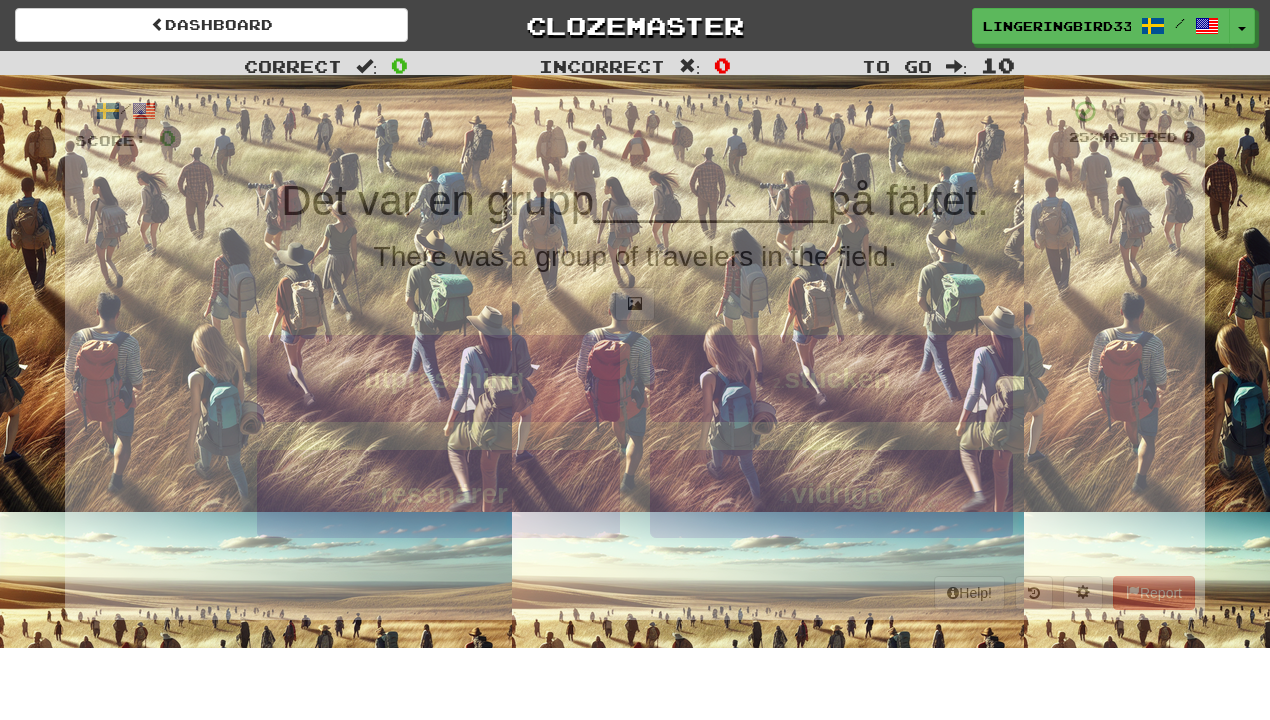 scroll, scrollTop: 0, scrollLeft: 0, axis: both 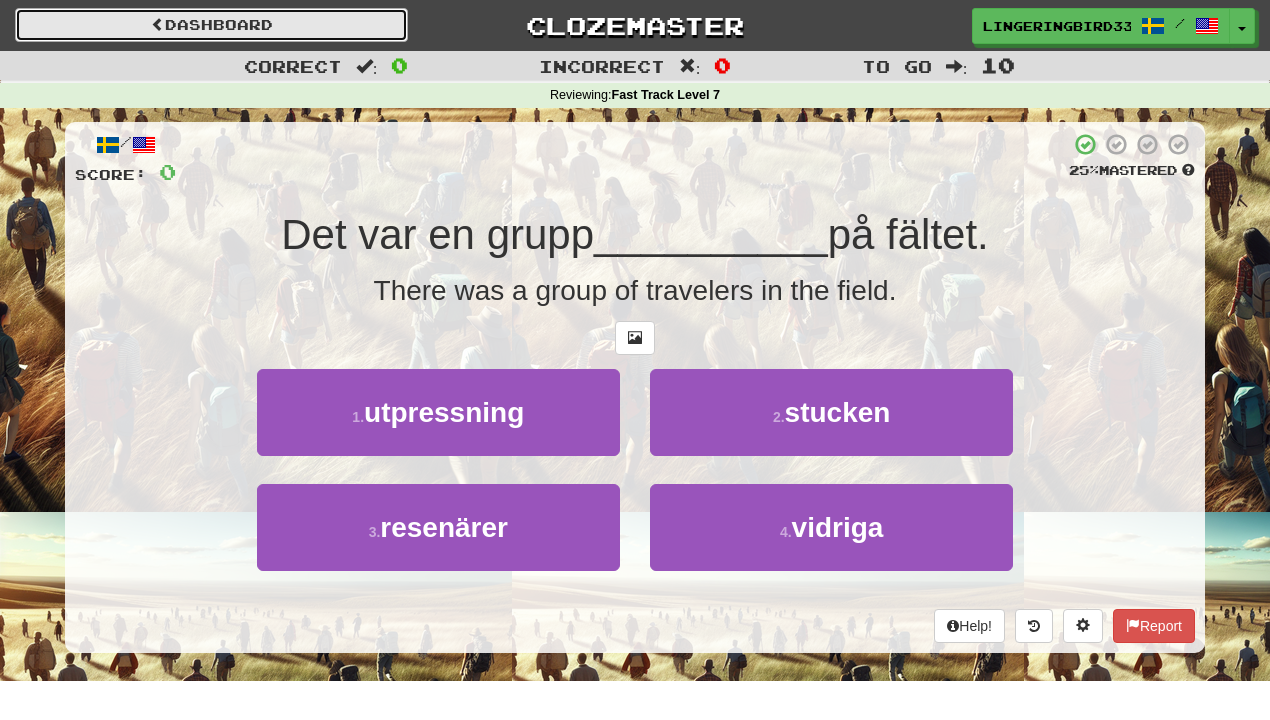 click on "Dashboard" at bounding box center [211, 25] 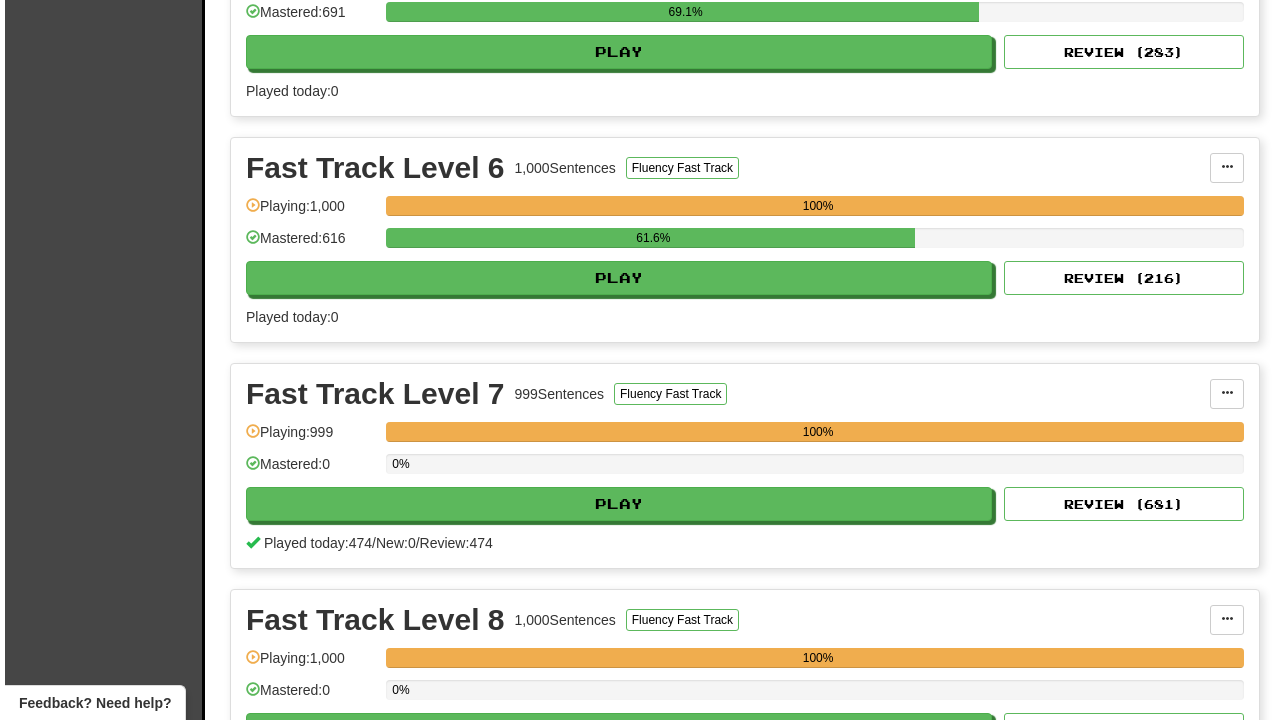 scroll, scrollTop: 1703, scrollLeft: 0, axis: vertical 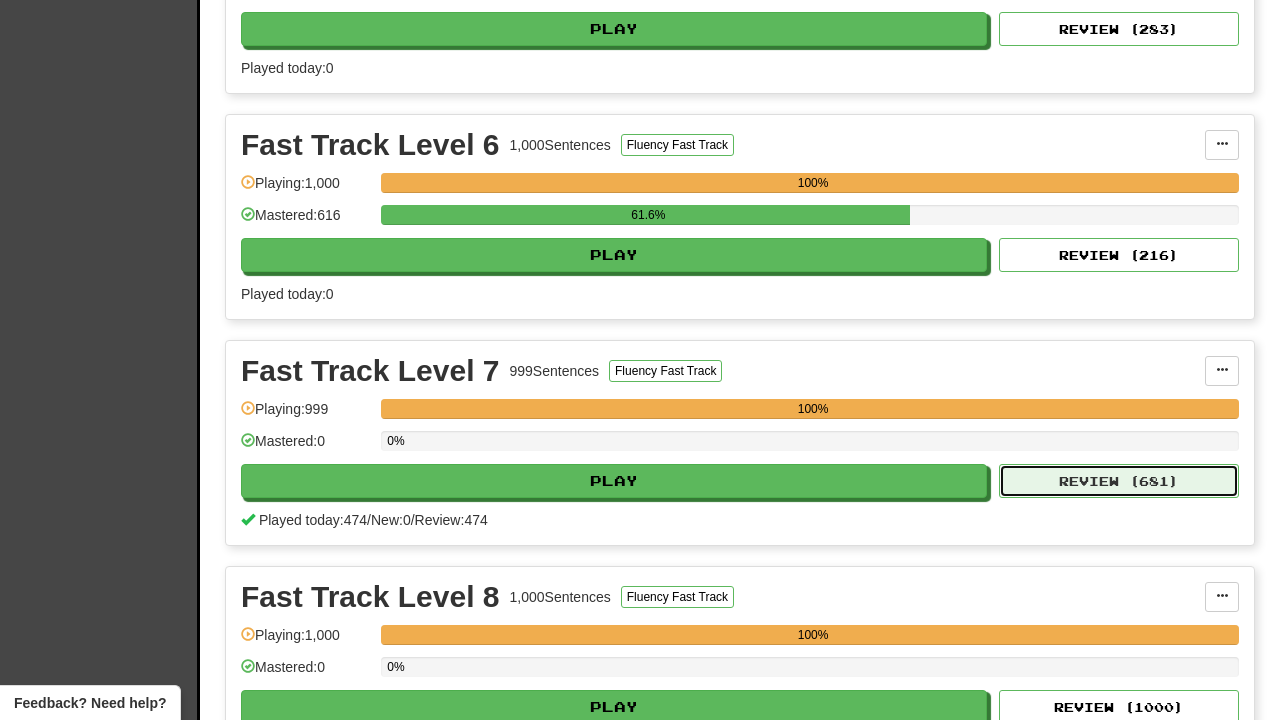 click on "Review ( 681 )" at bounding box center (1119, 481) 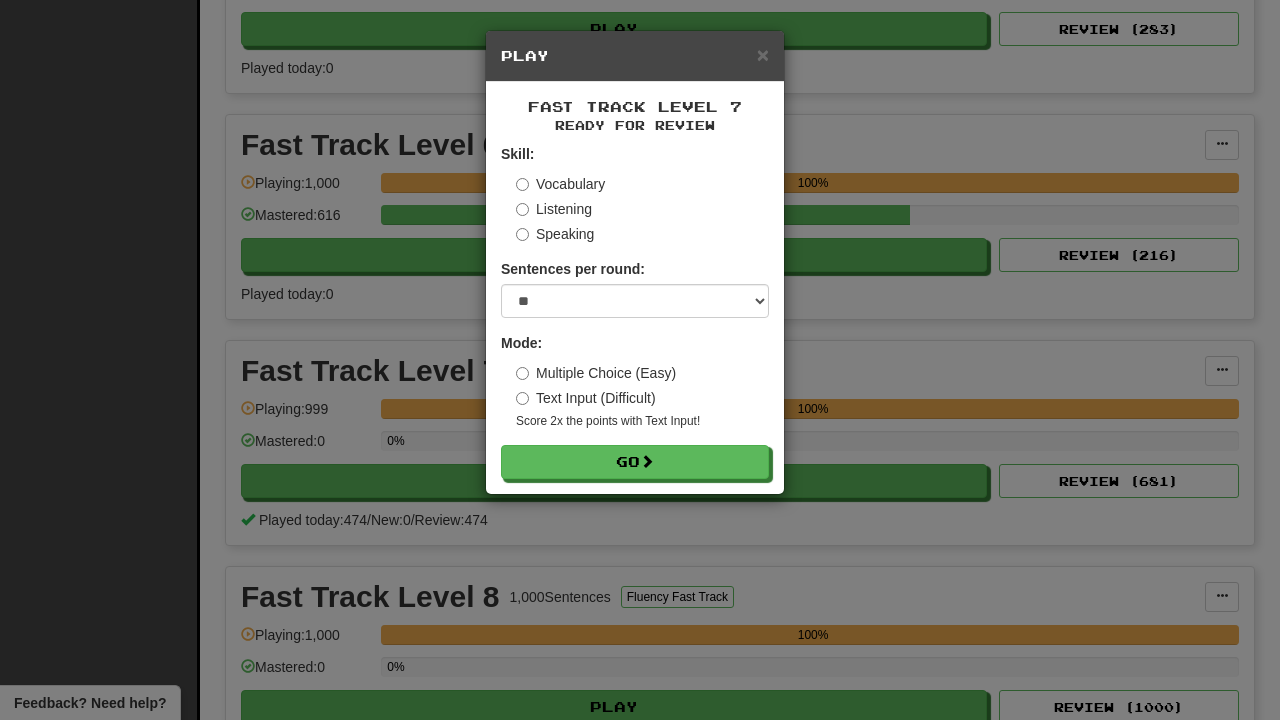 click on "Text Input (Difficult)" at bounding box center [586, 398] 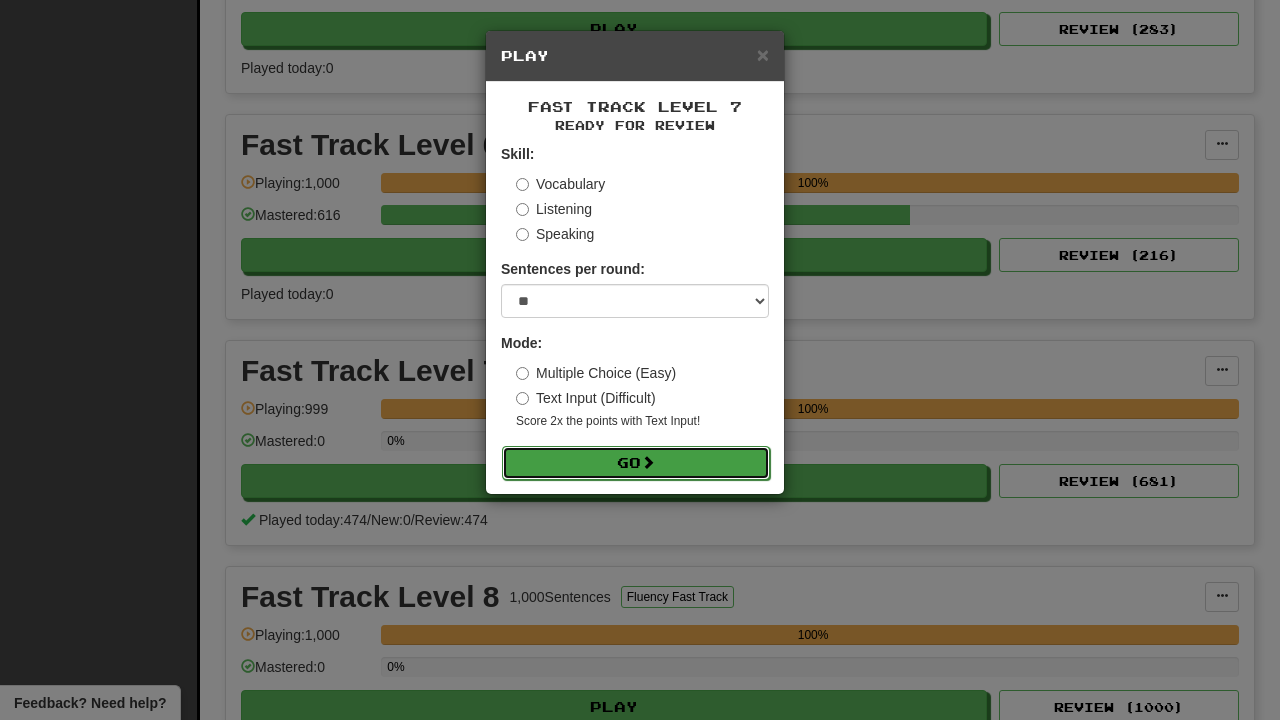 click on "Go" at bounding box center [636, 463] 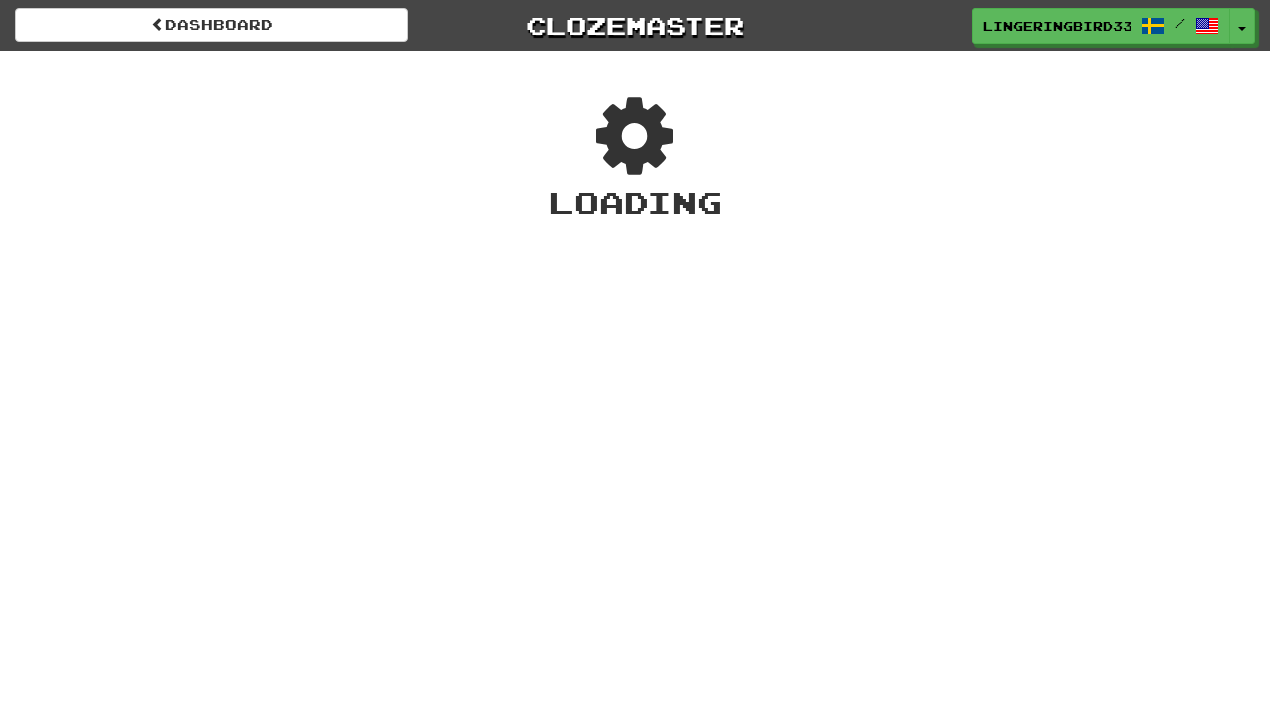 scroll, scrollTop: 0, scrollLeft: 0, axis: both 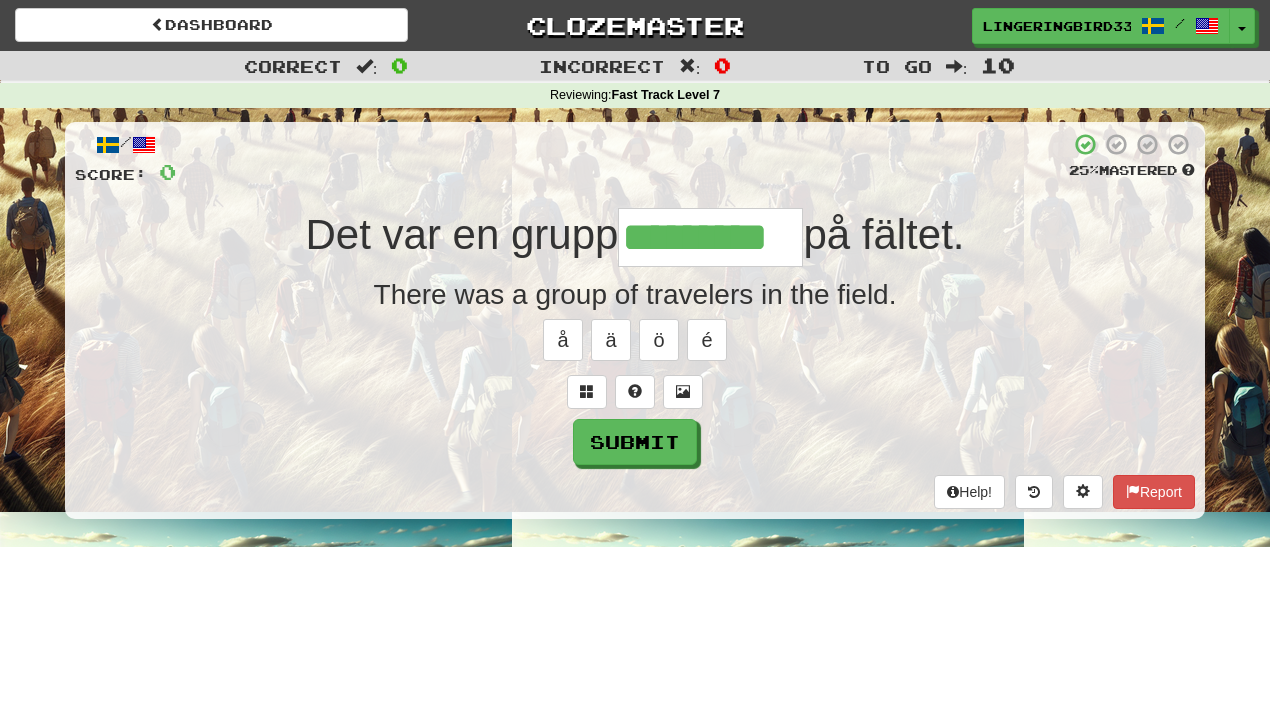 type on "*********" 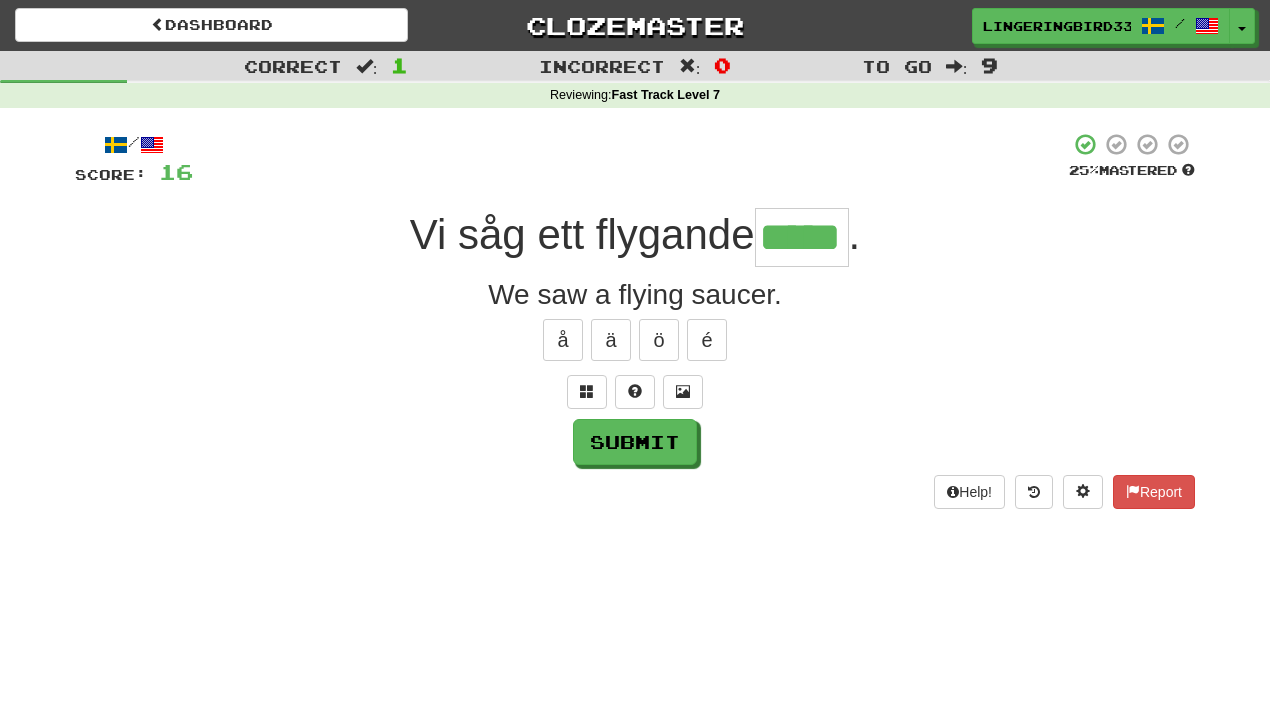 type on "*****" 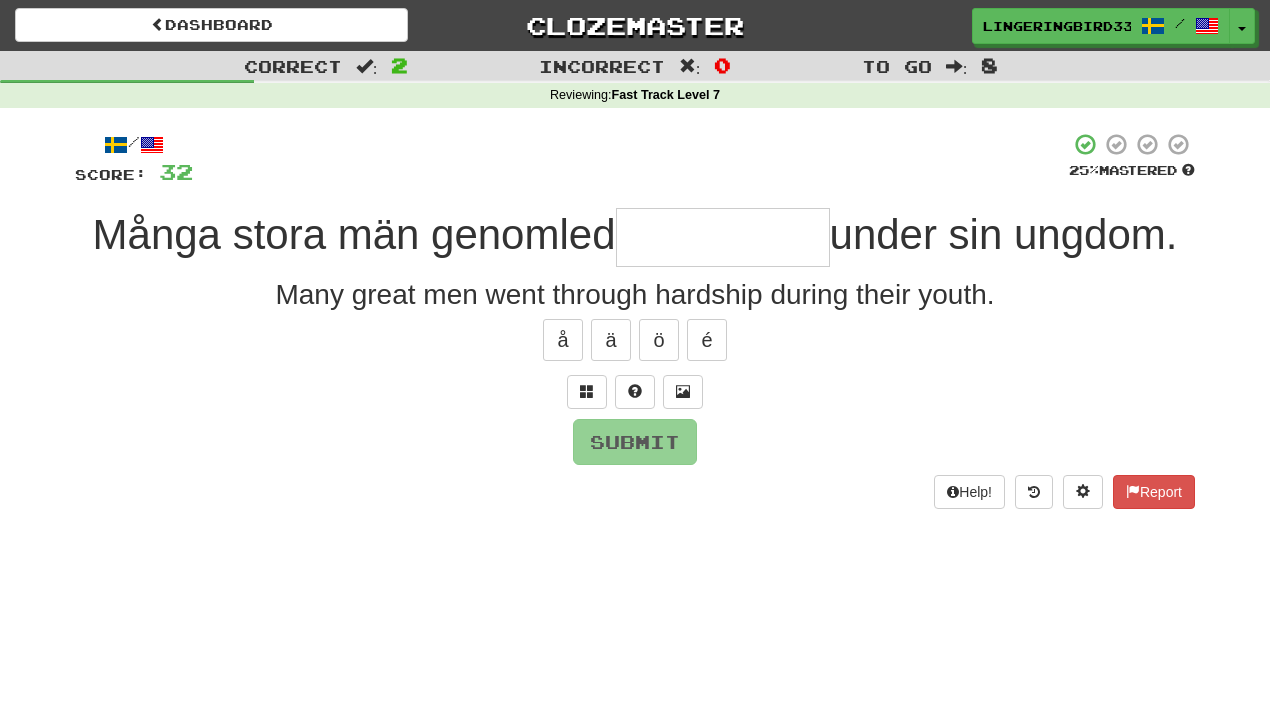 type on "*********" 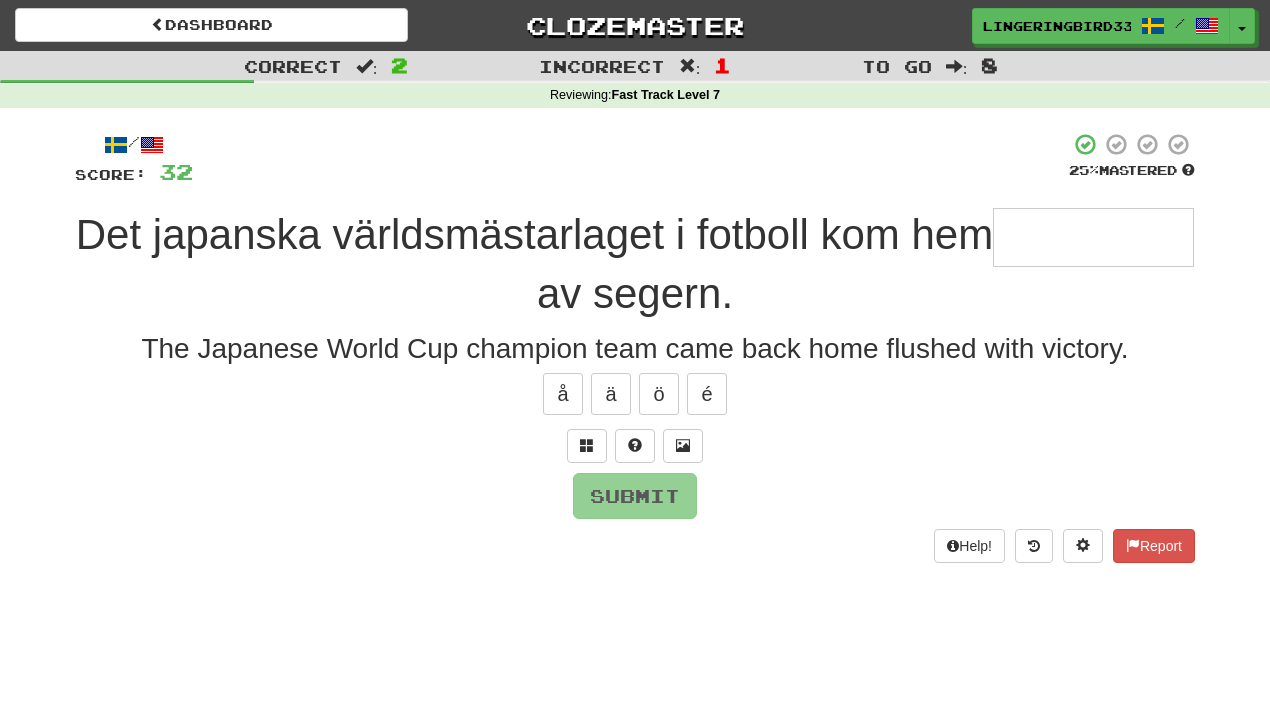 type on "********" 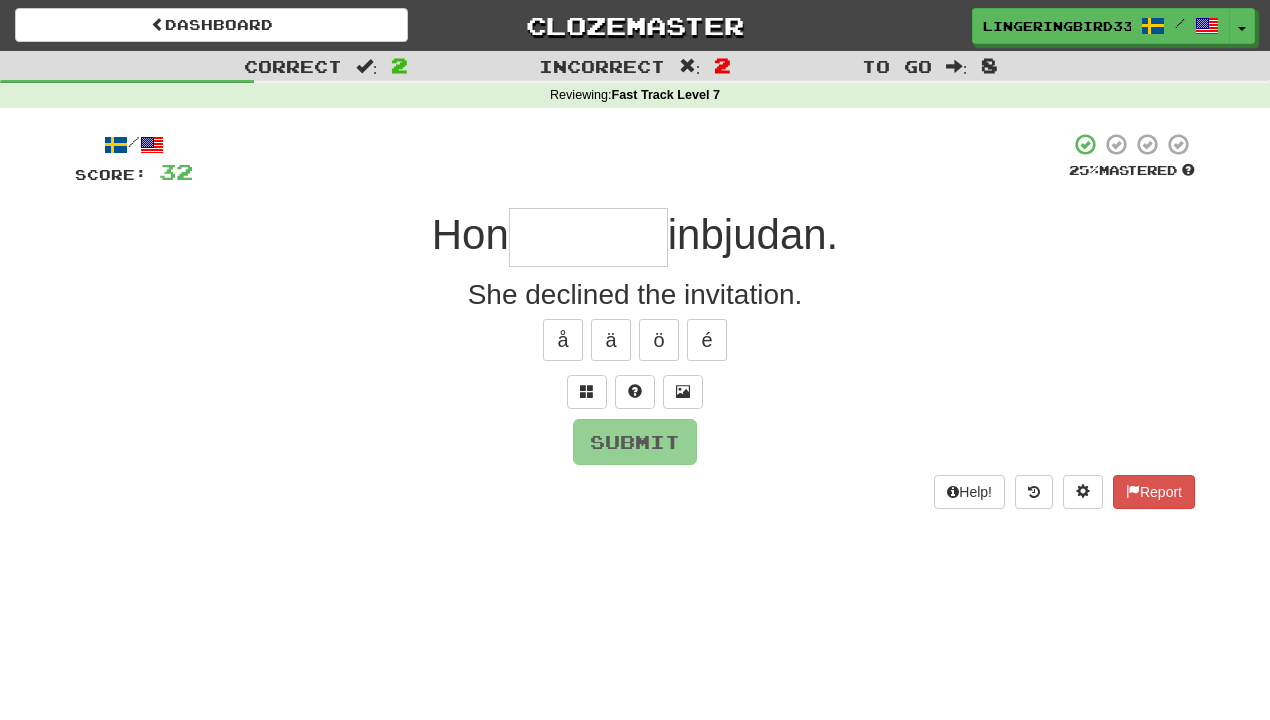 type on "*******" 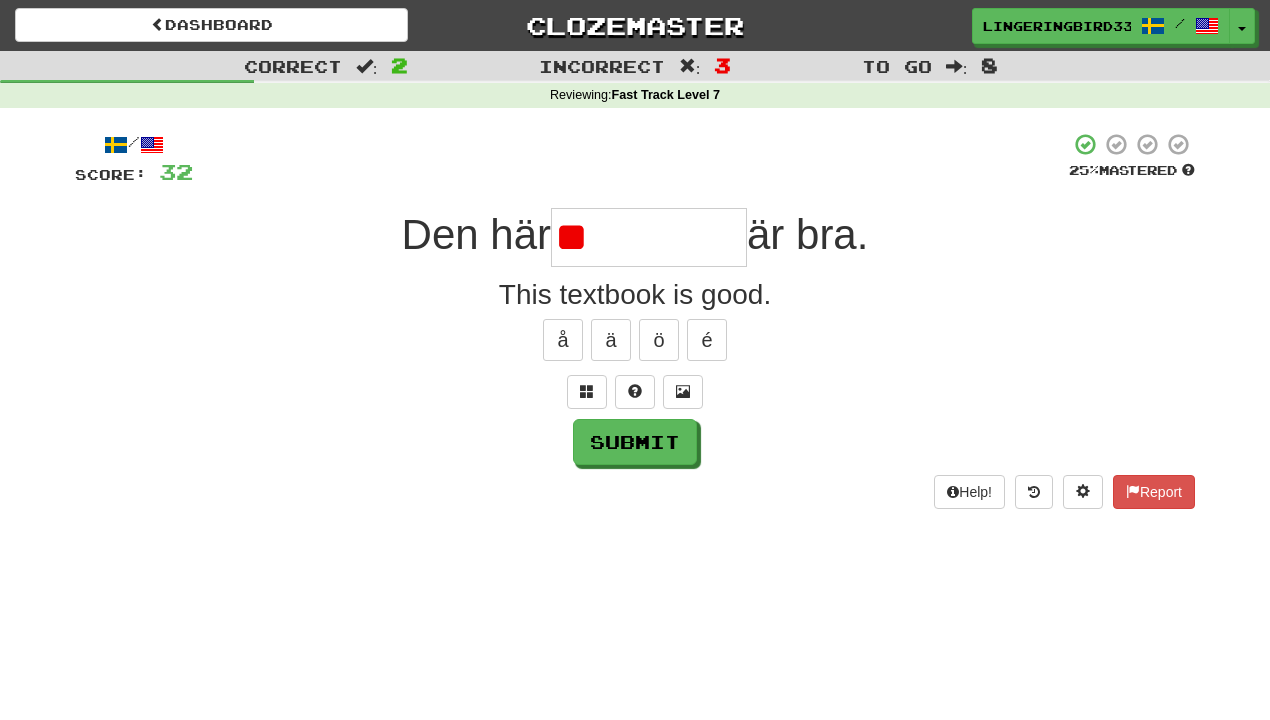 type on "*" 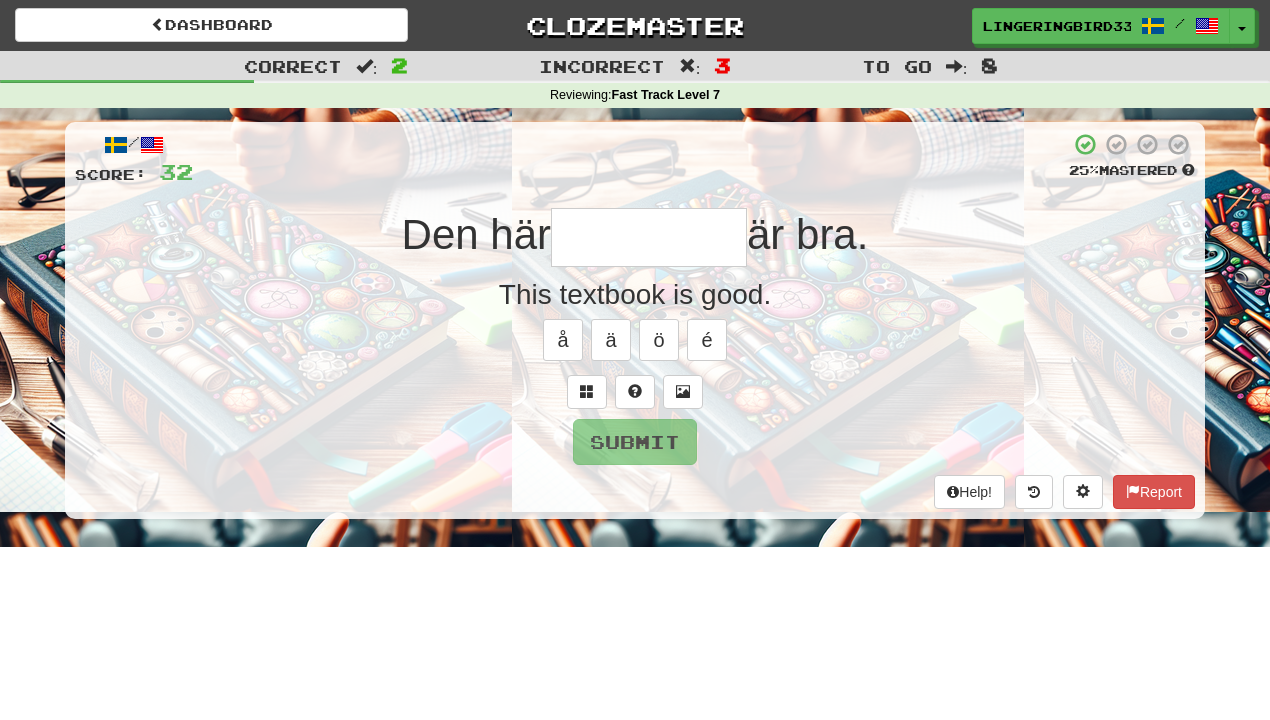 type on "*********" 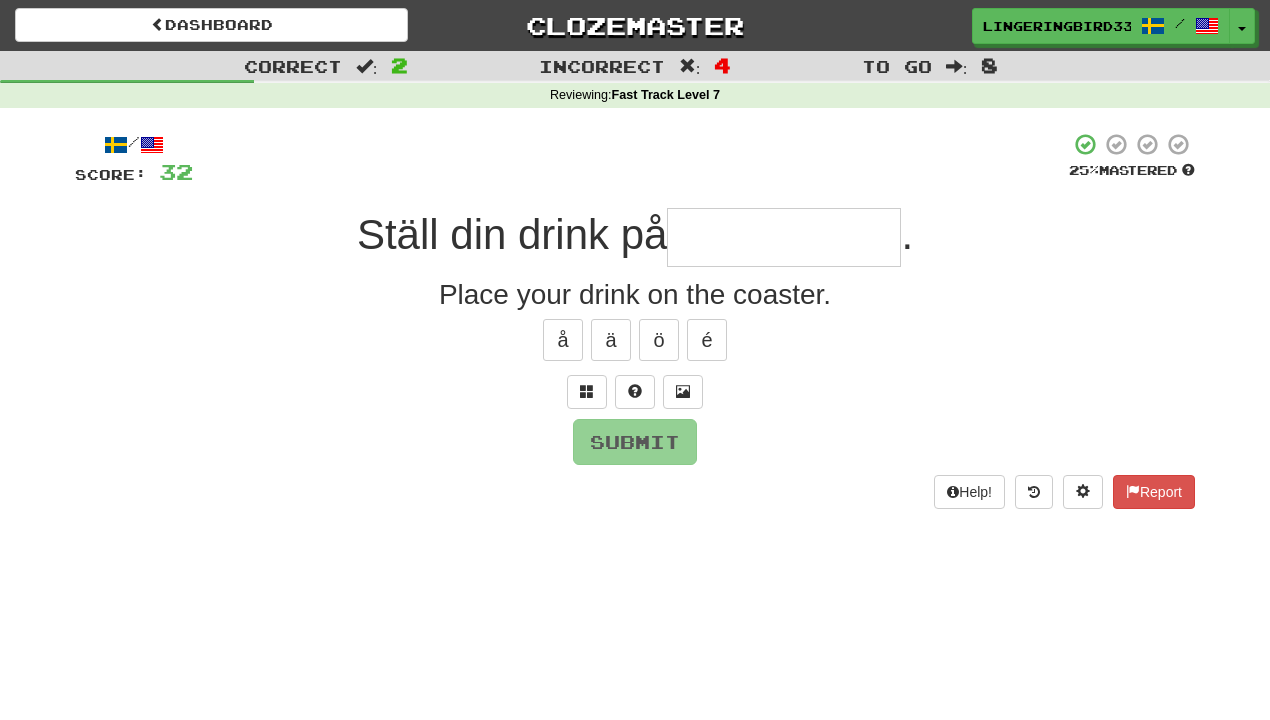 type on "**********" 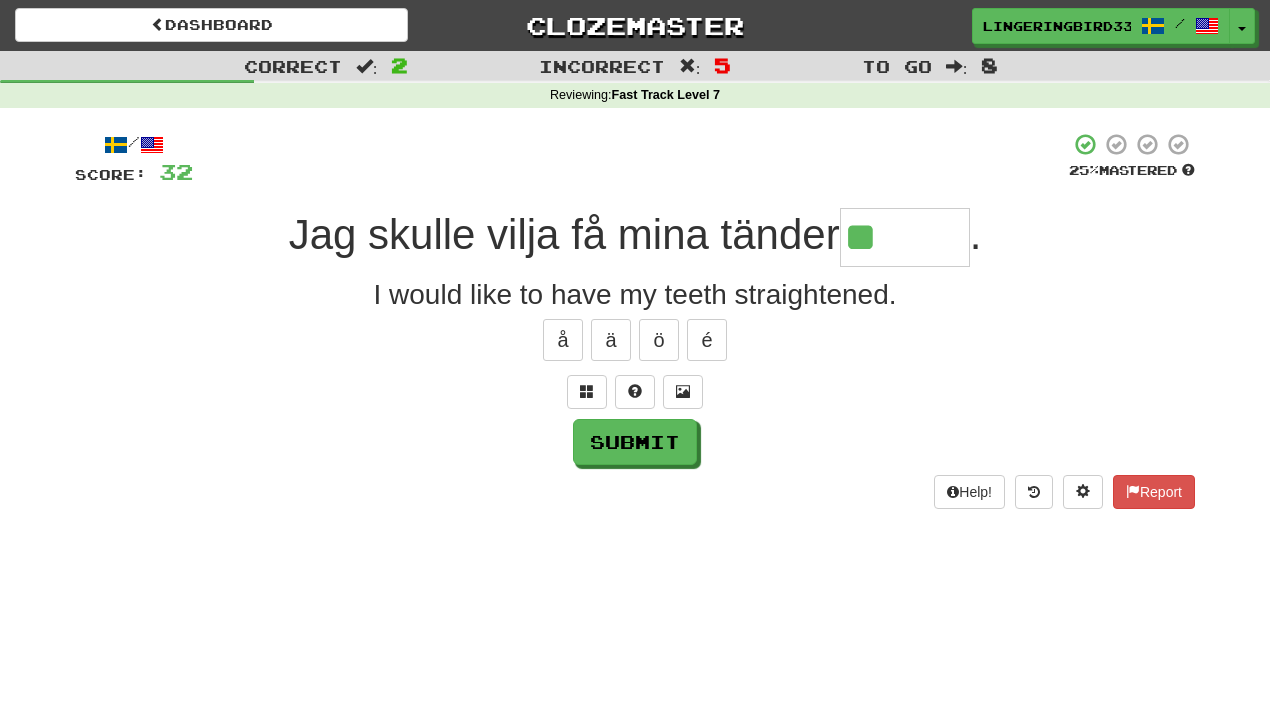 type on "******" 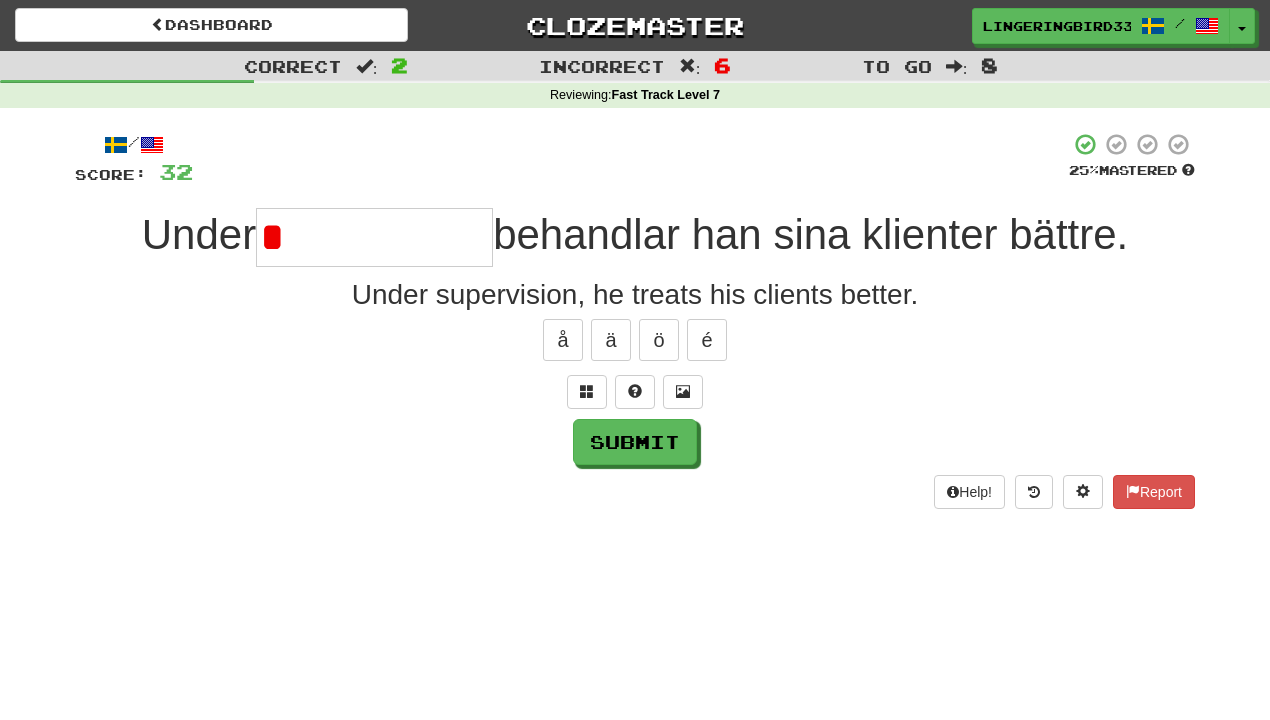 type on "**********" 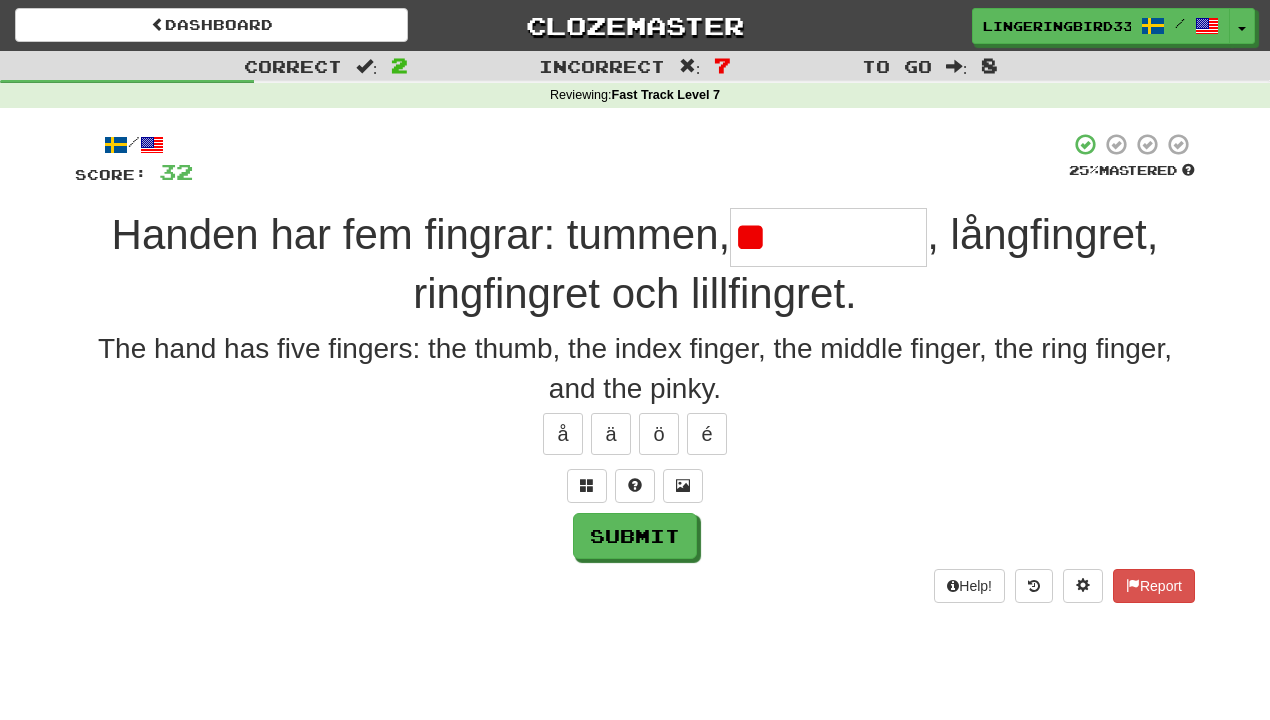 type on "**********" 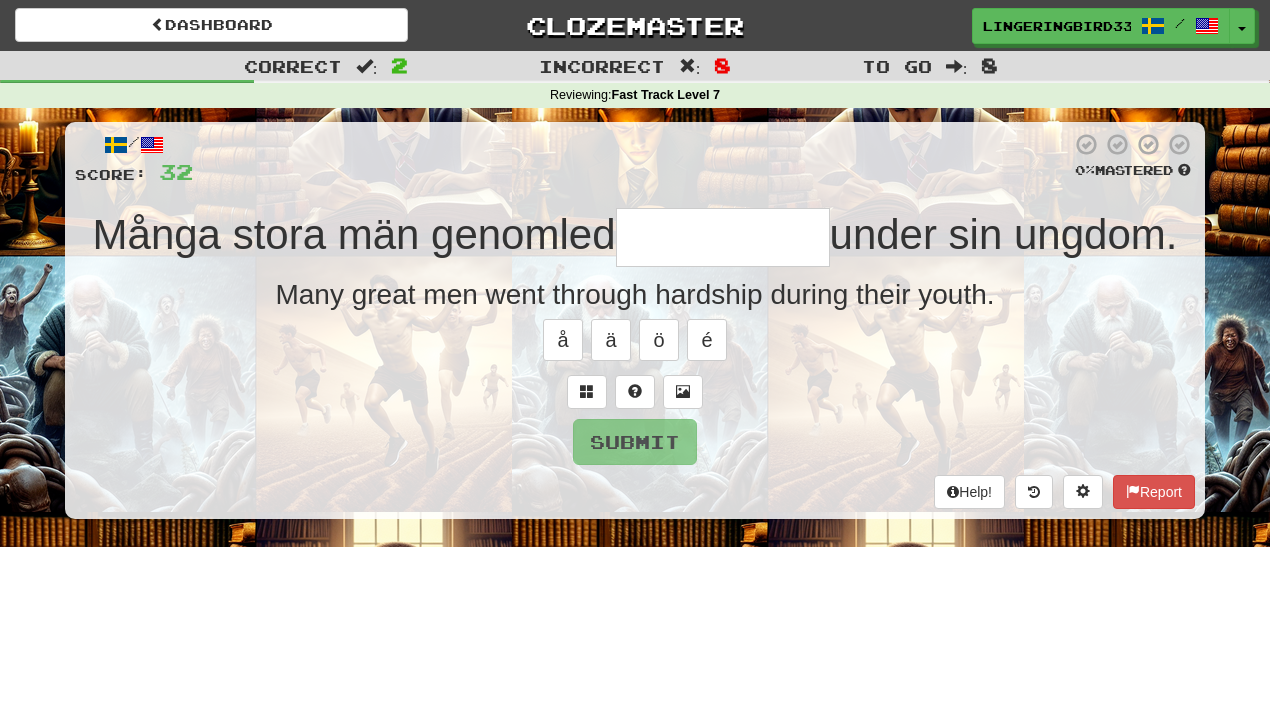 type on "*********" 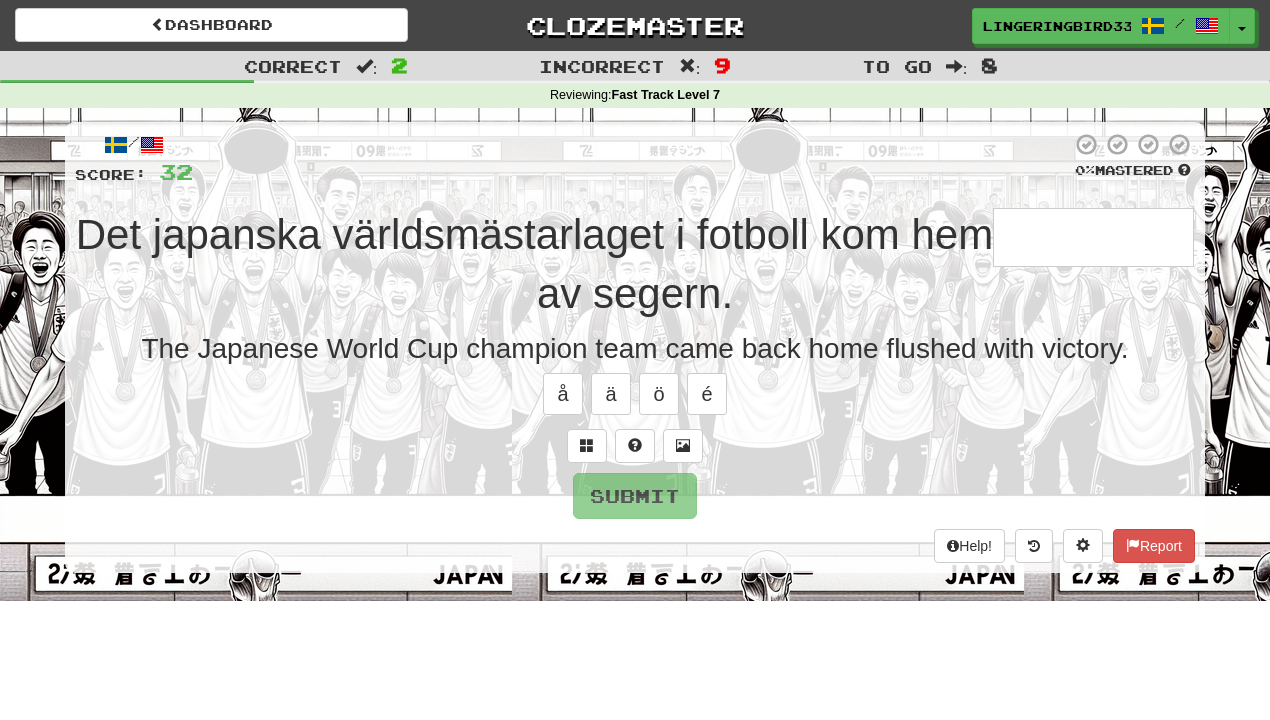 type on "********" 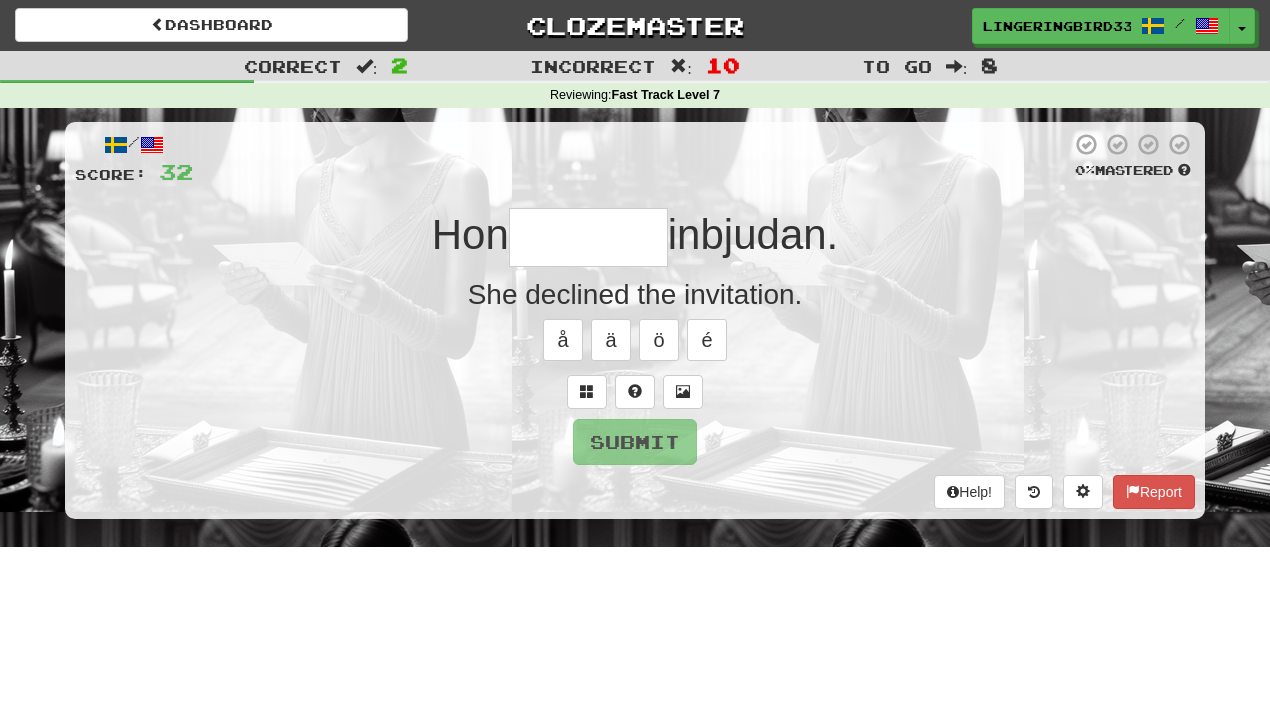 type on "*******" 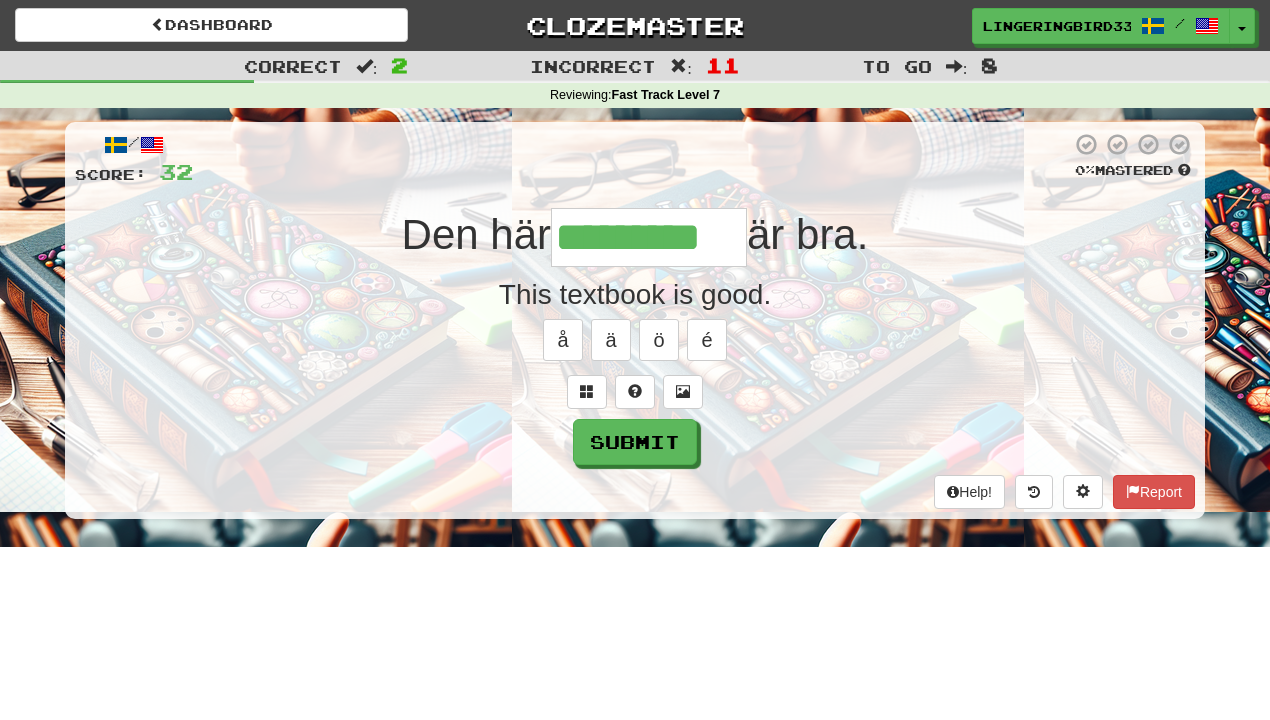 type on "*********" 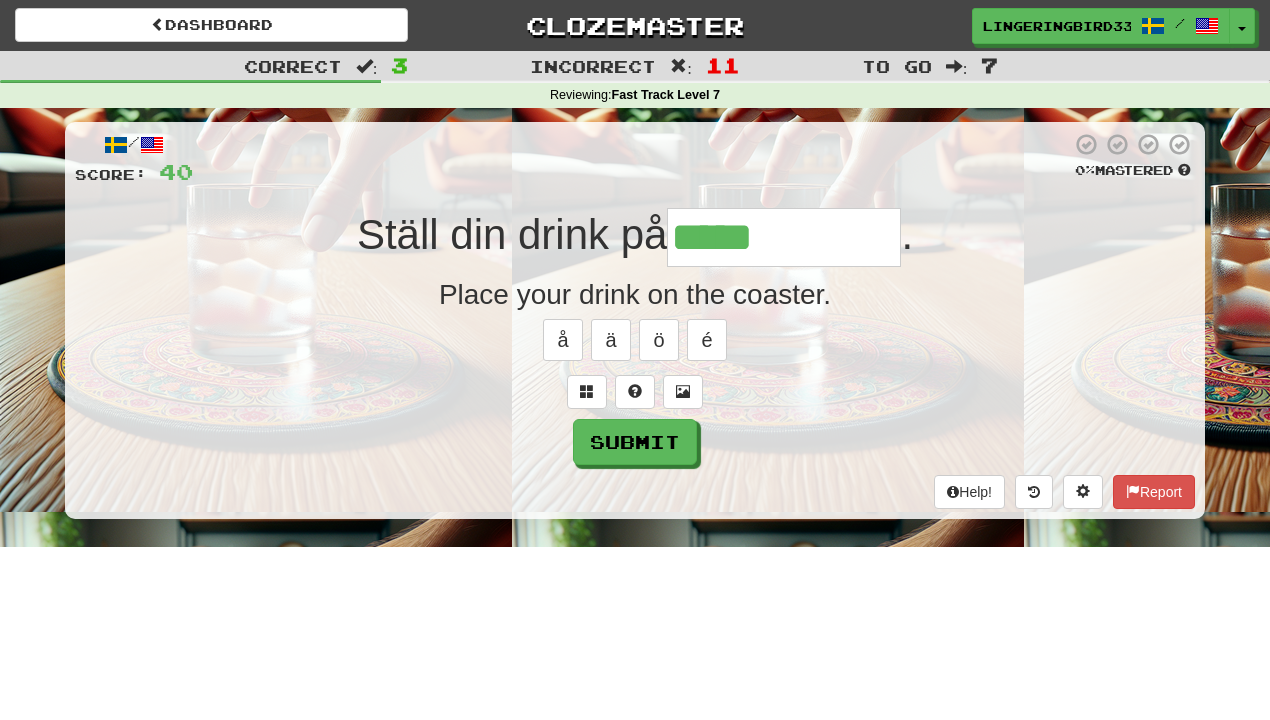 type on "**********" 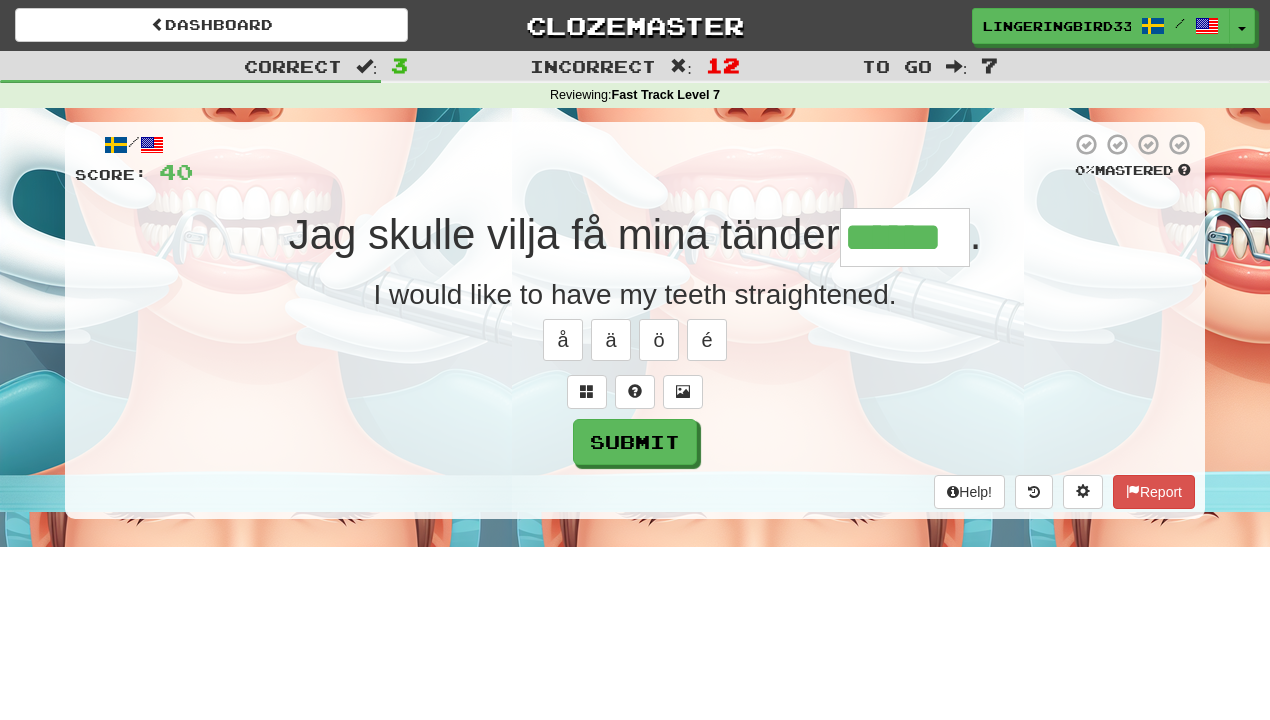 type on "******" 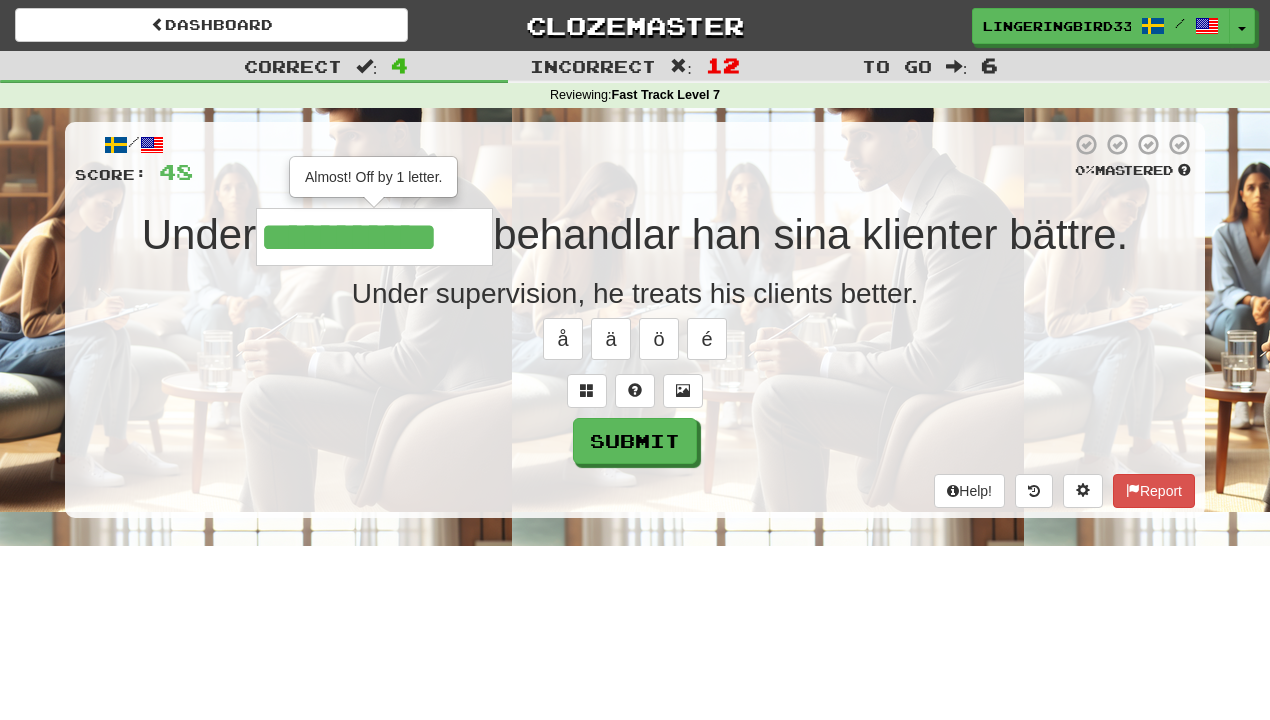 scroll, scrollTop: 0, scrollLeft: 0, axis: both 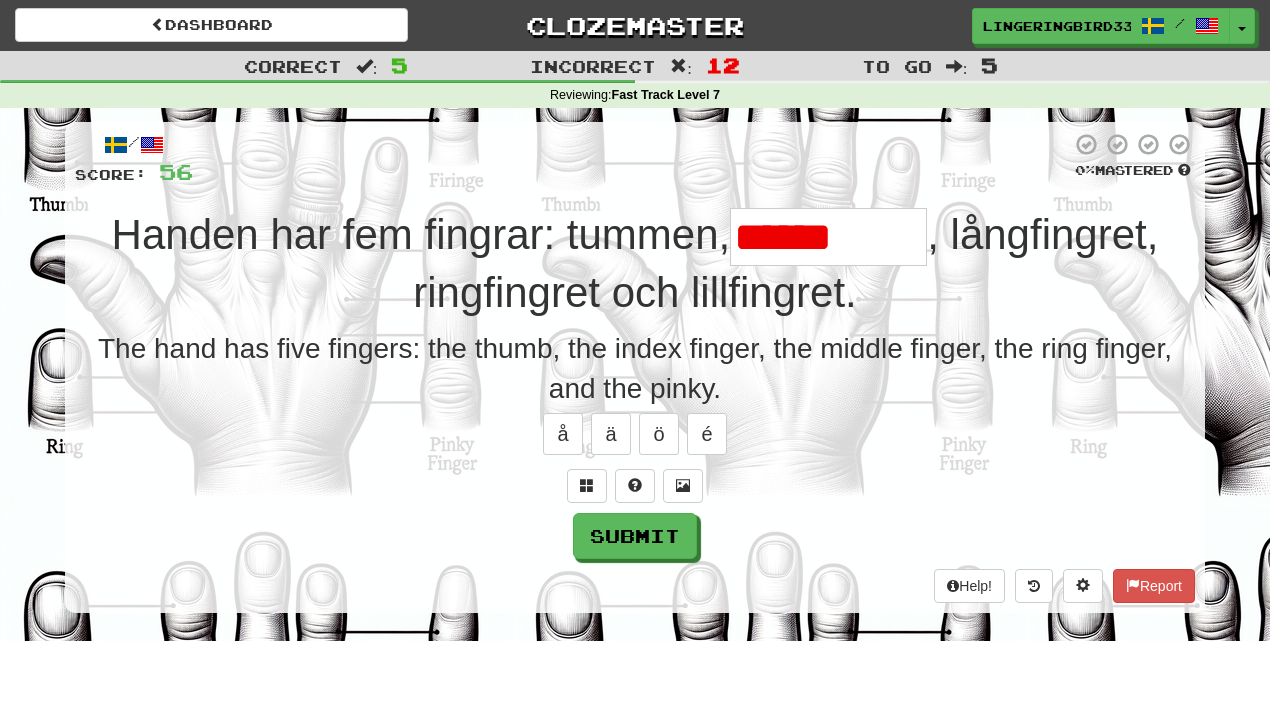 type on "**********" 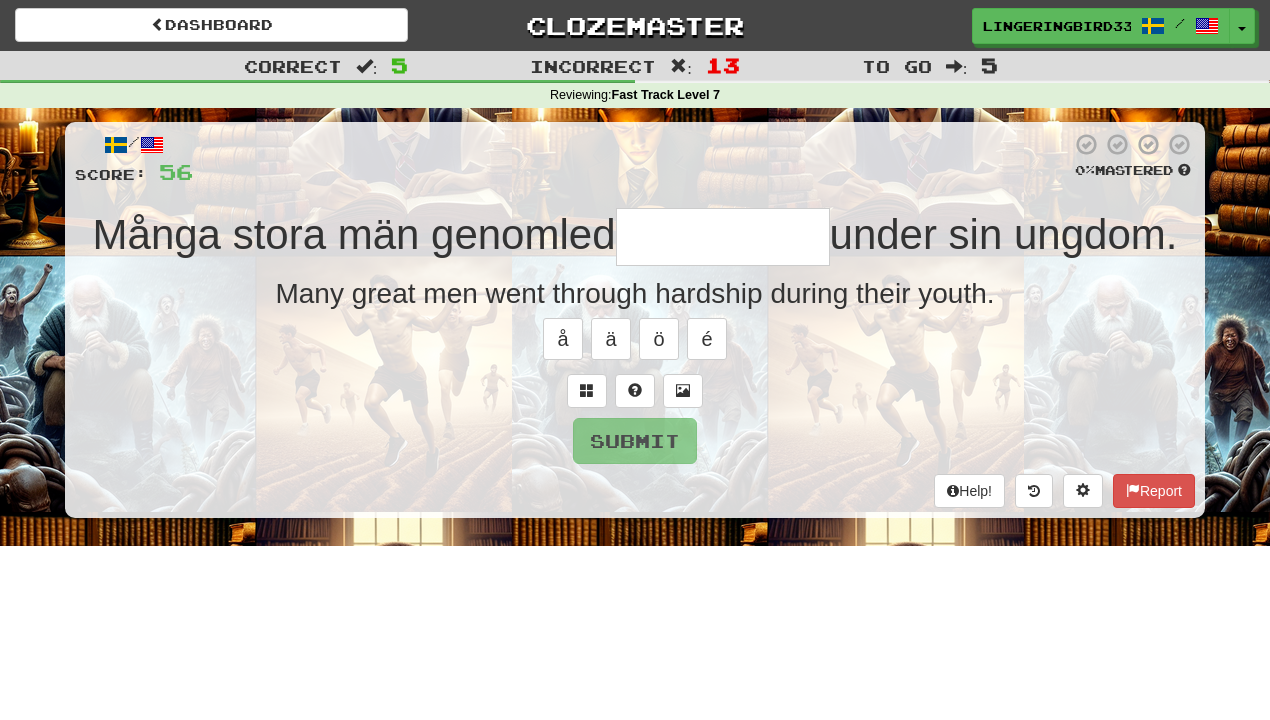 type on "*" 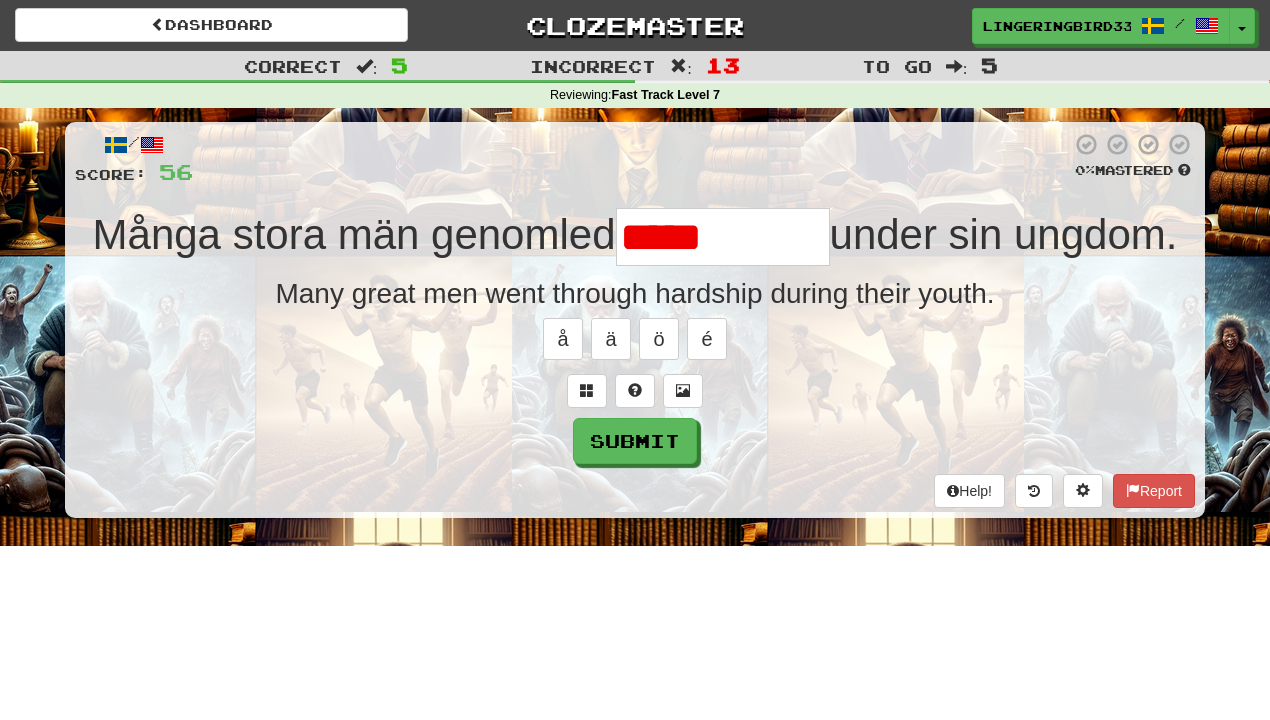 type on "*********" 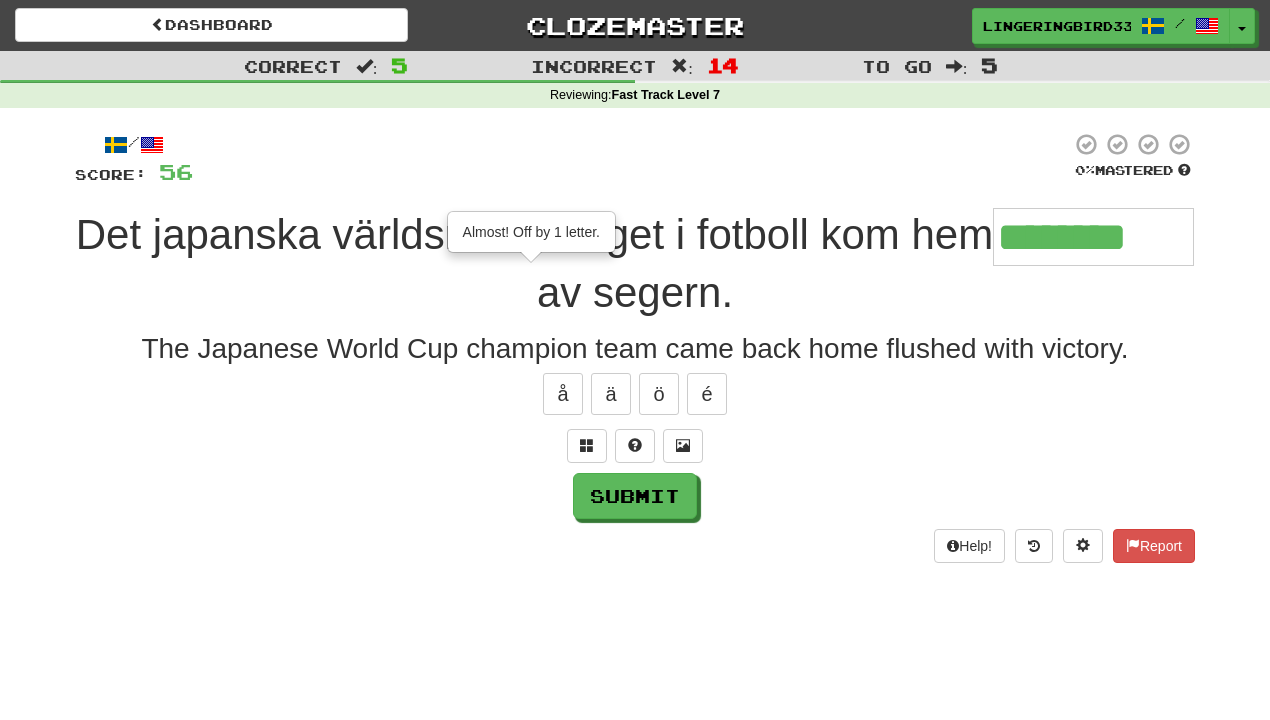 type on "********" 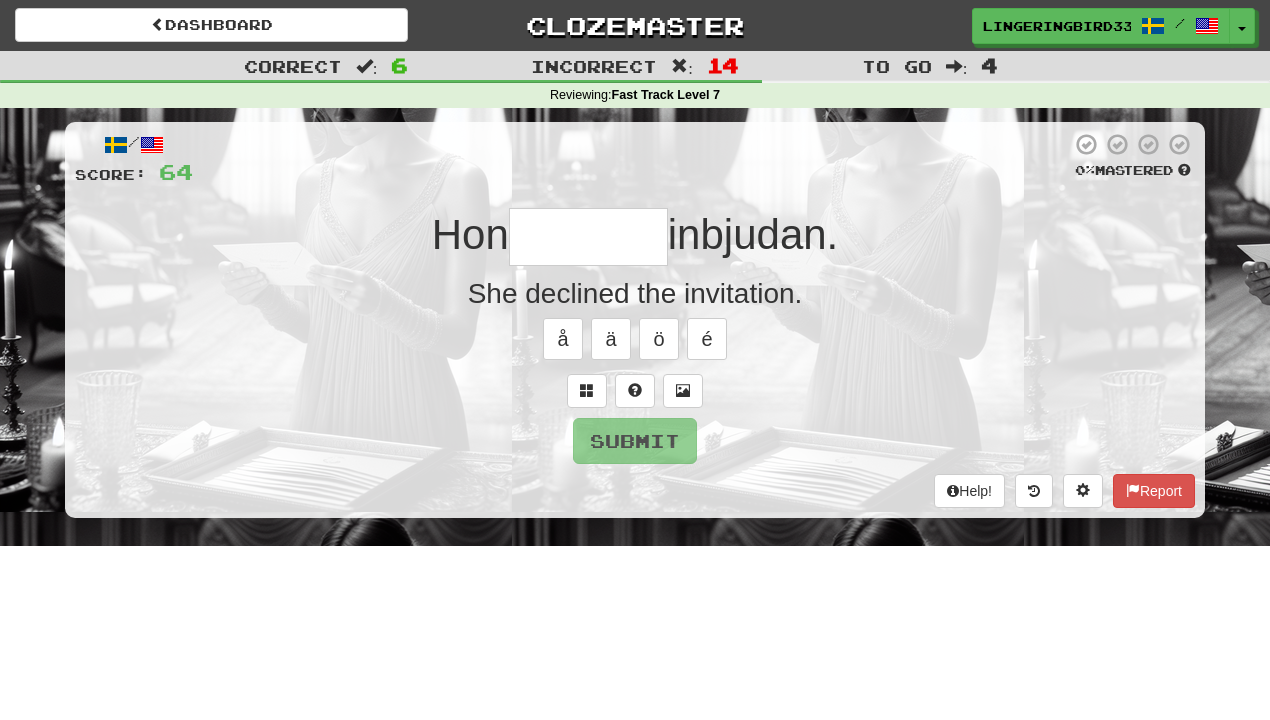type on "*******" 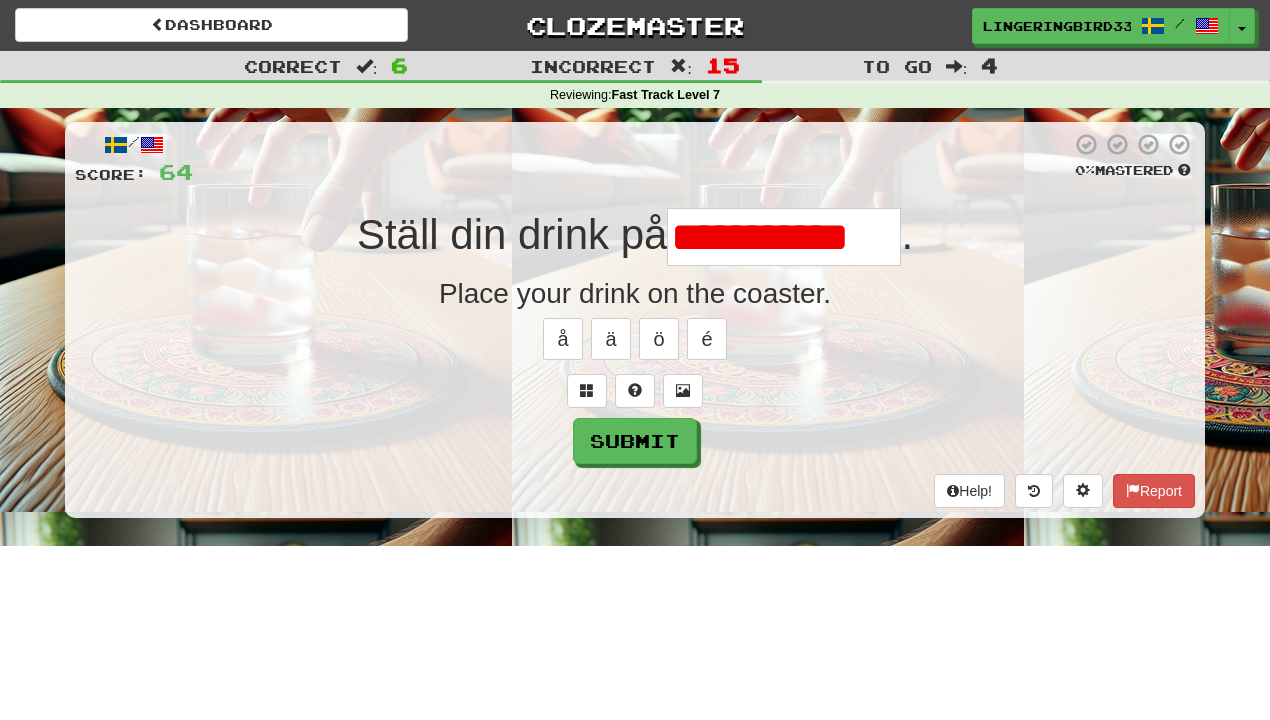 scroll, scrollTop: 0, scrollLeft: 0, axis: both 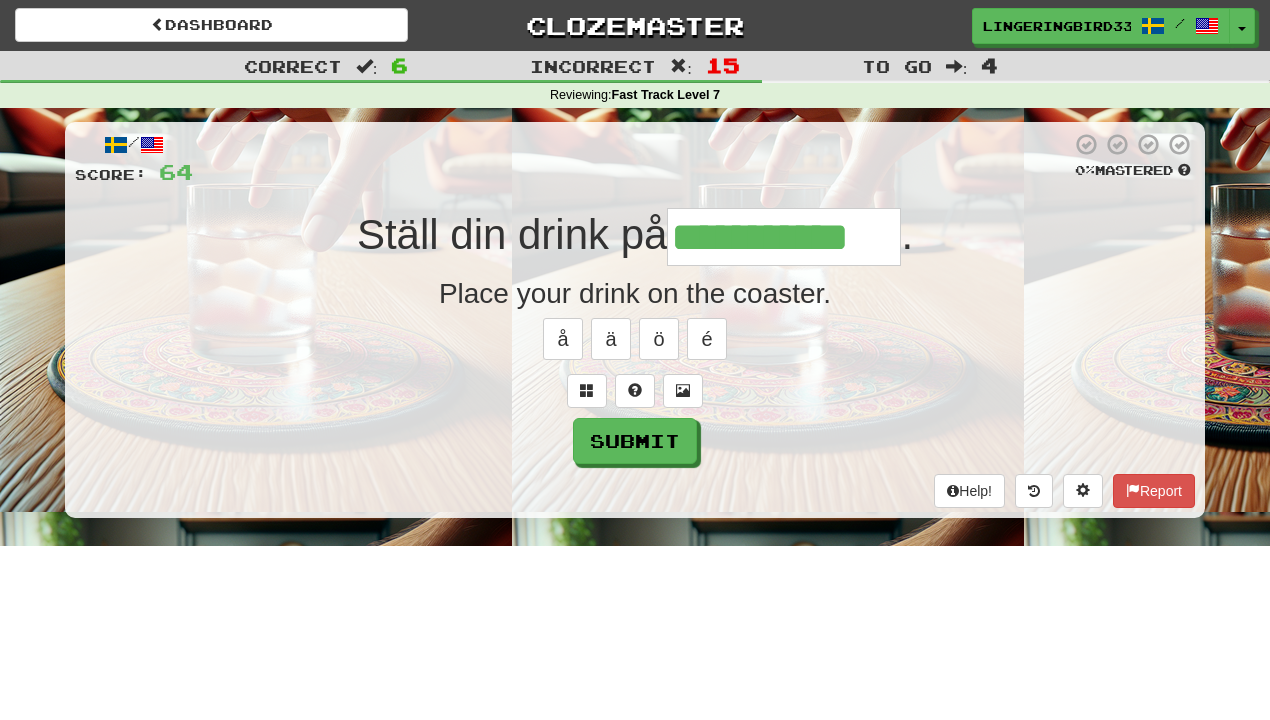 type on "**********" 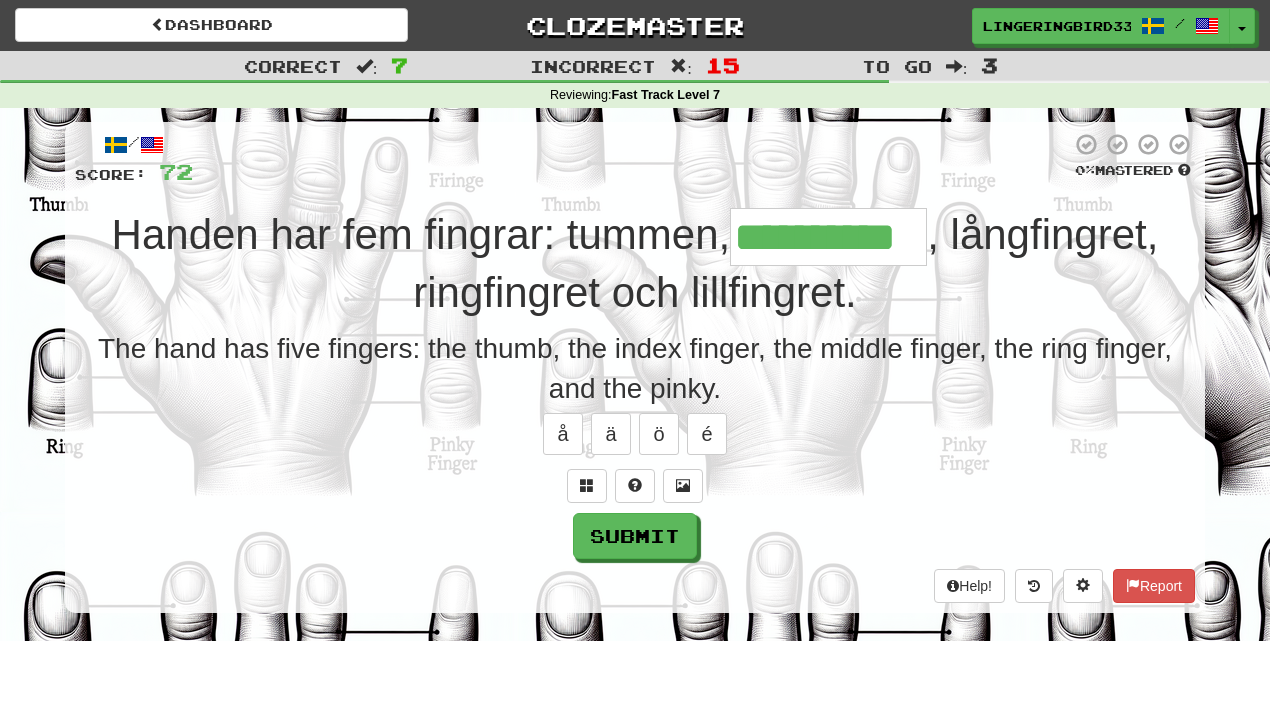 type on "**********" 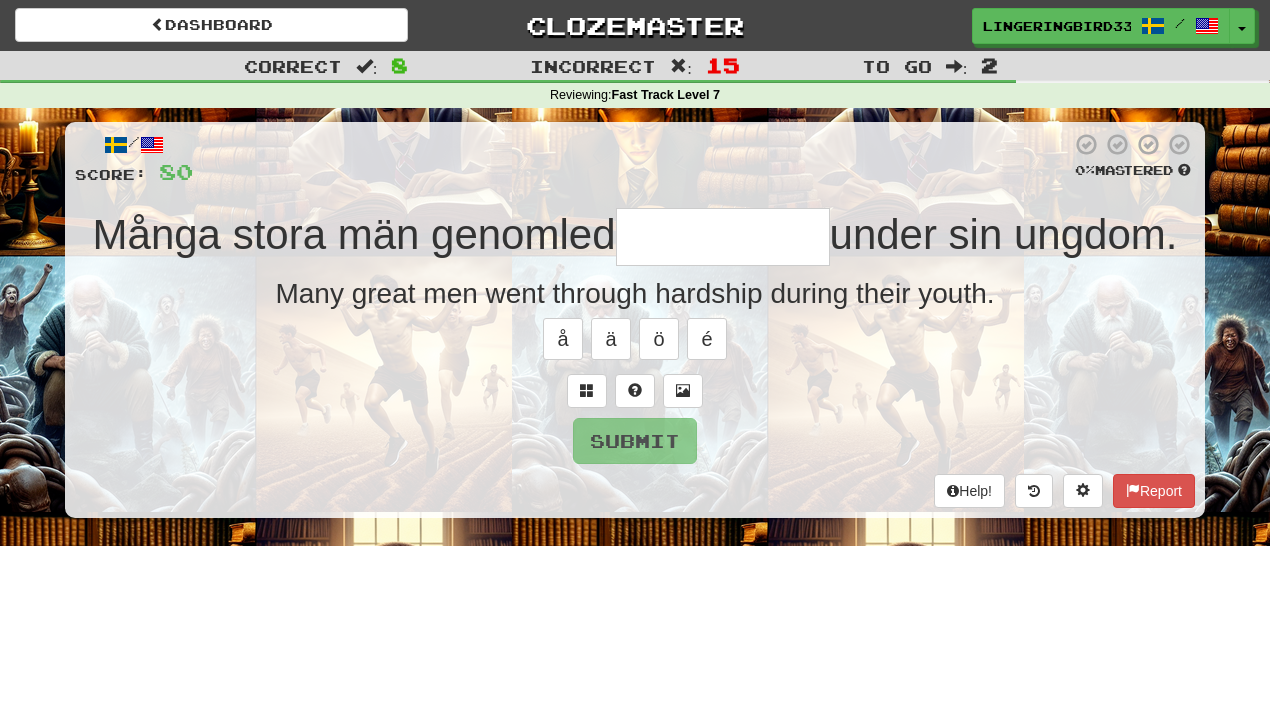 type on "*" 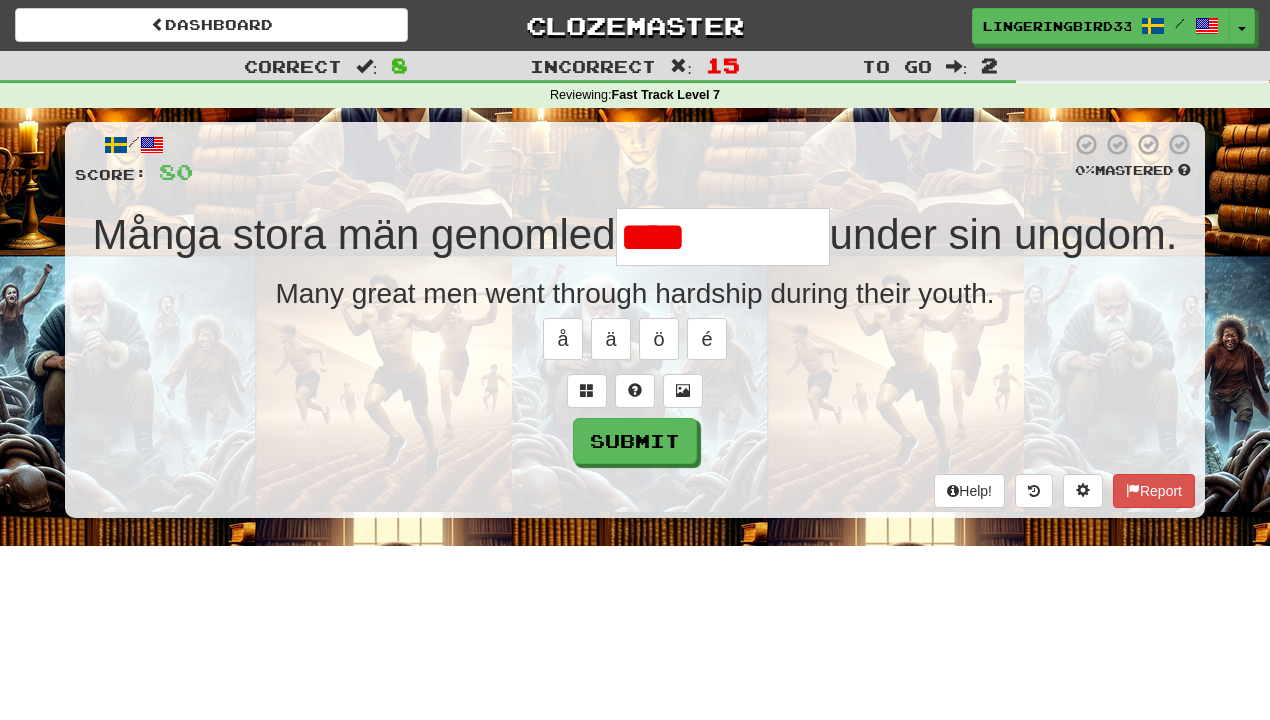 type on "*********" 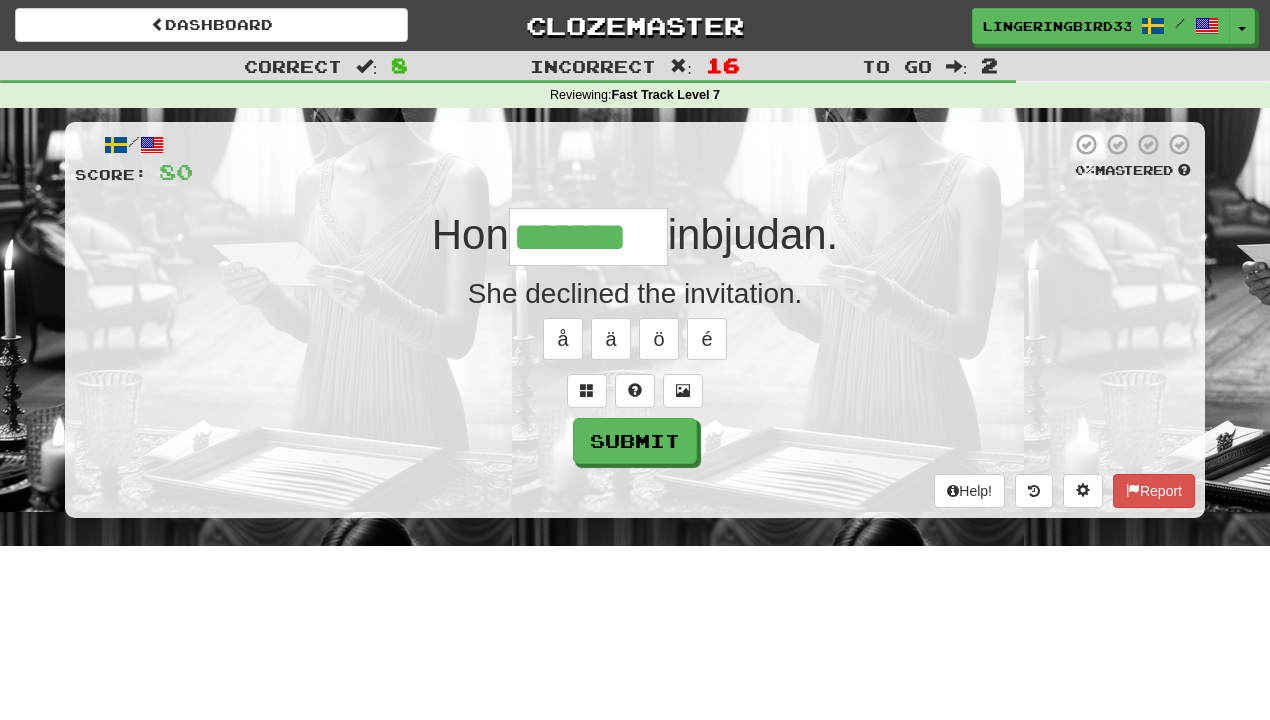 type on "*******" 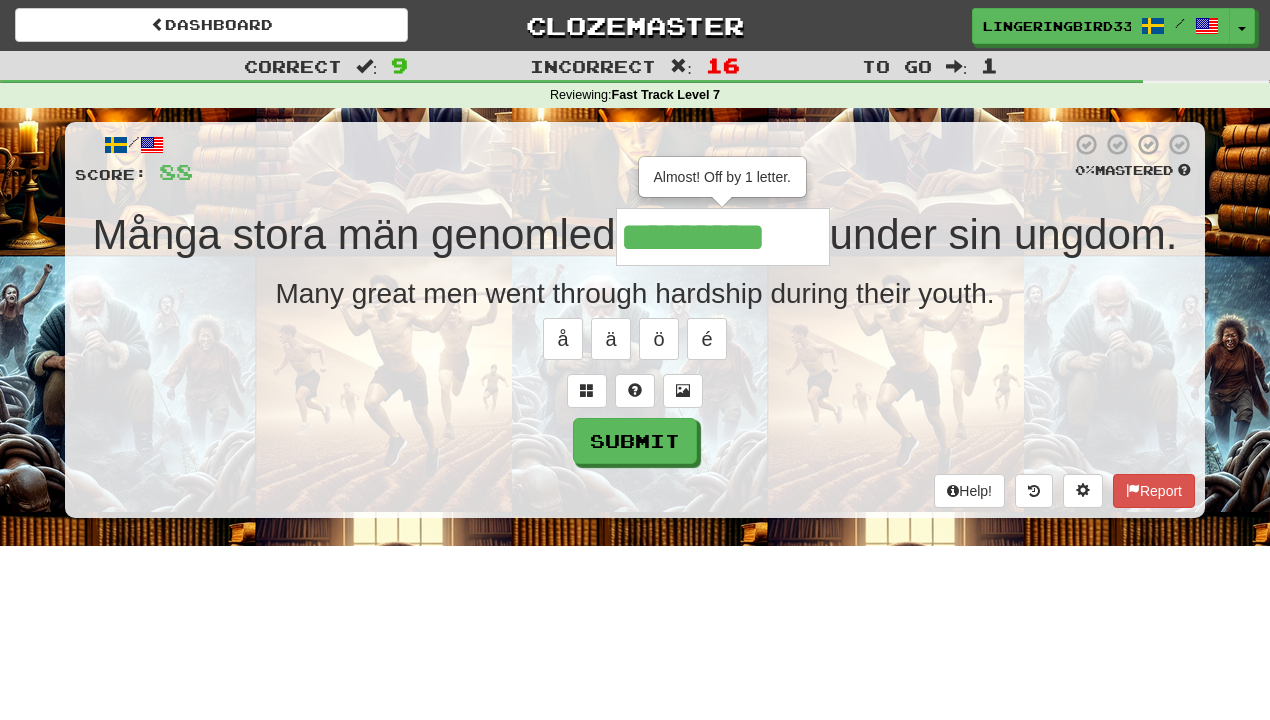 type on "*********" 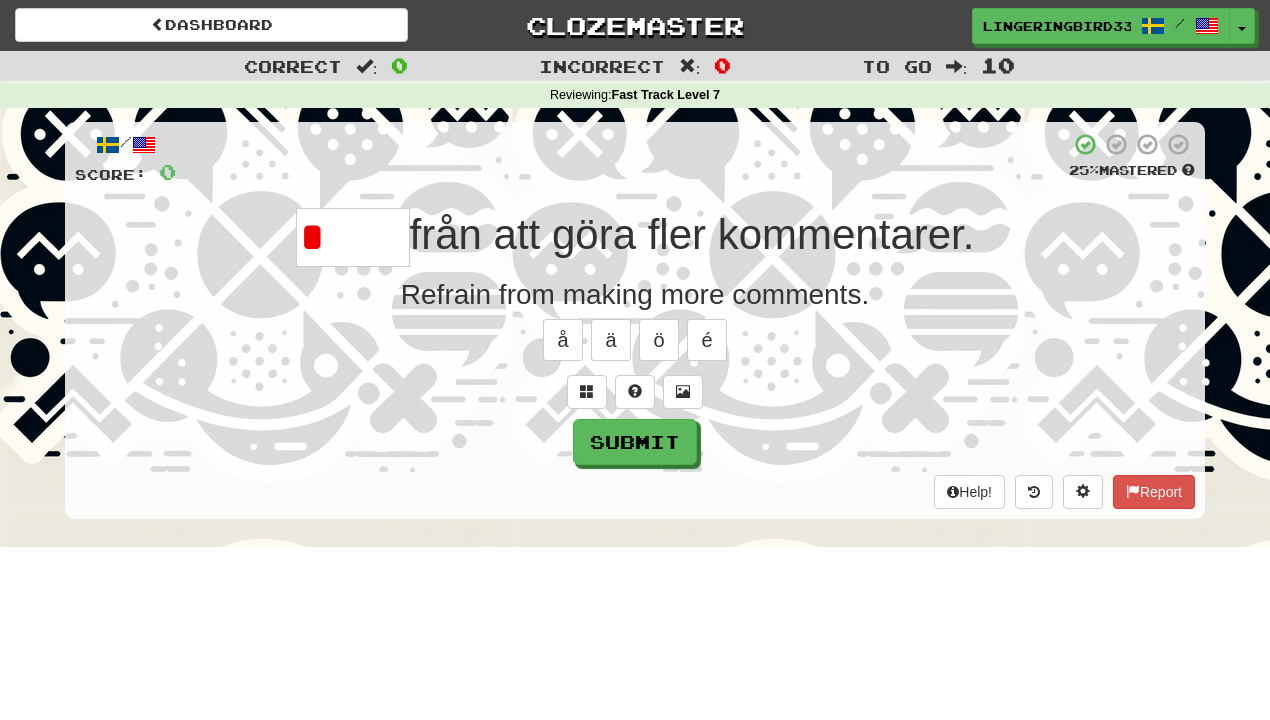 type on "*****" 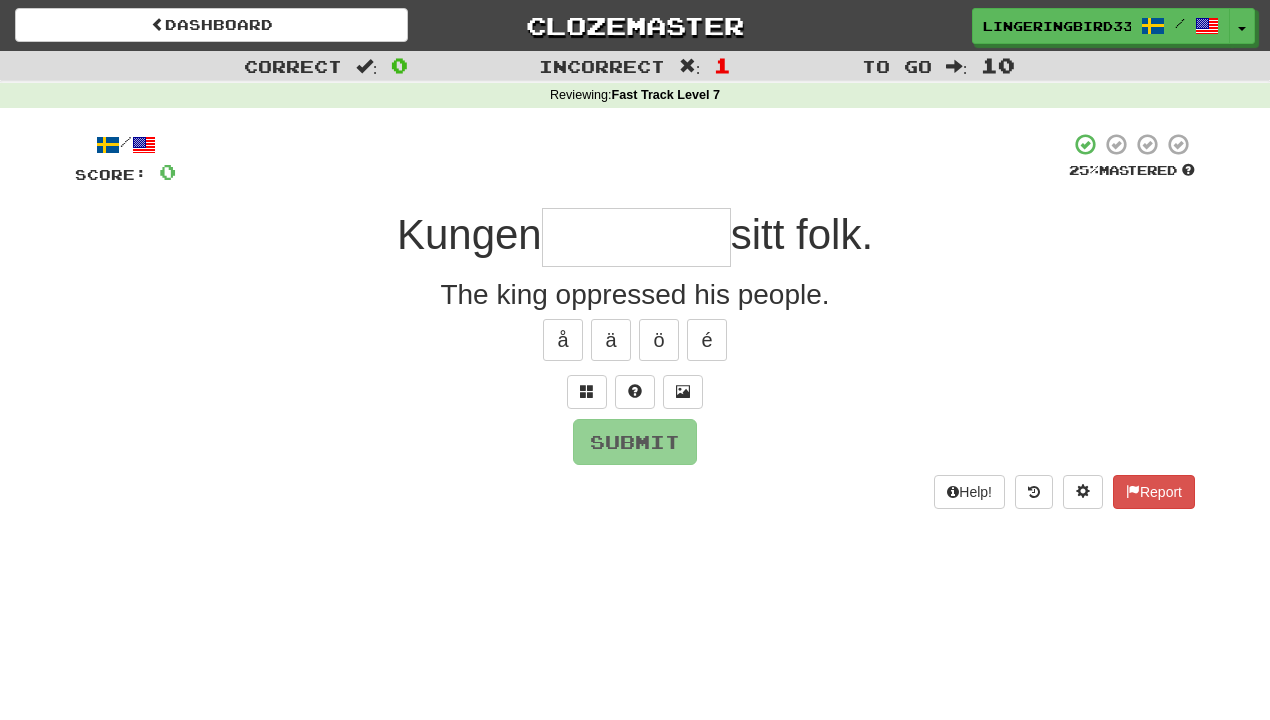 type on "**********" 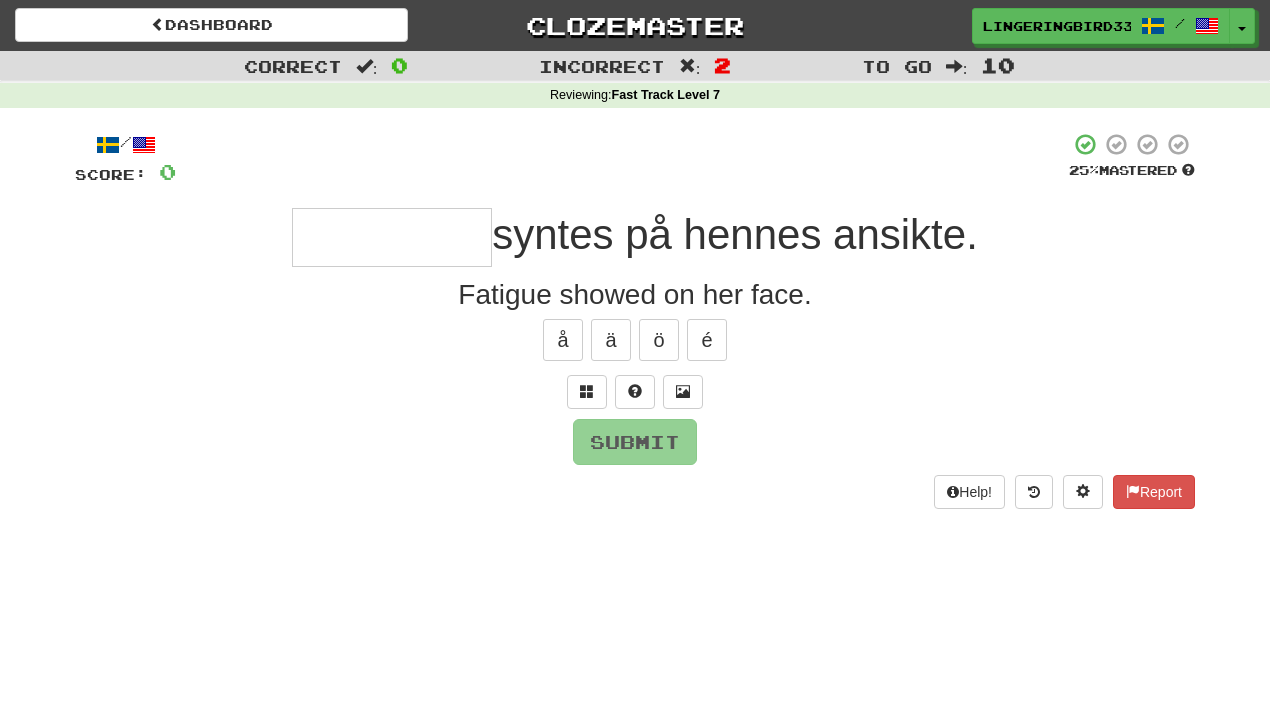 type on "**********" 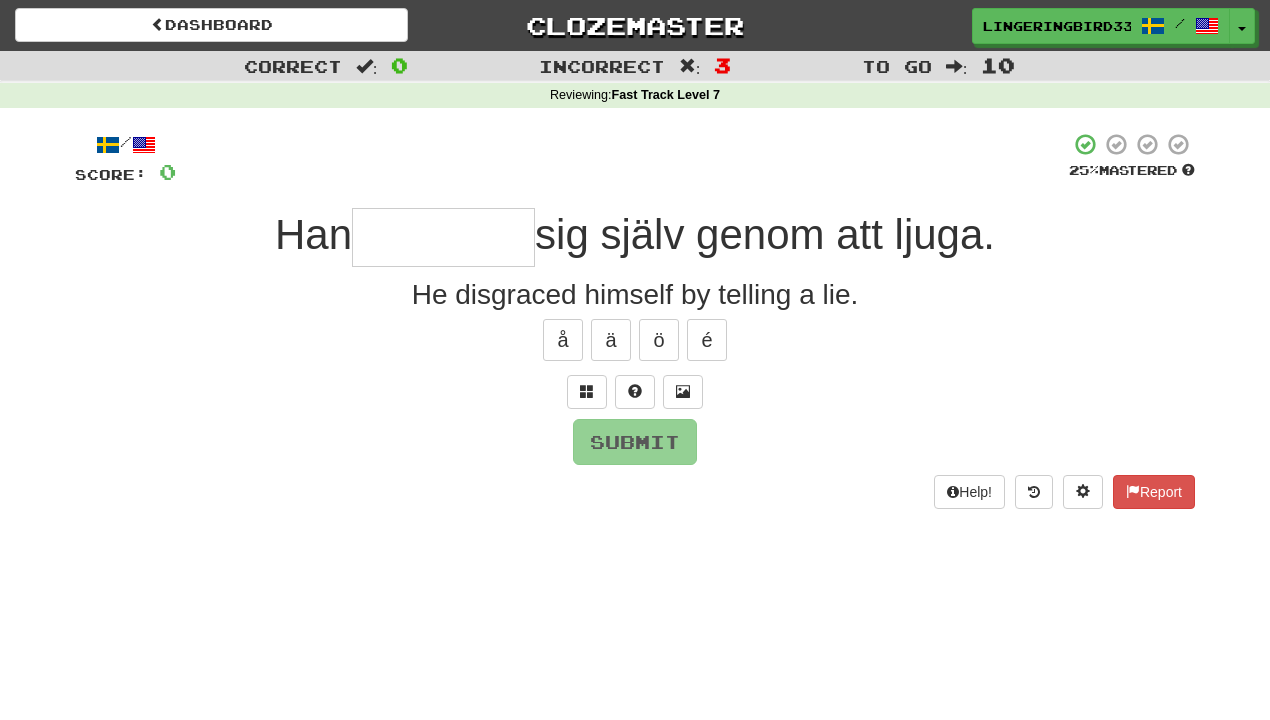 type on "********" 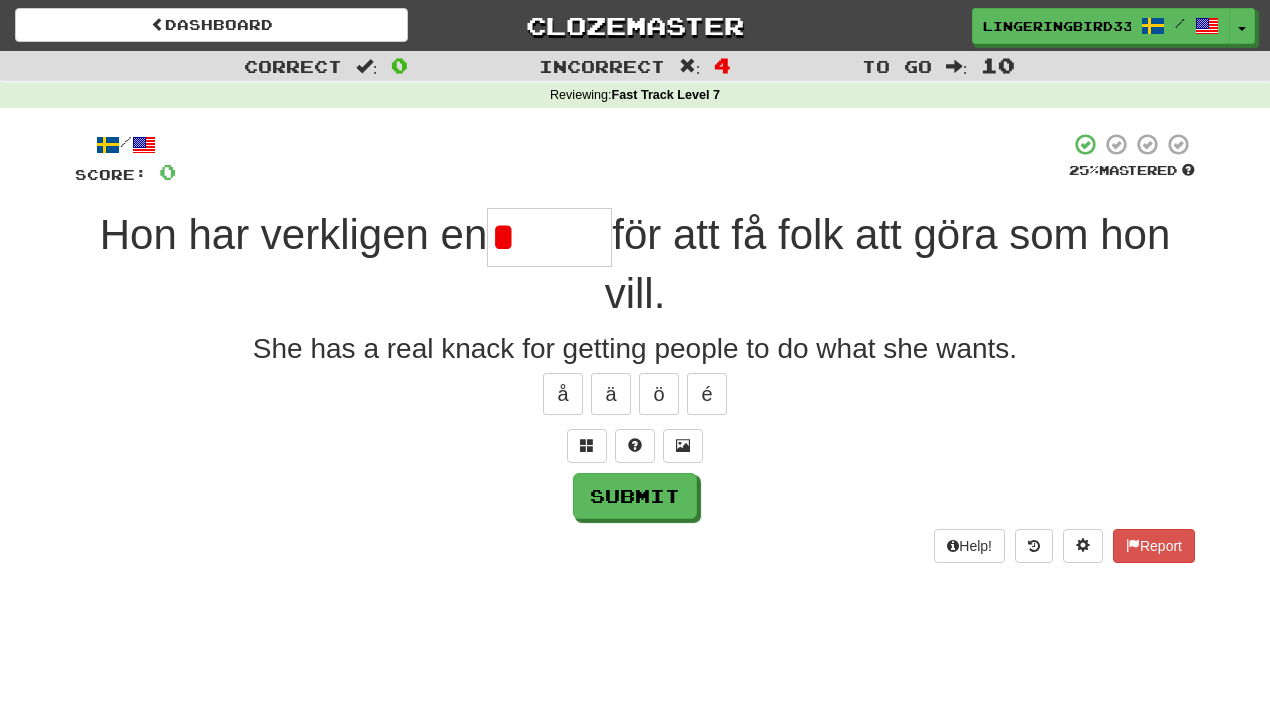 type on "******" 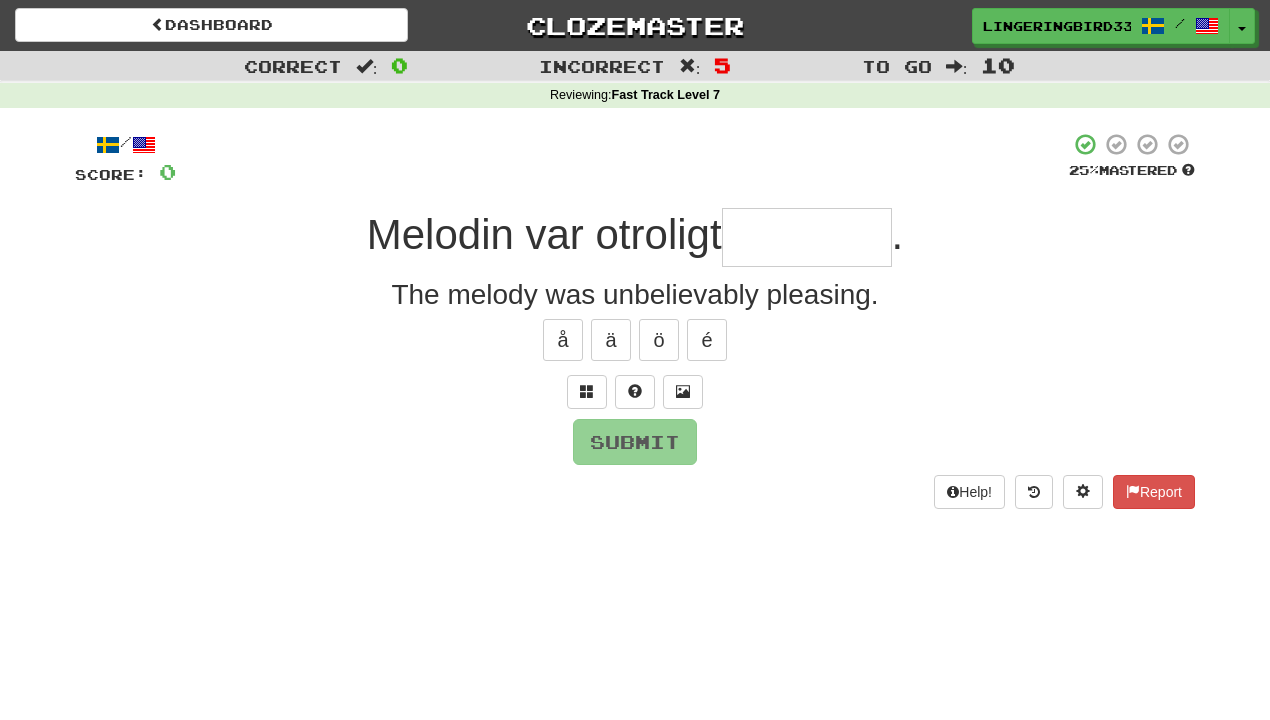 type on "********" 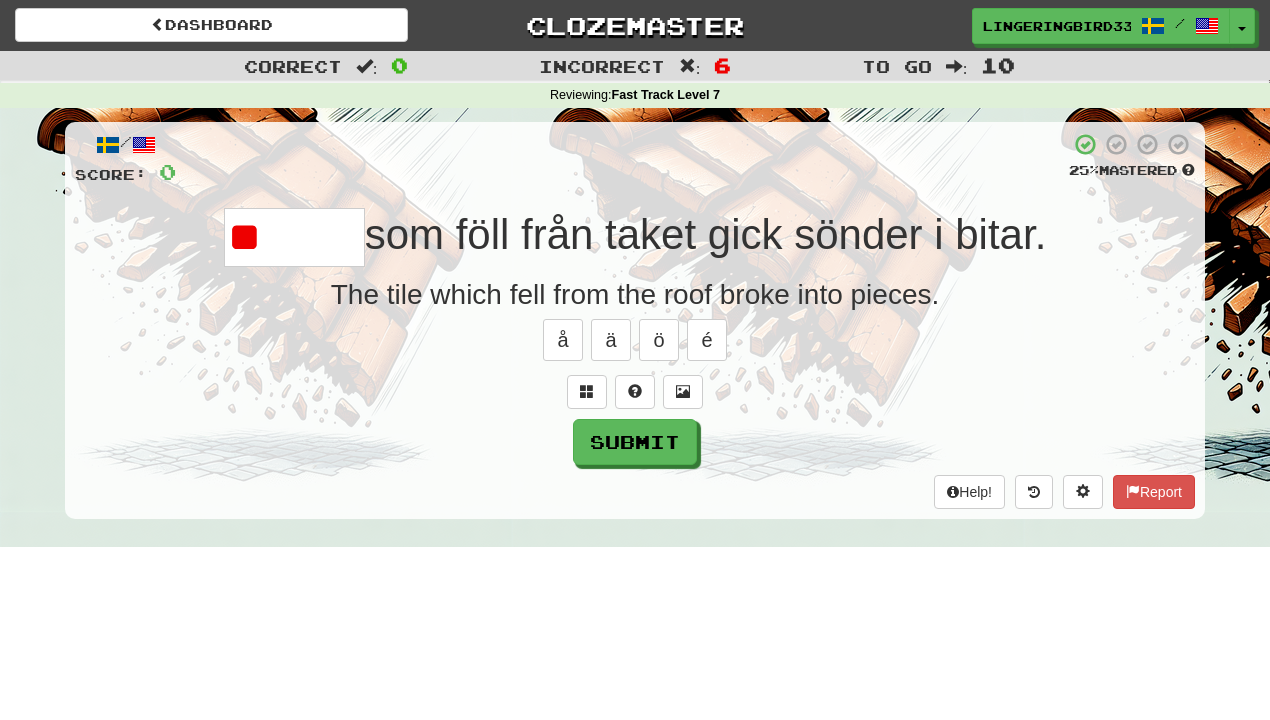 type on "*******" 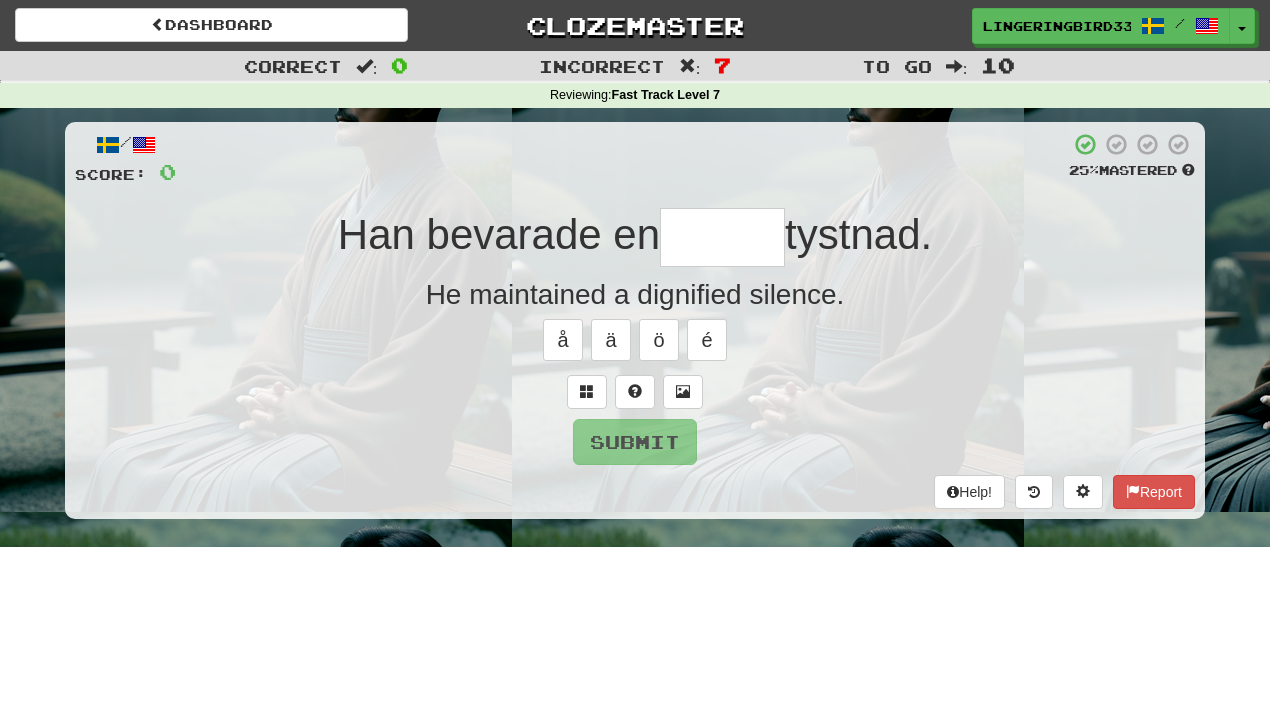 type on "******" 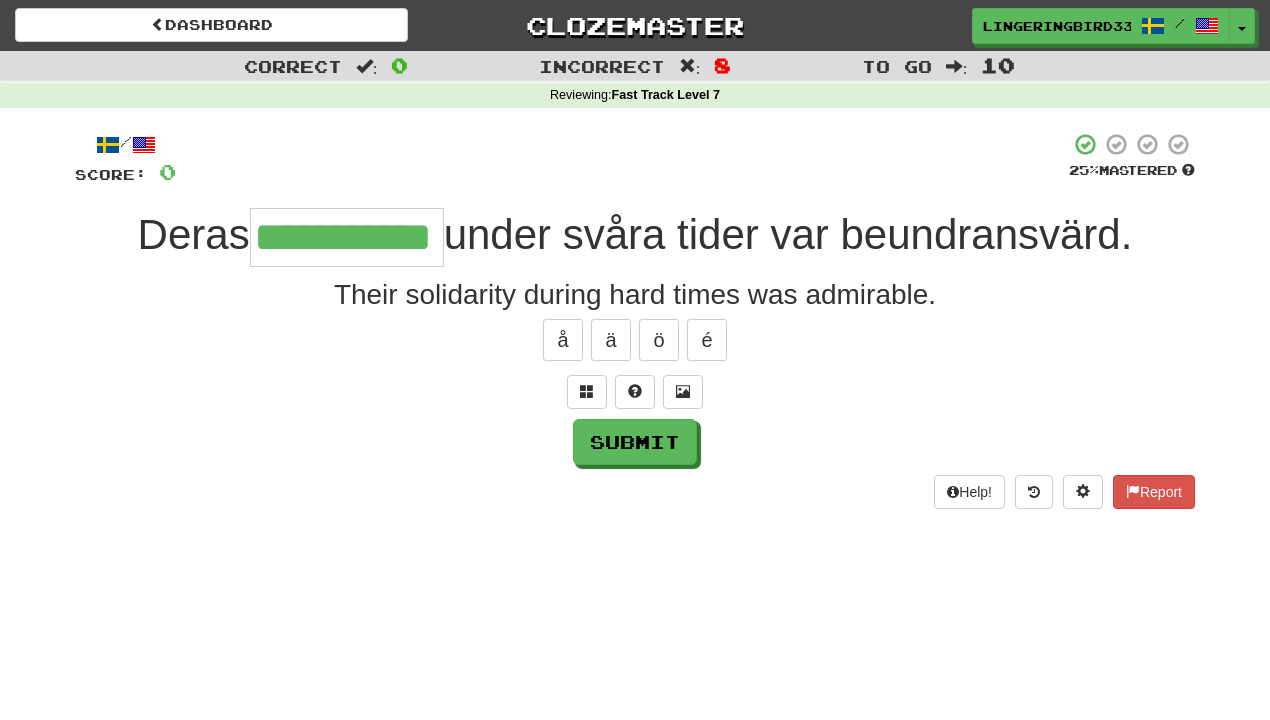 type on "**********" 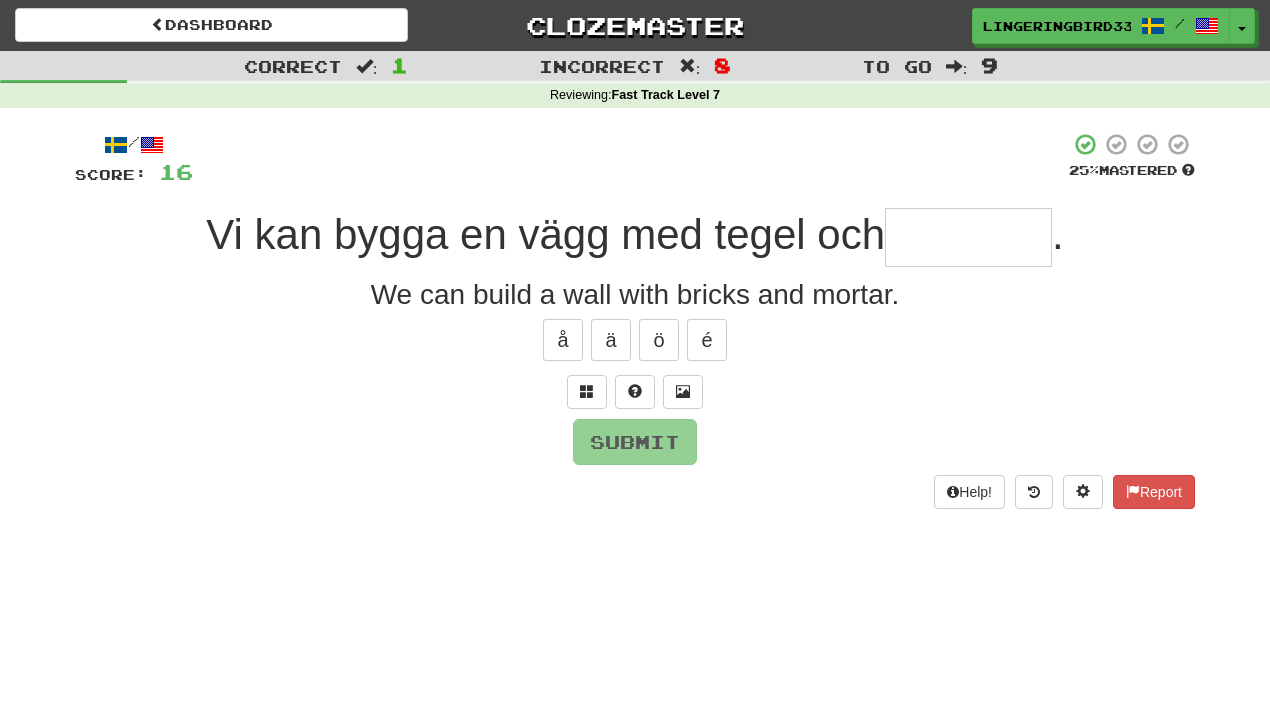 type on "*******" 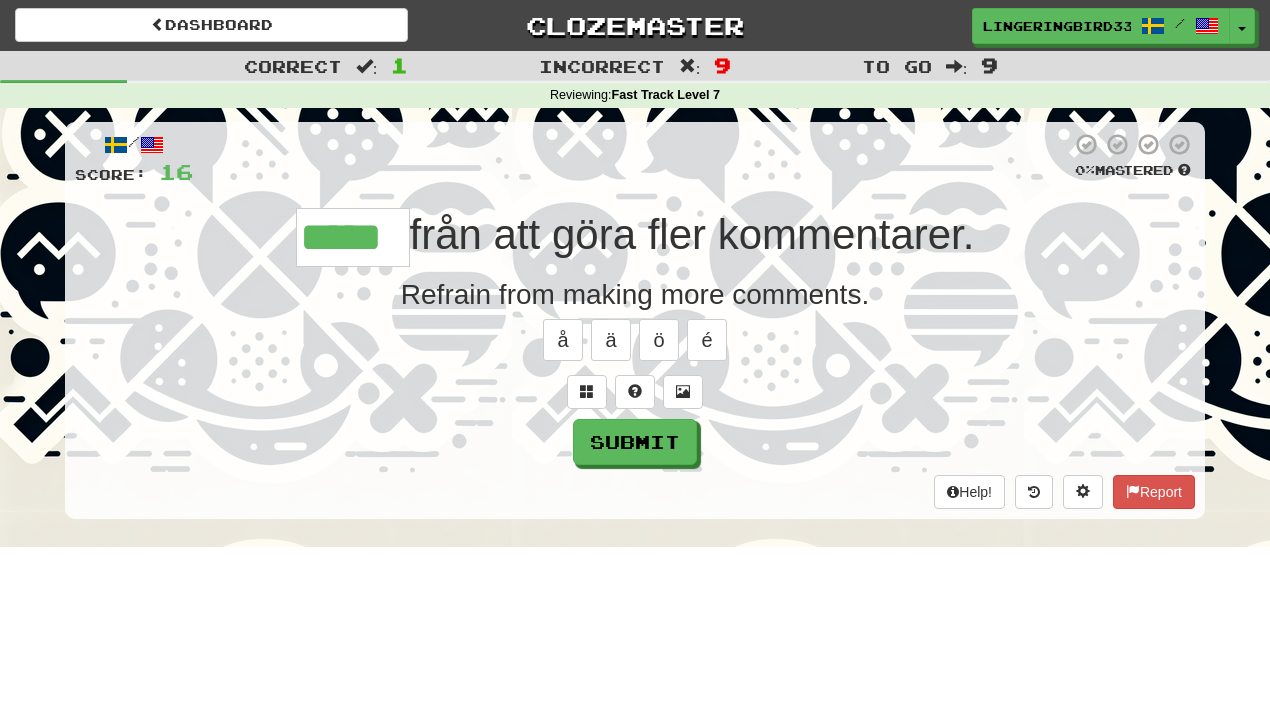 type on "*****" 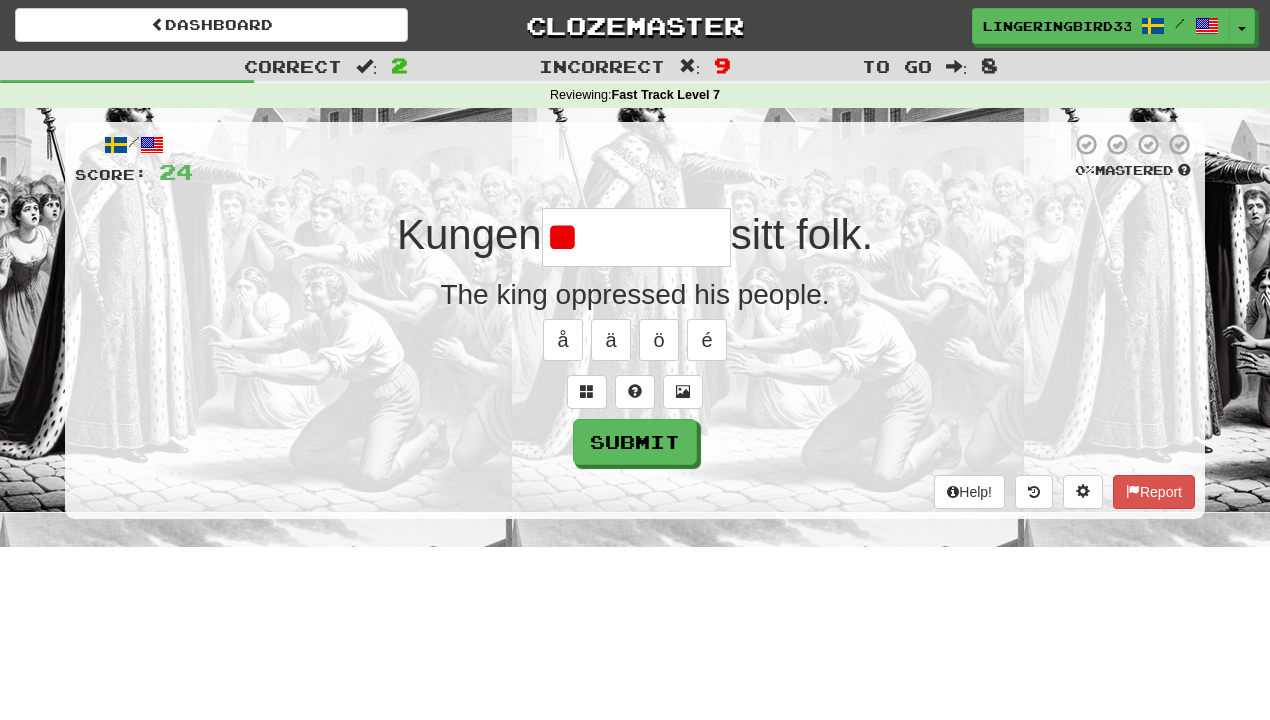 type on "*" 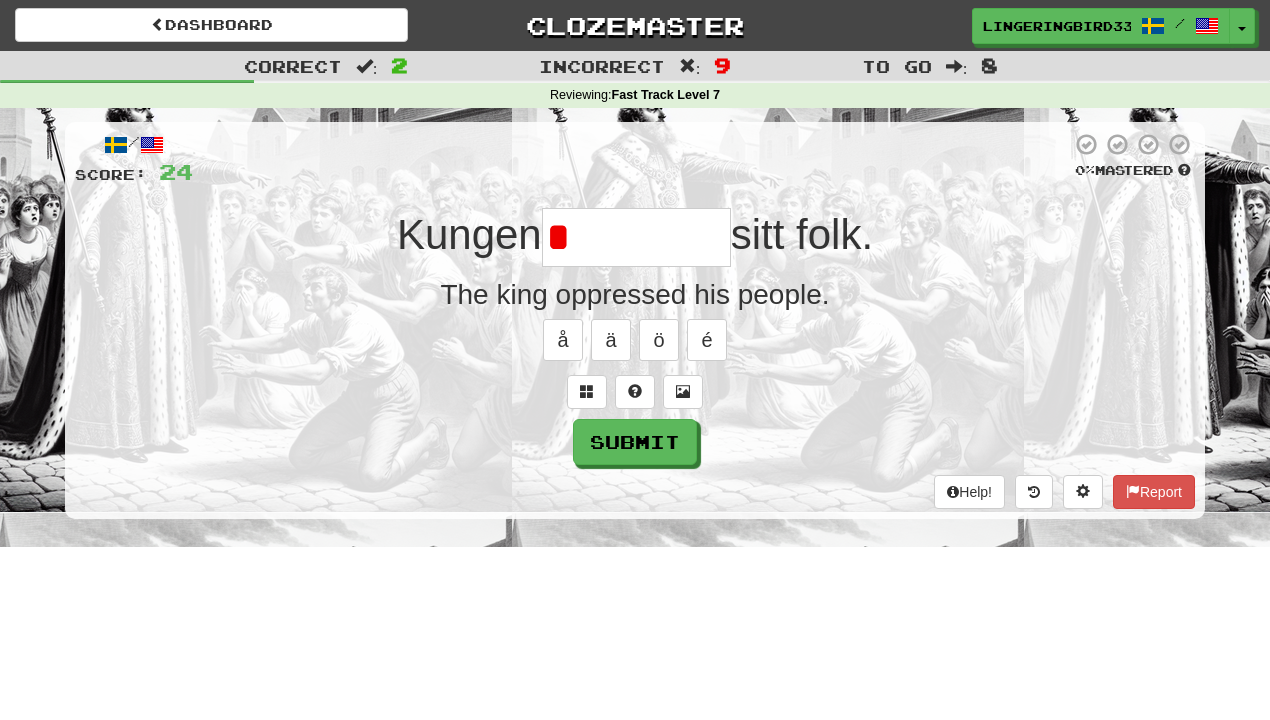 type on "**********" 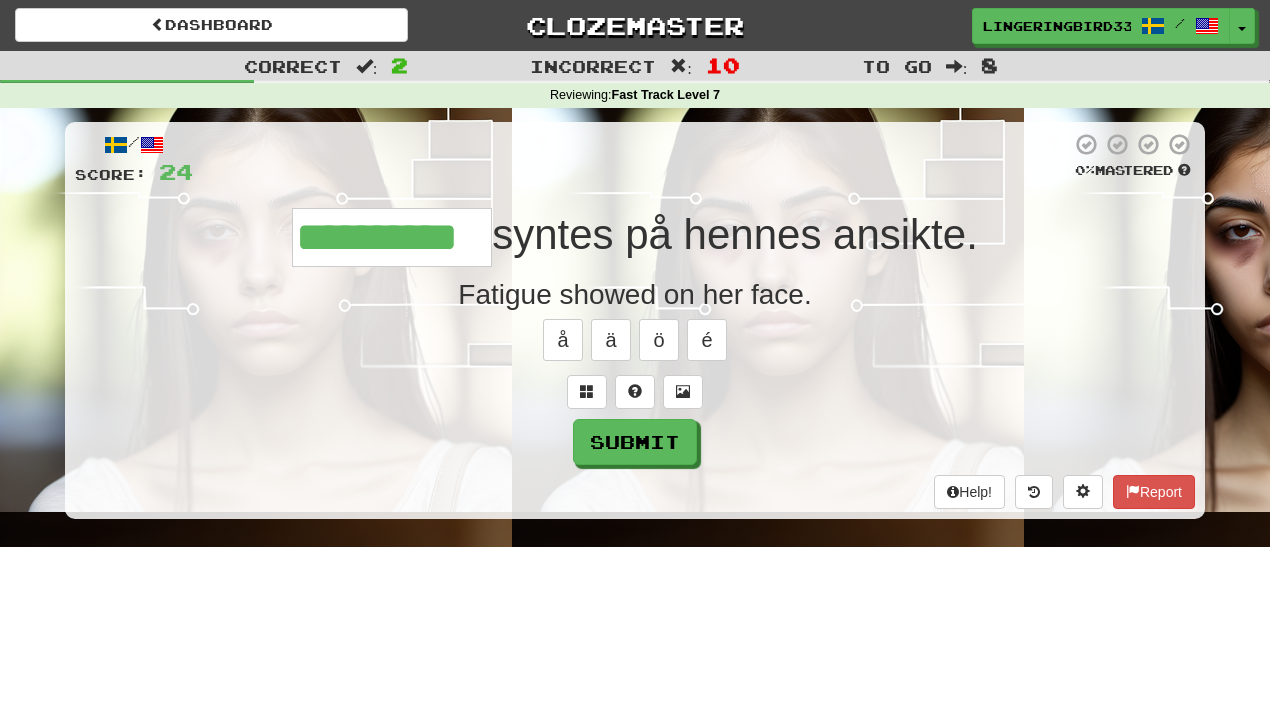 type on "**********" 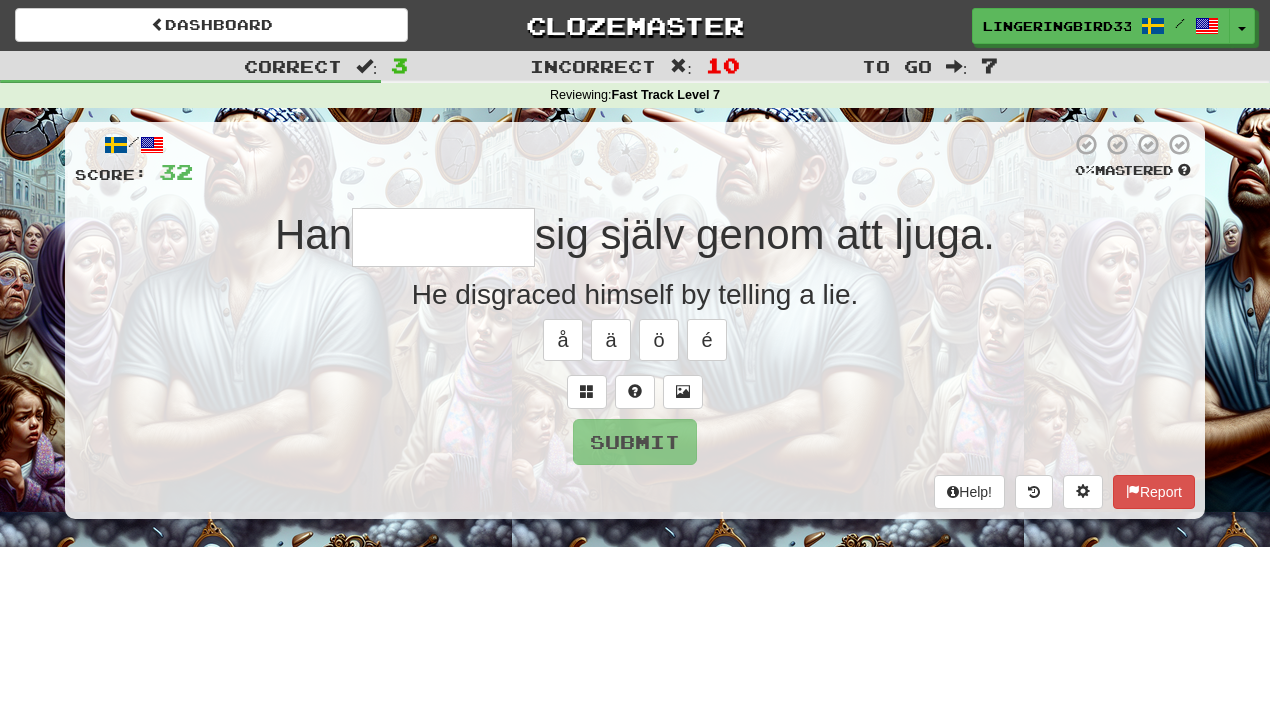type on "********" 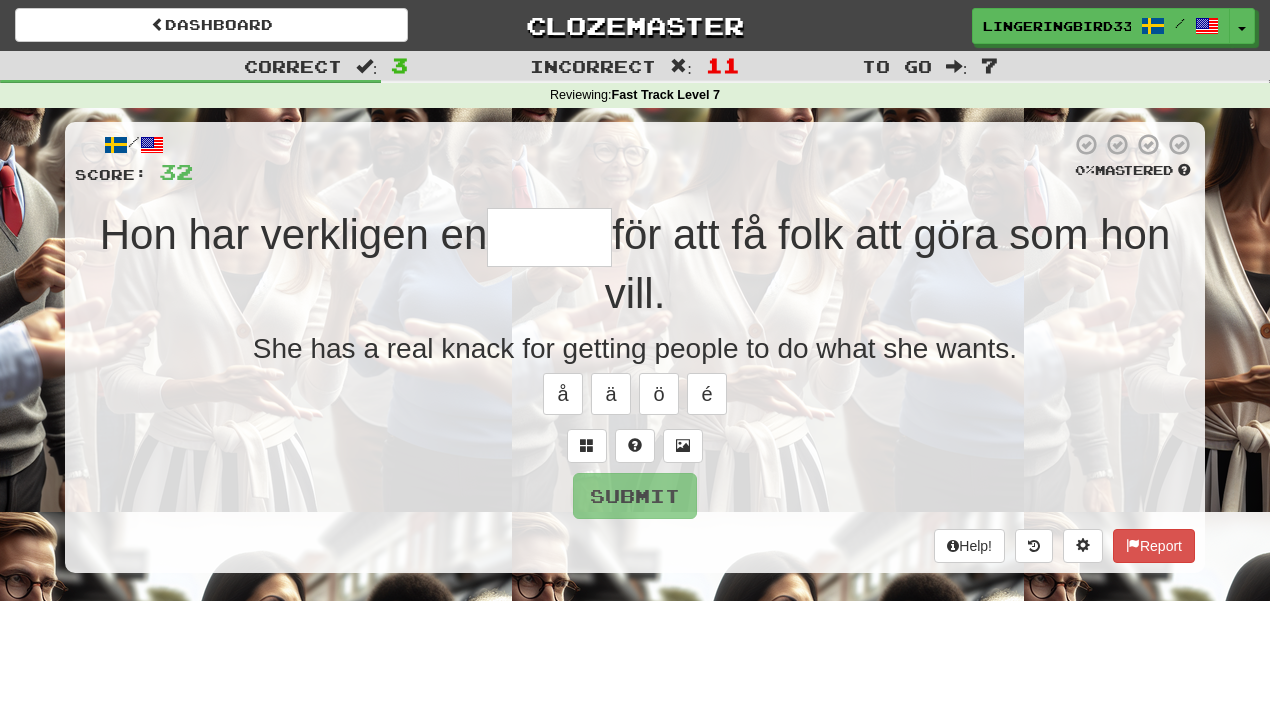 type on "******" 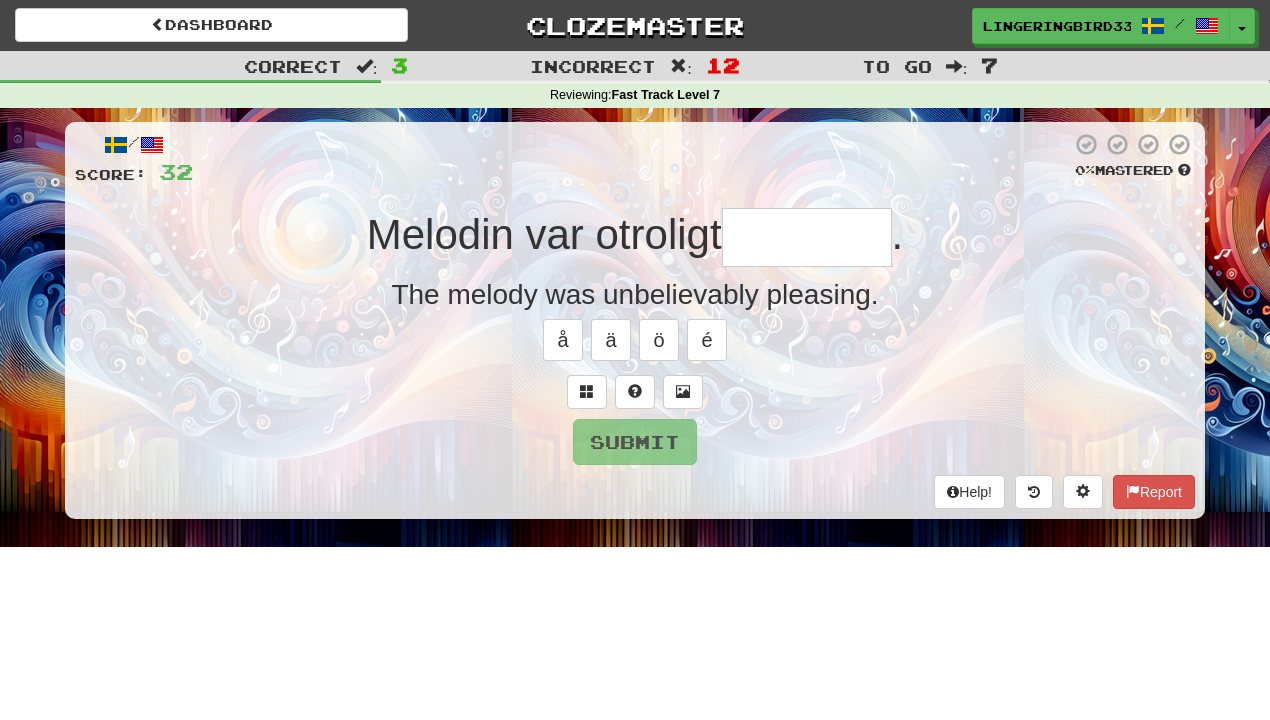 type on "*" 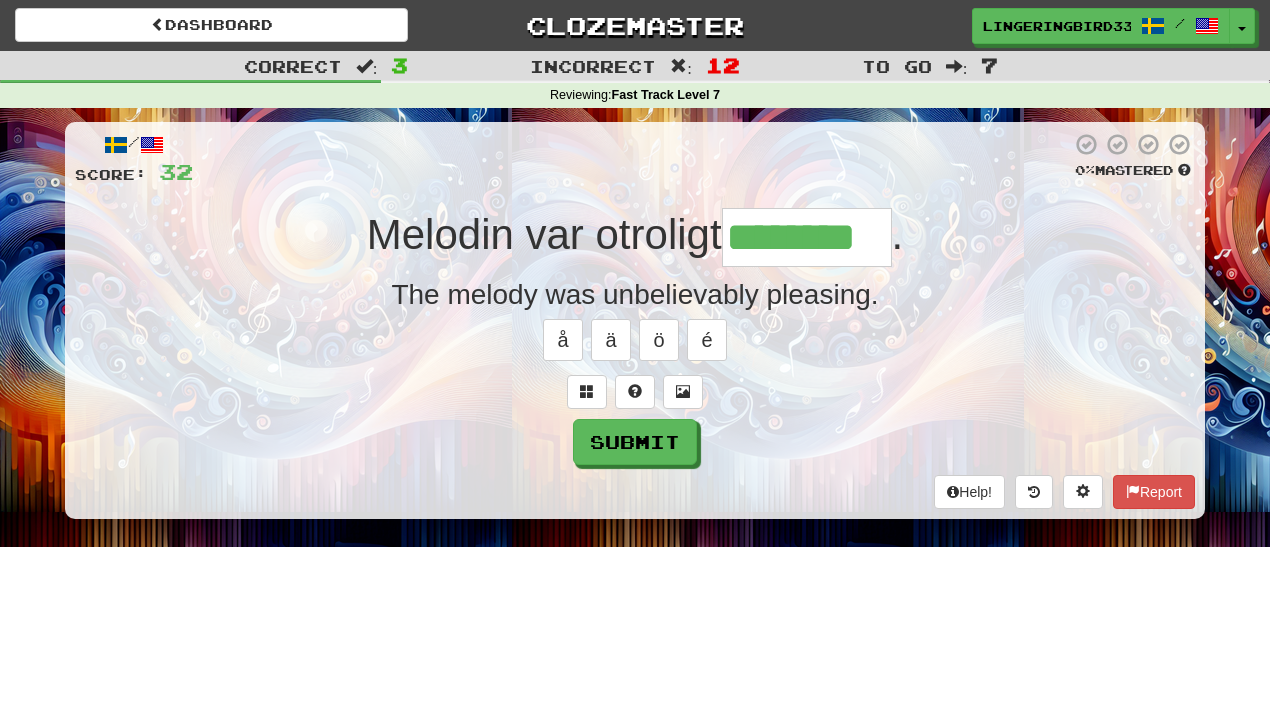 type on "********" 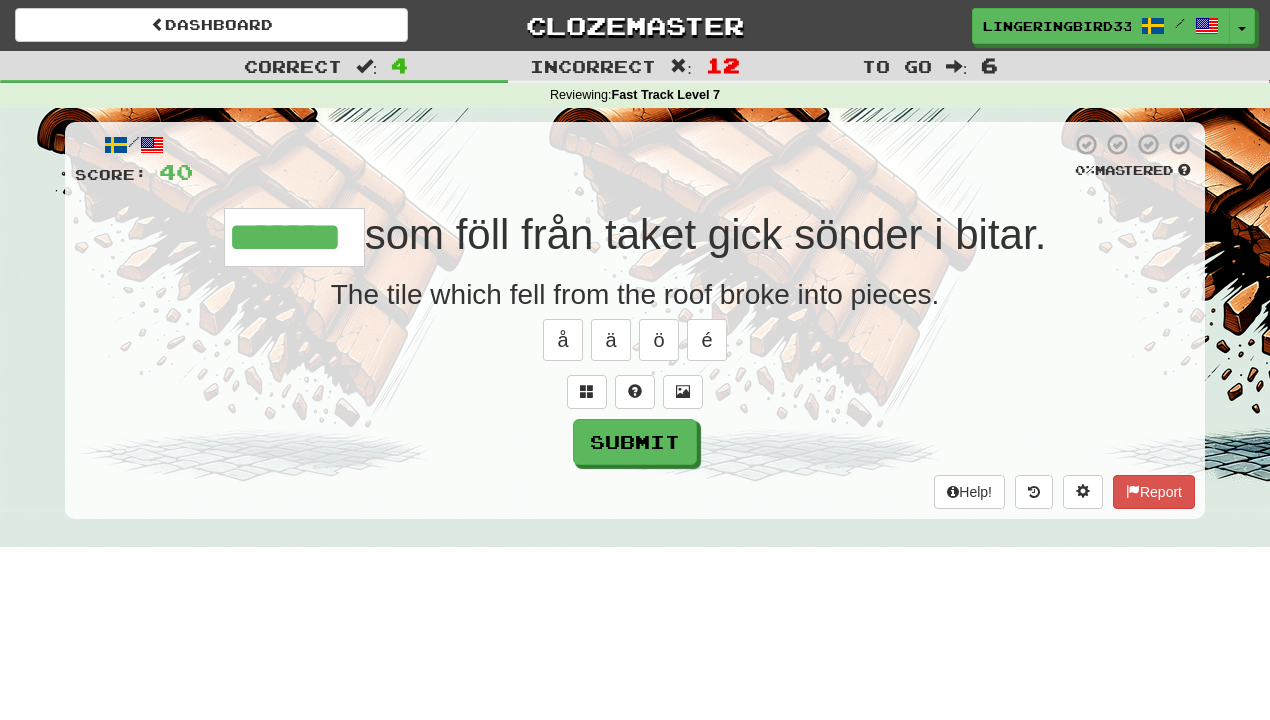 type on "*******" 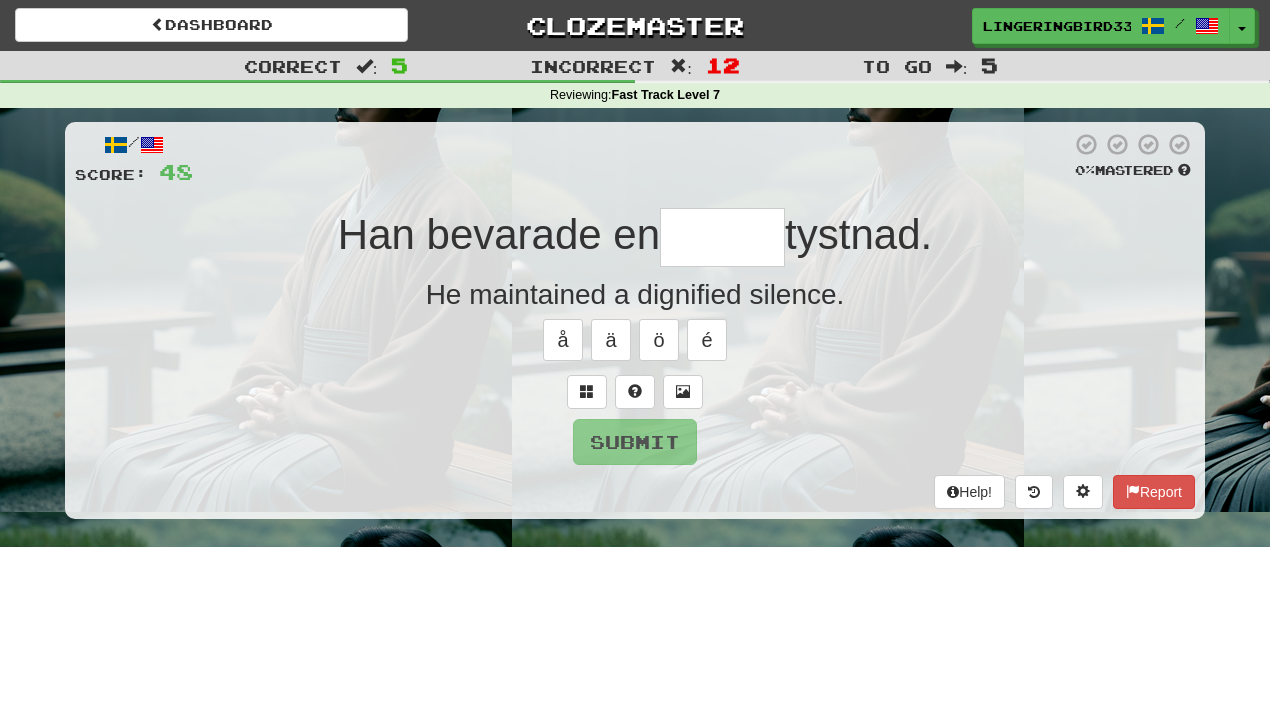 type on "******" 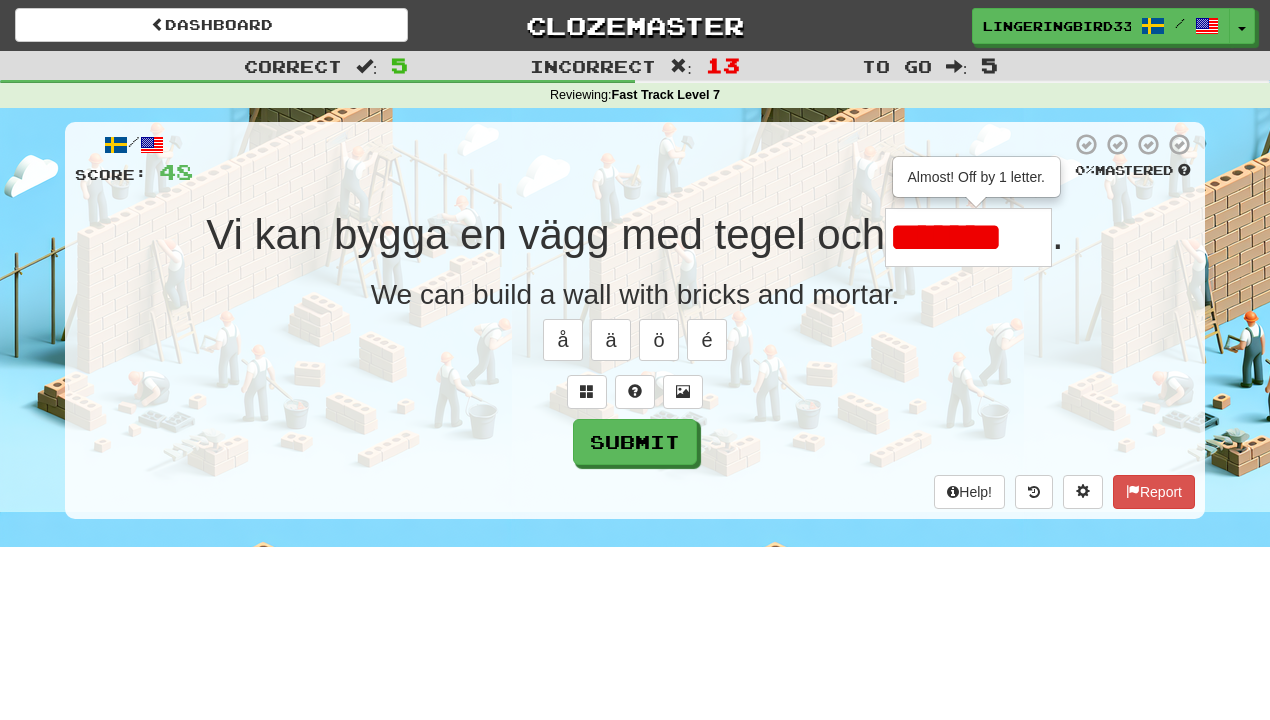 type on "*******" 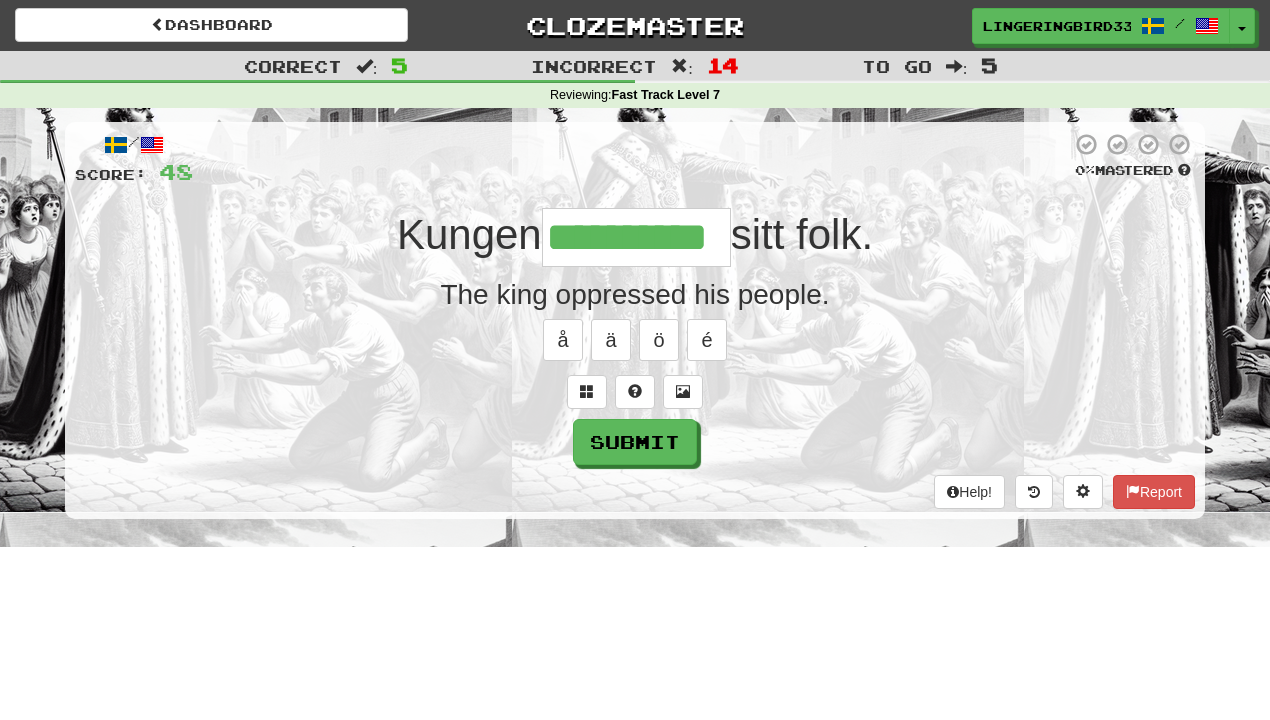 type on "**********" 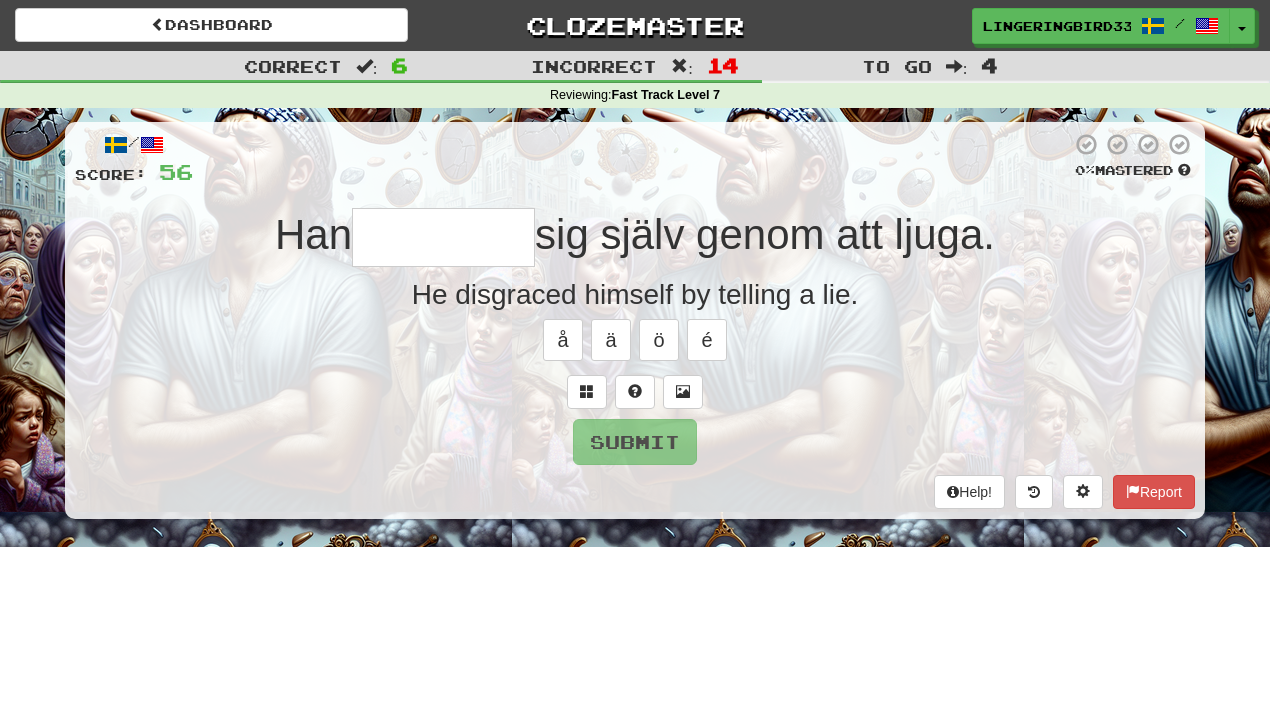 type on "********" 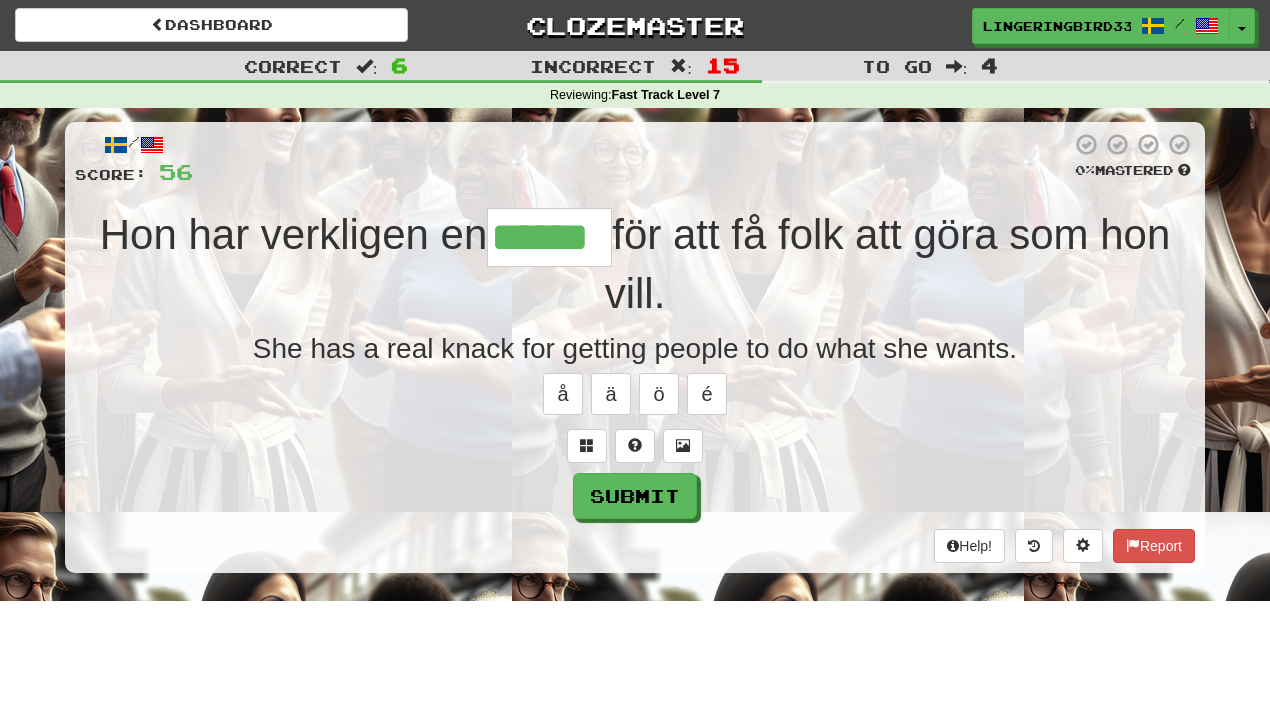 type on "******" 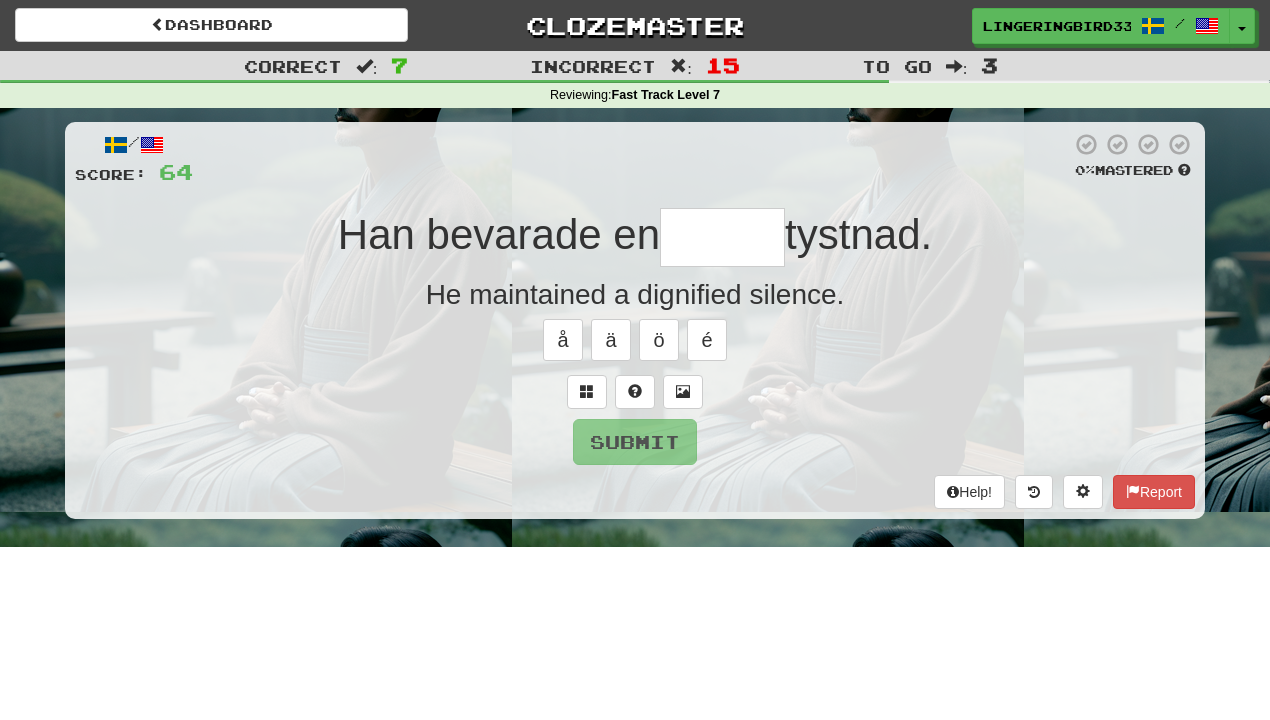 type on "******" 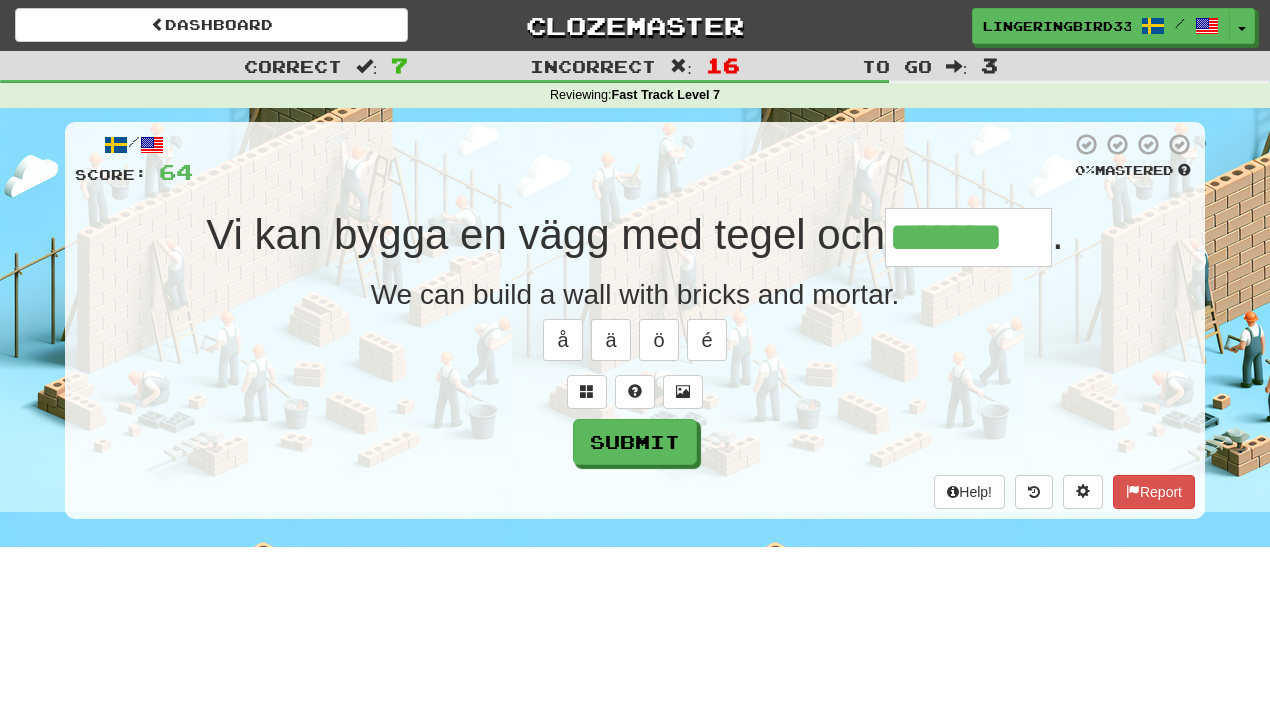 type on "*******" 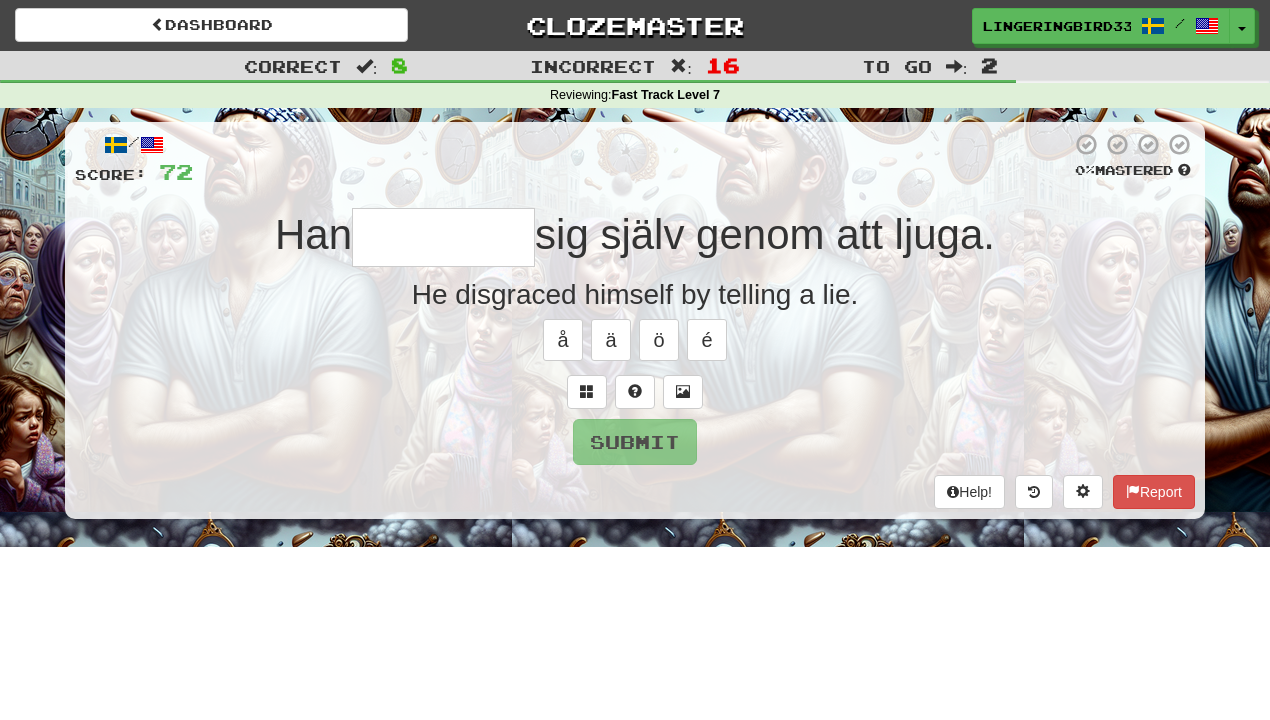 type on "********" 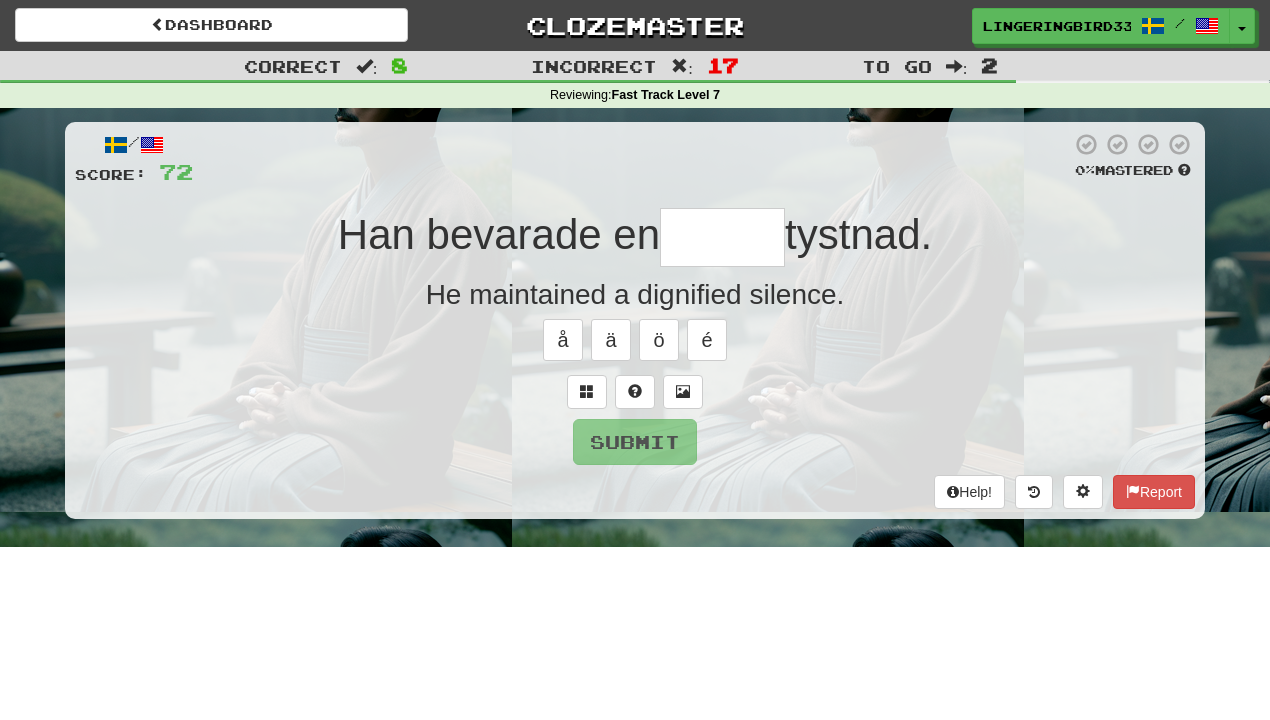type on "******" 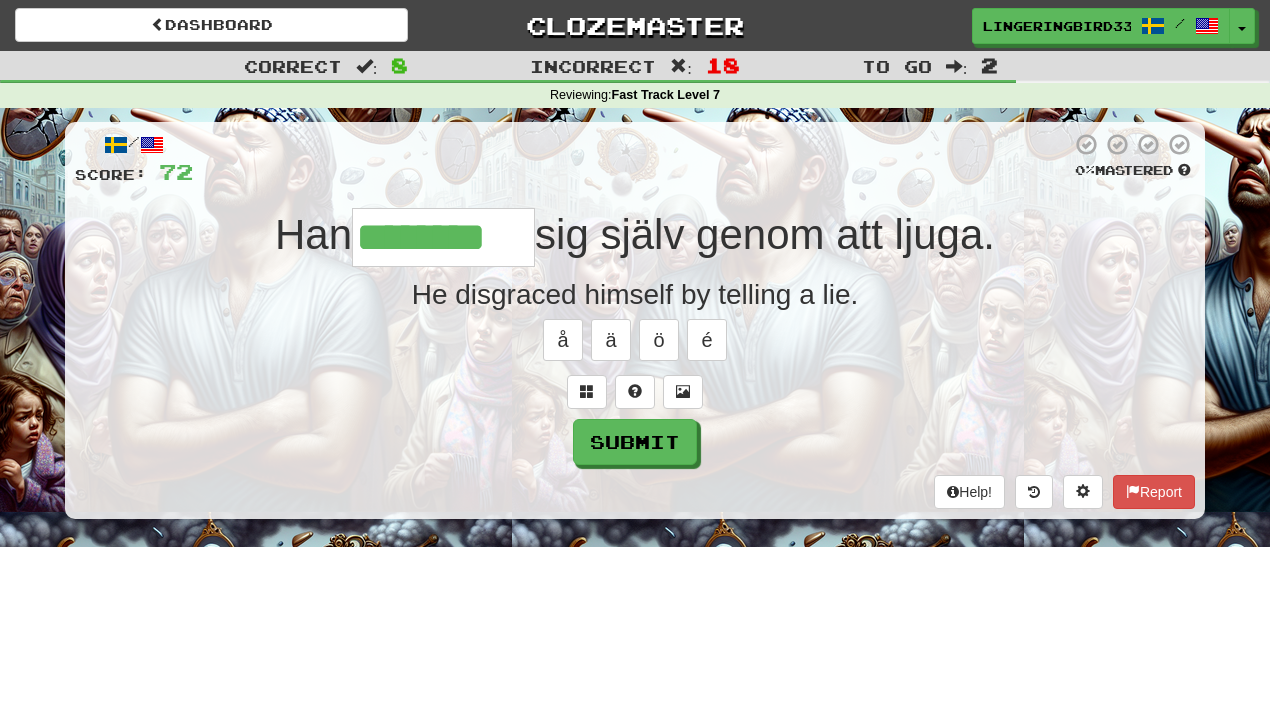 type on "********" 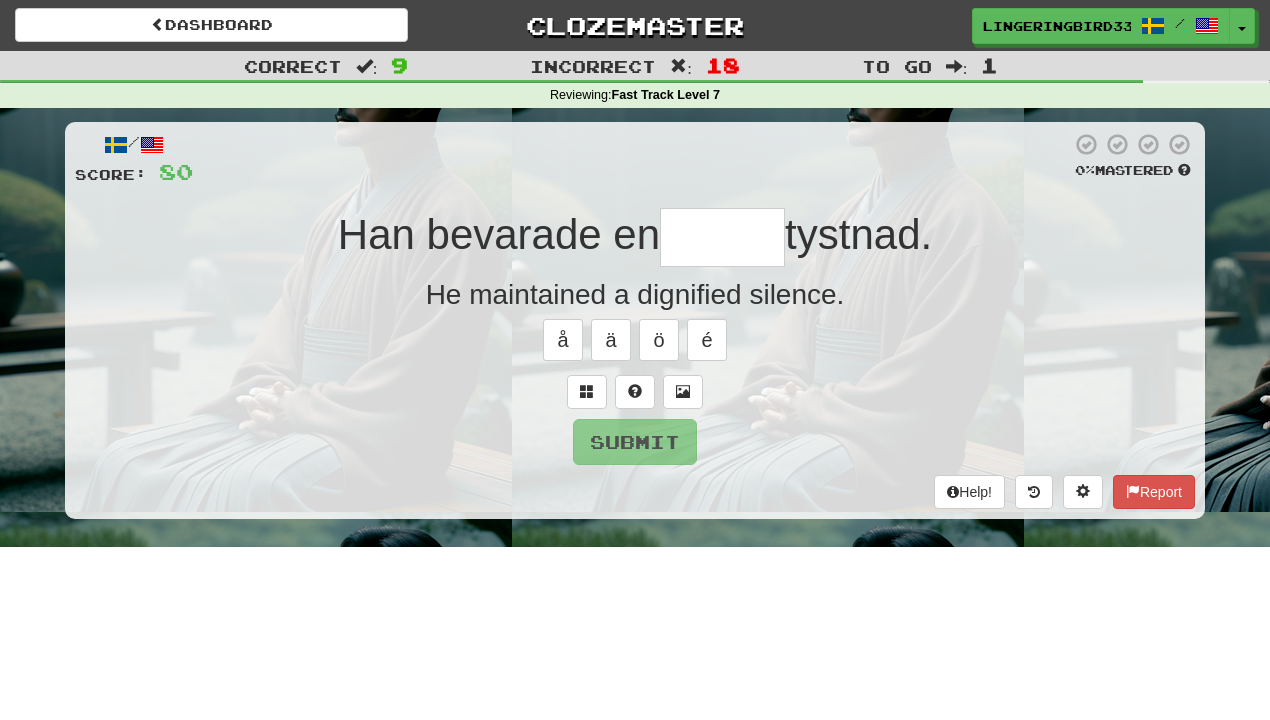 type on "******" 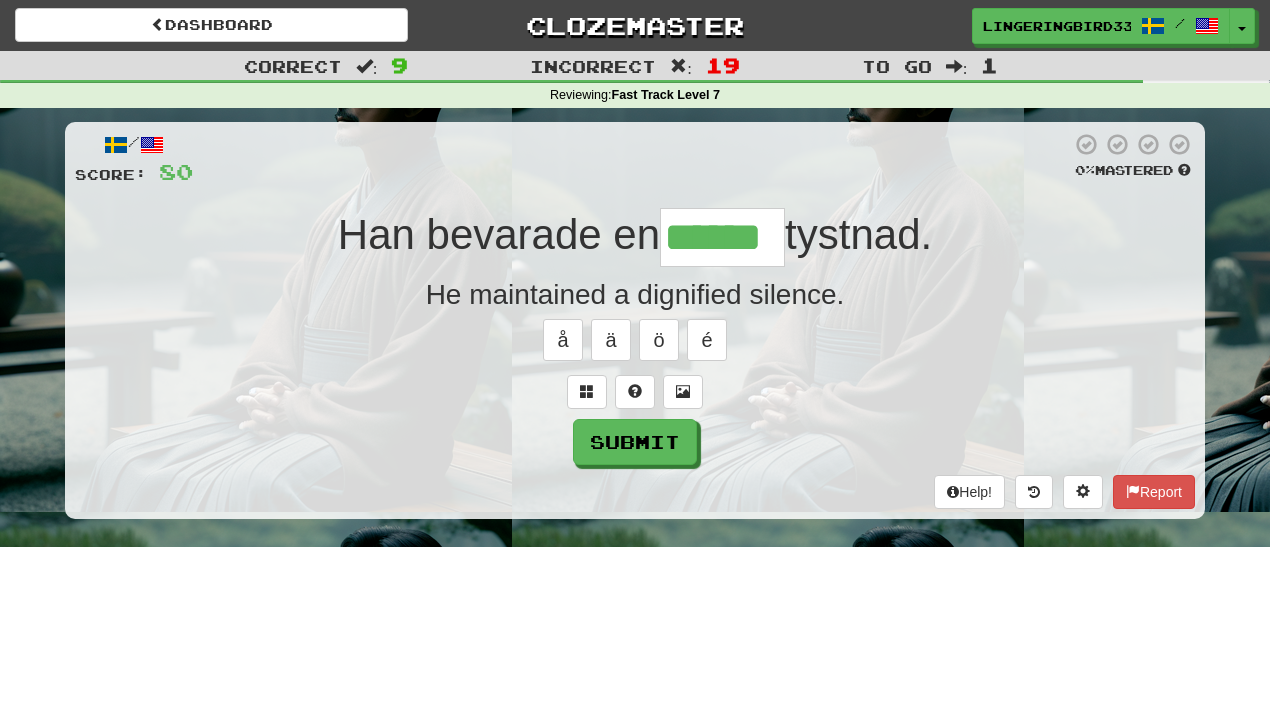 type on "******" 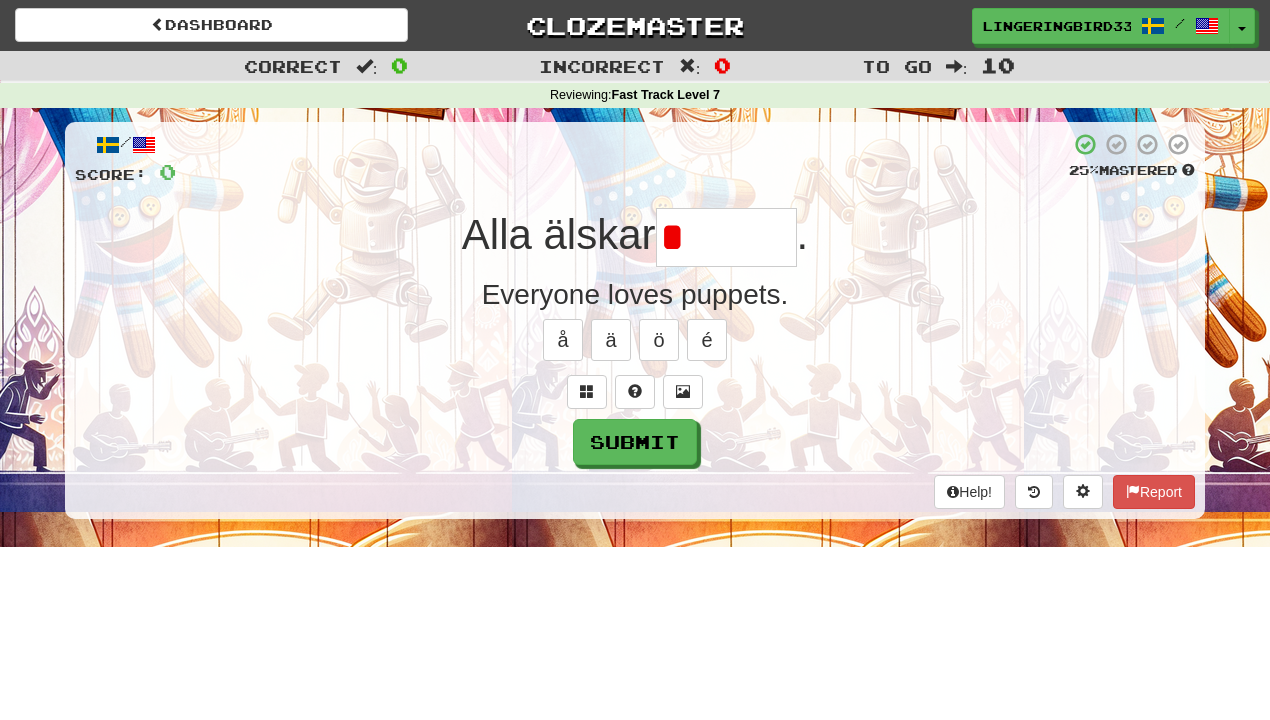 type on "******" 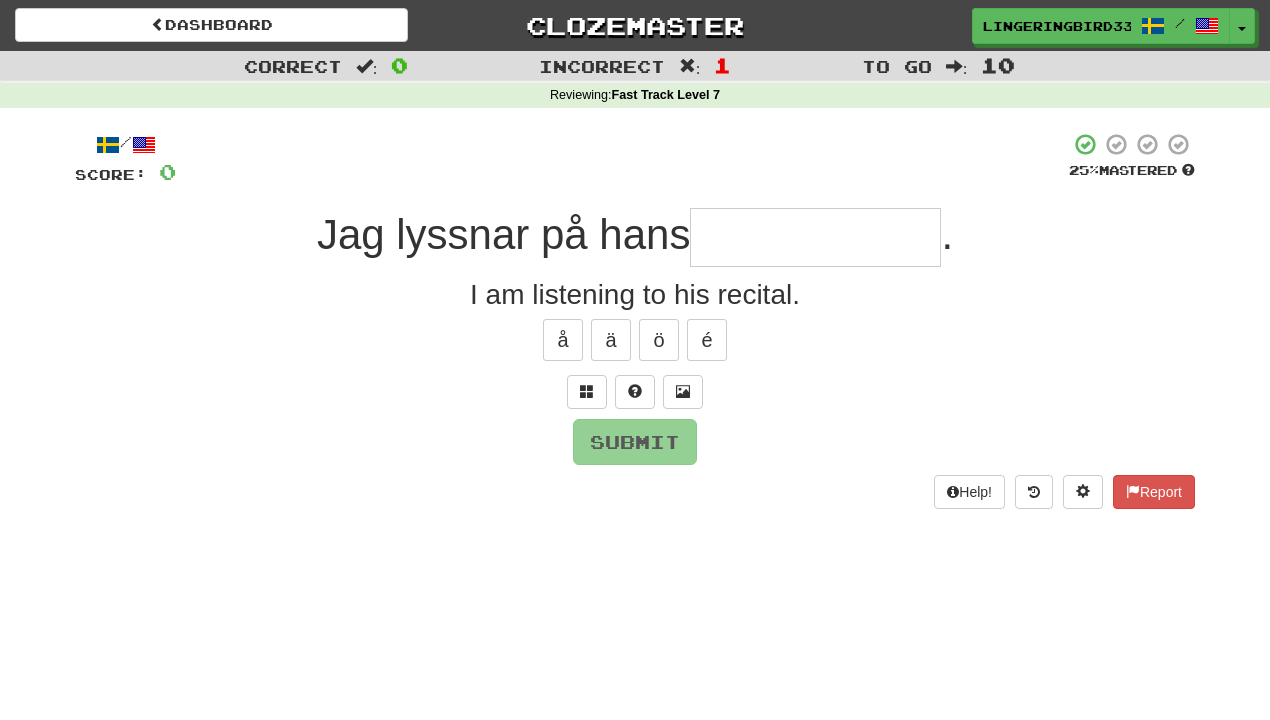 type on "**********" 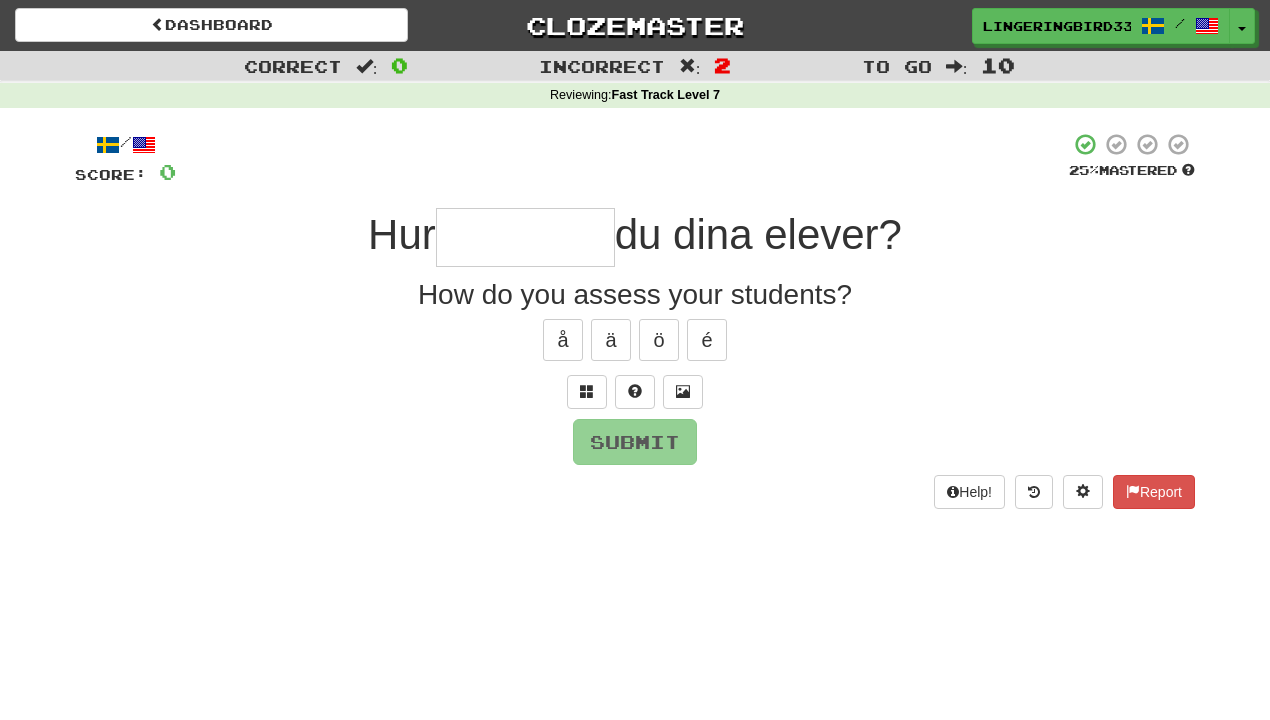 type on "*******" 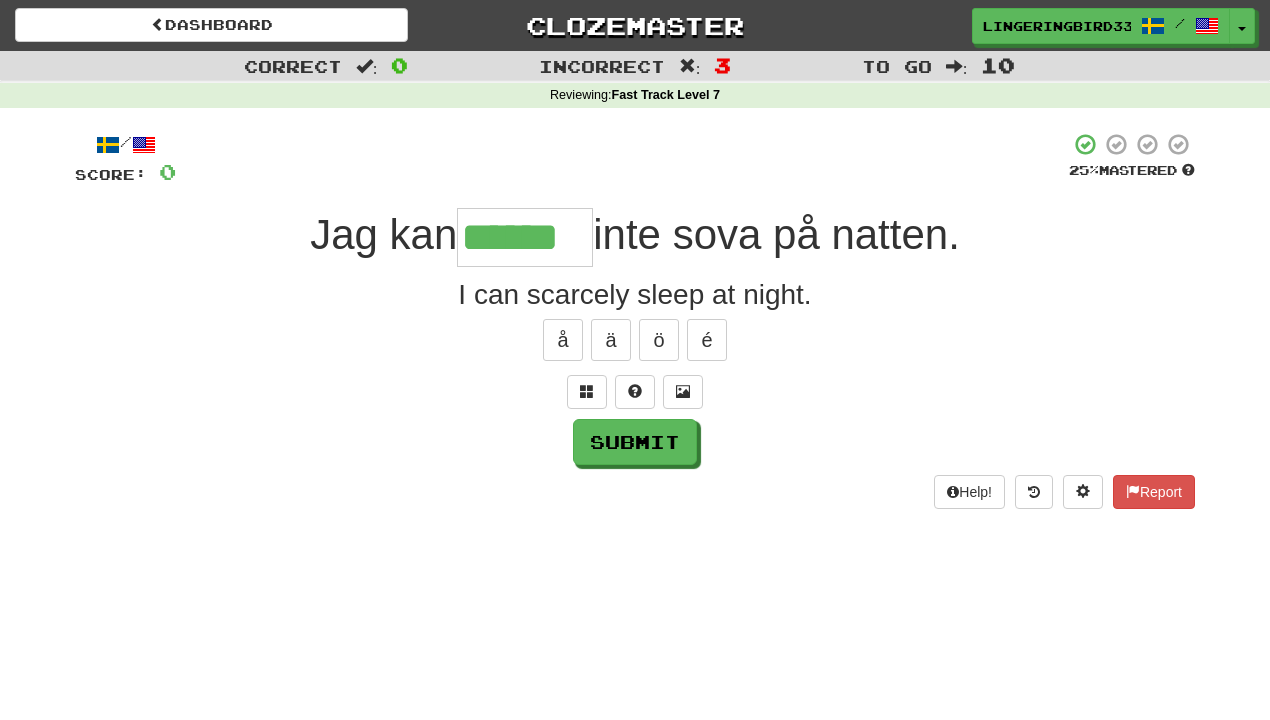 type on "******" 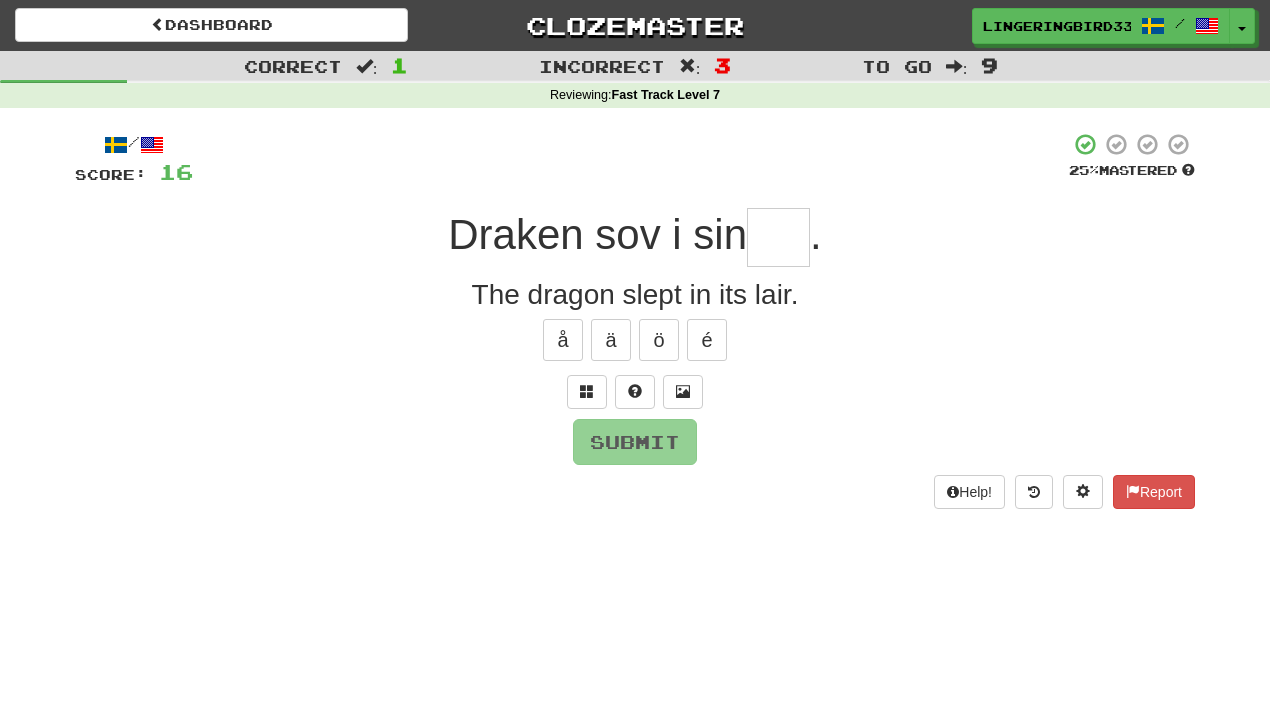 type on "***" 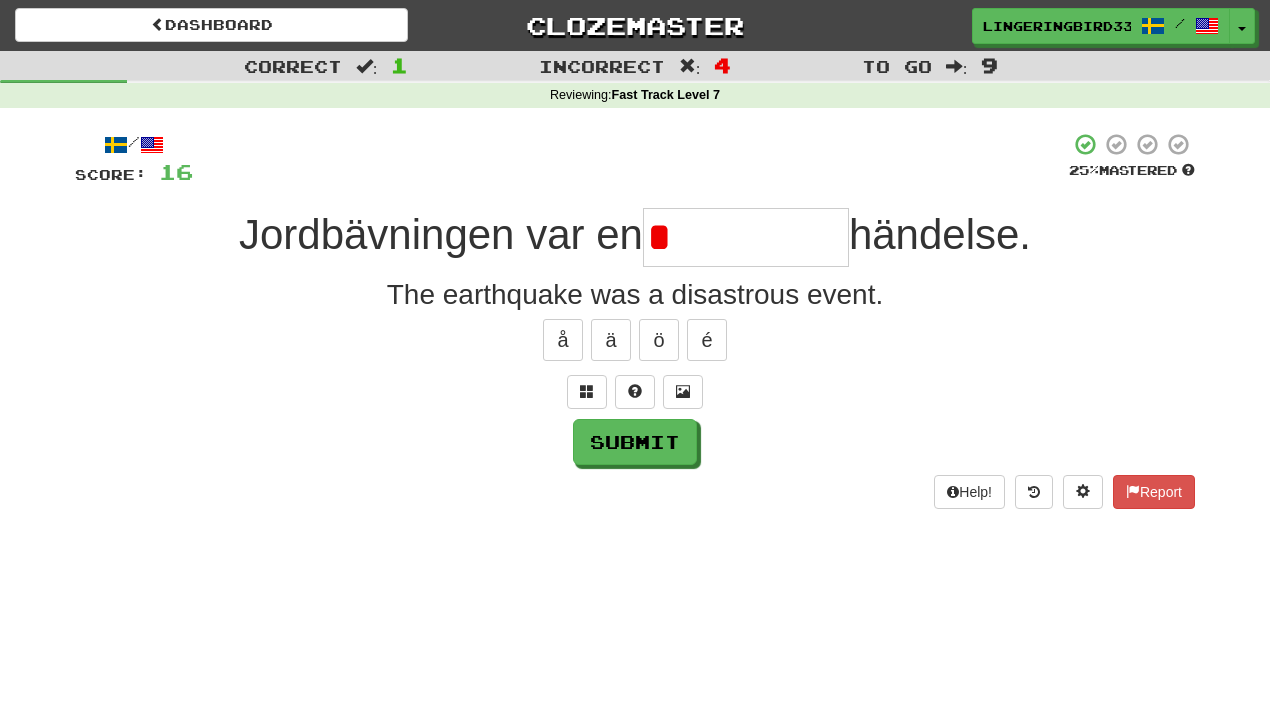 type on "**********" 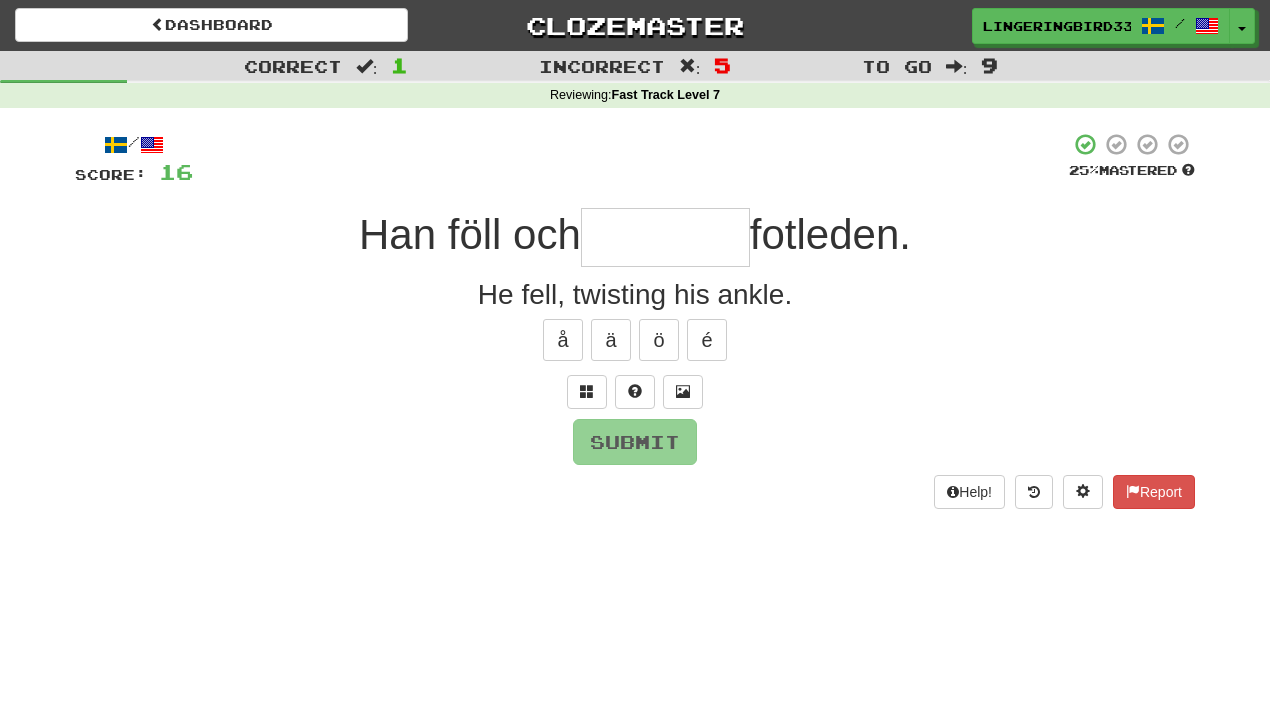 type on "*" 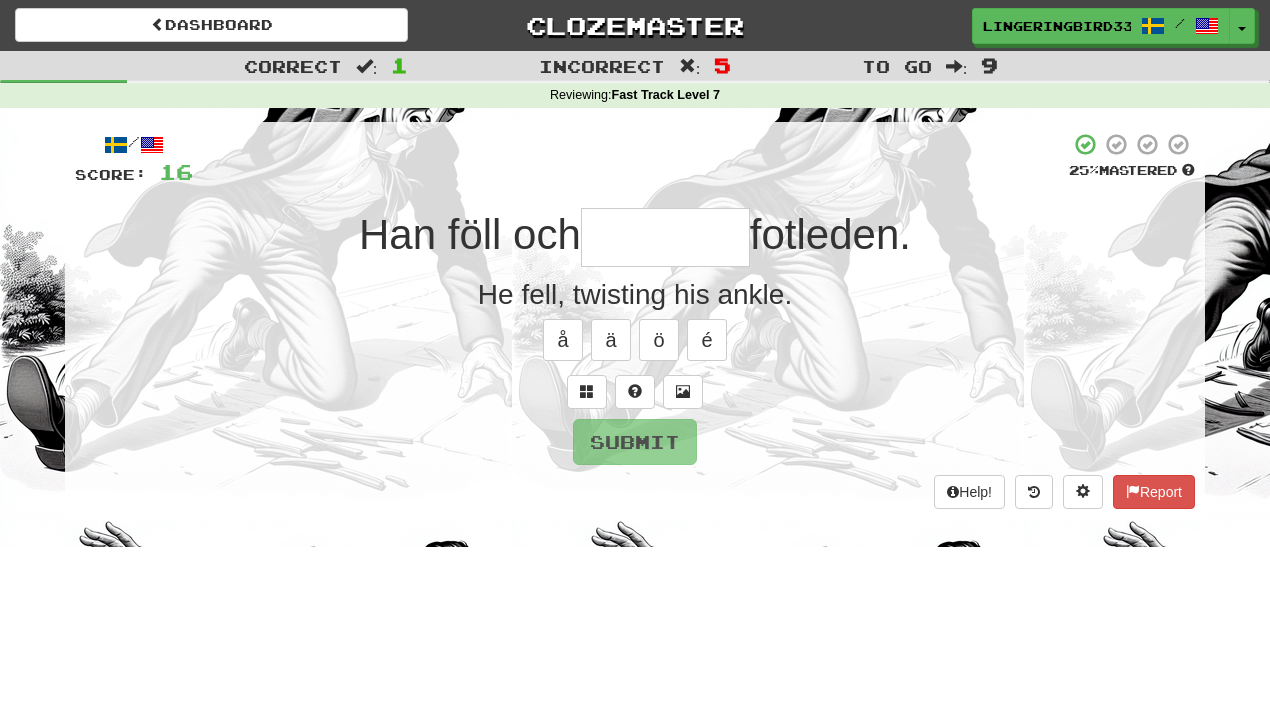 type on "*" 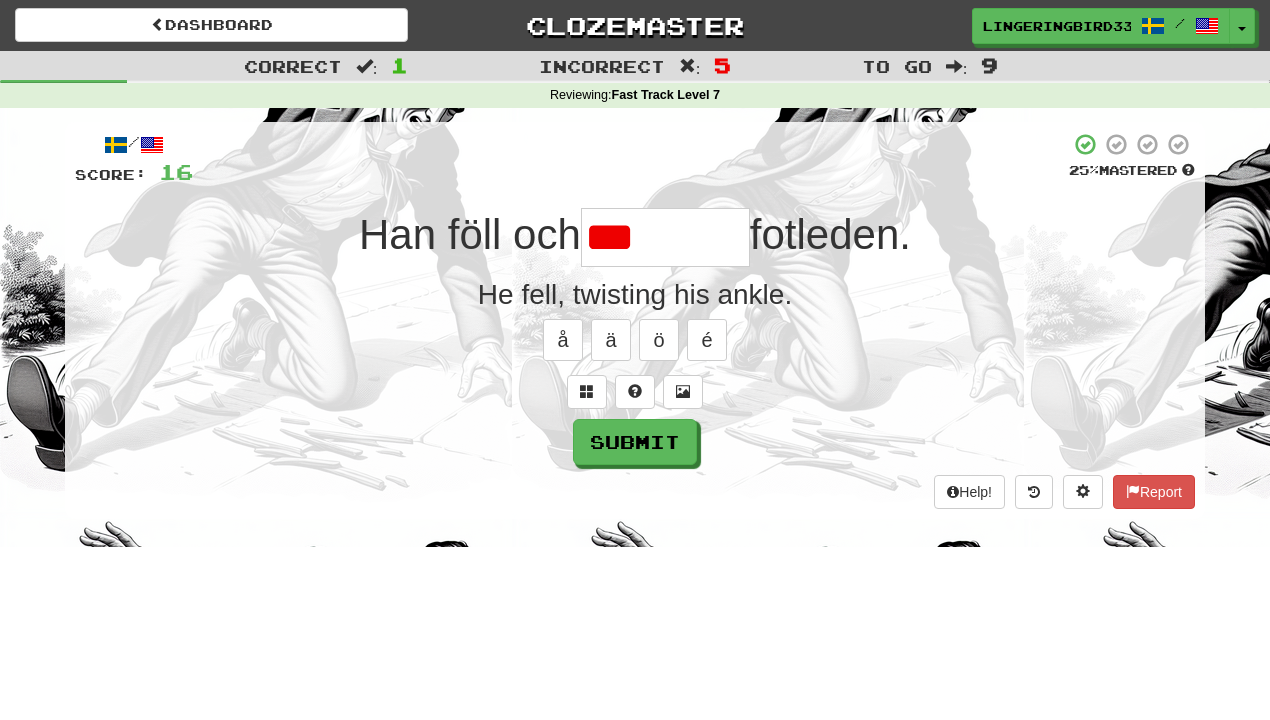 type on "********" 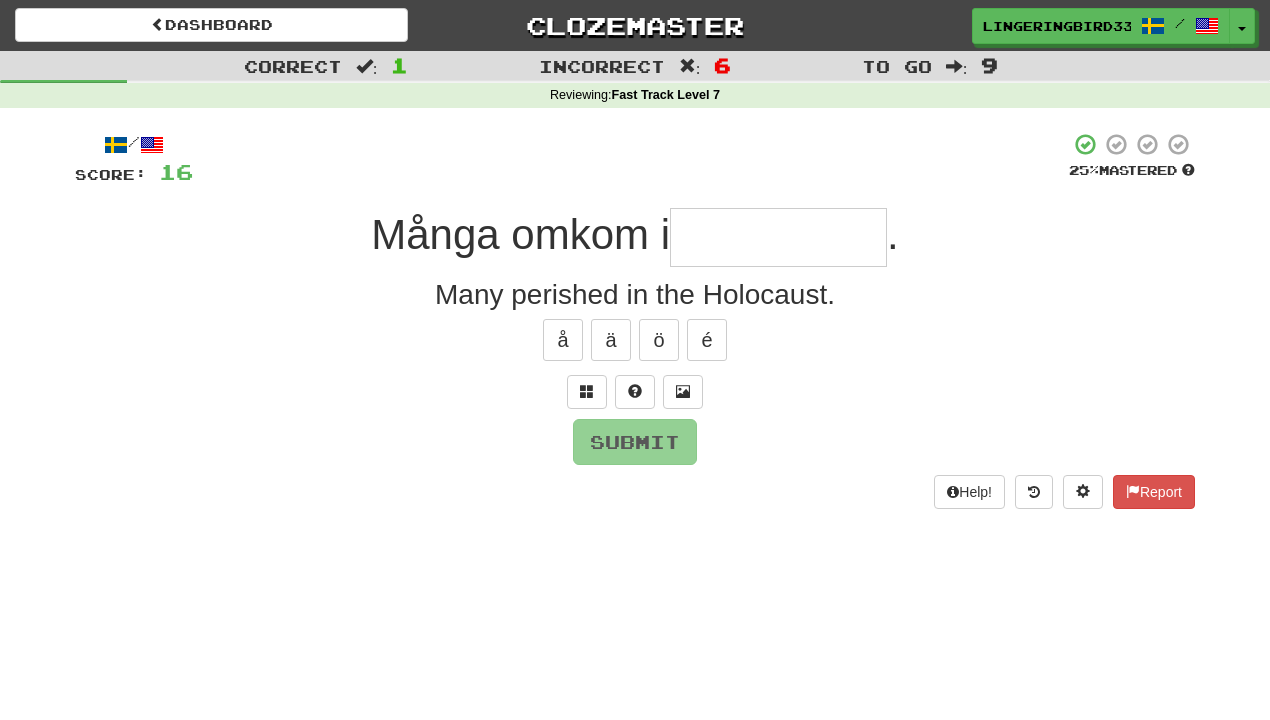 type on "**********" 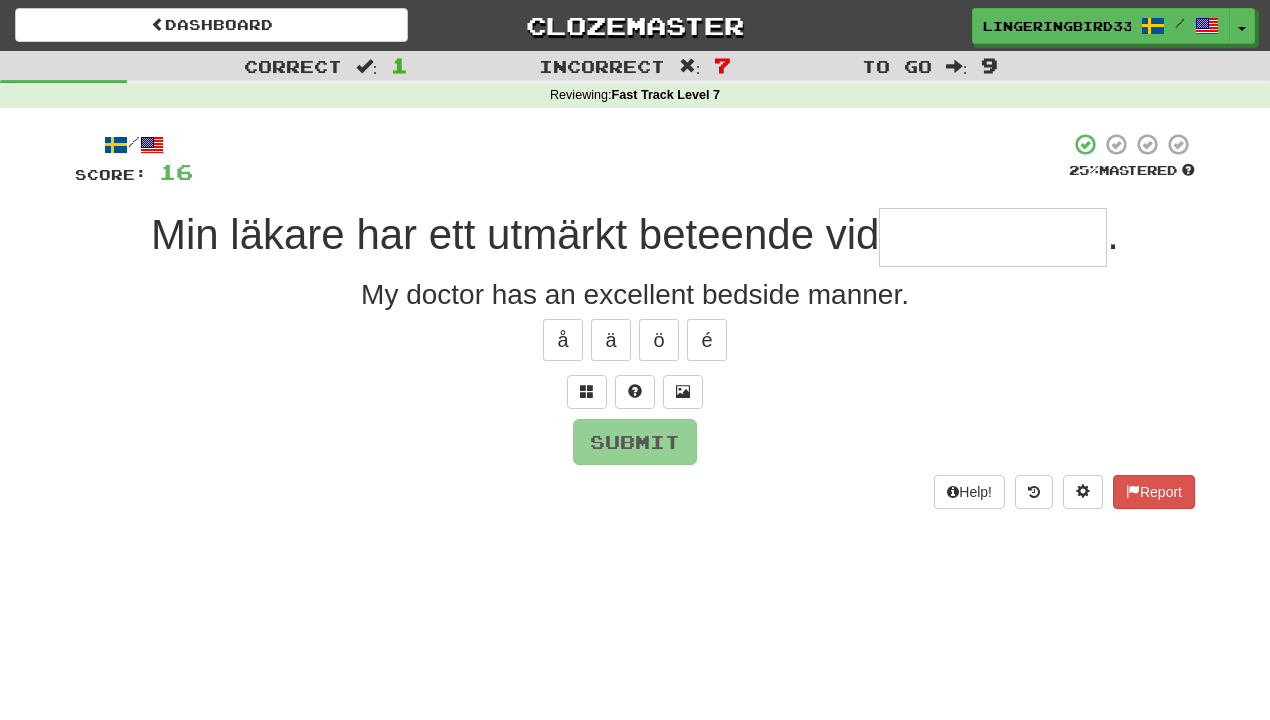 type on "*" 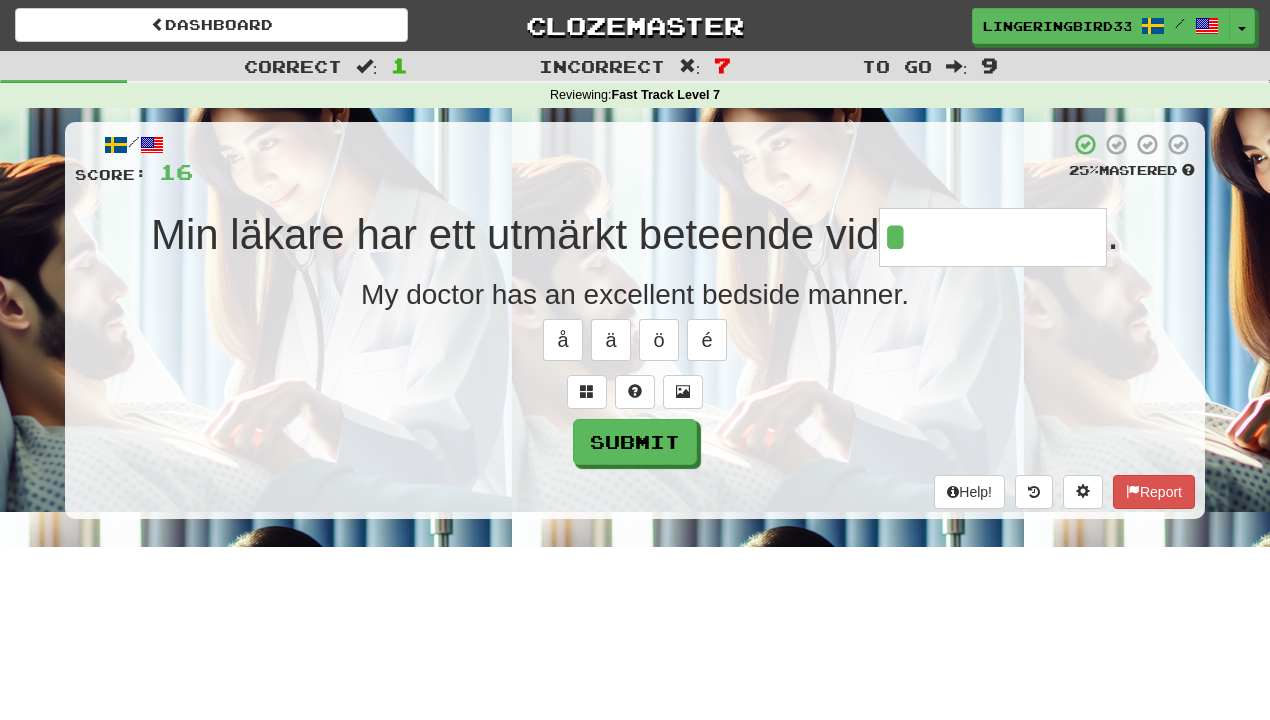 type on "**********" 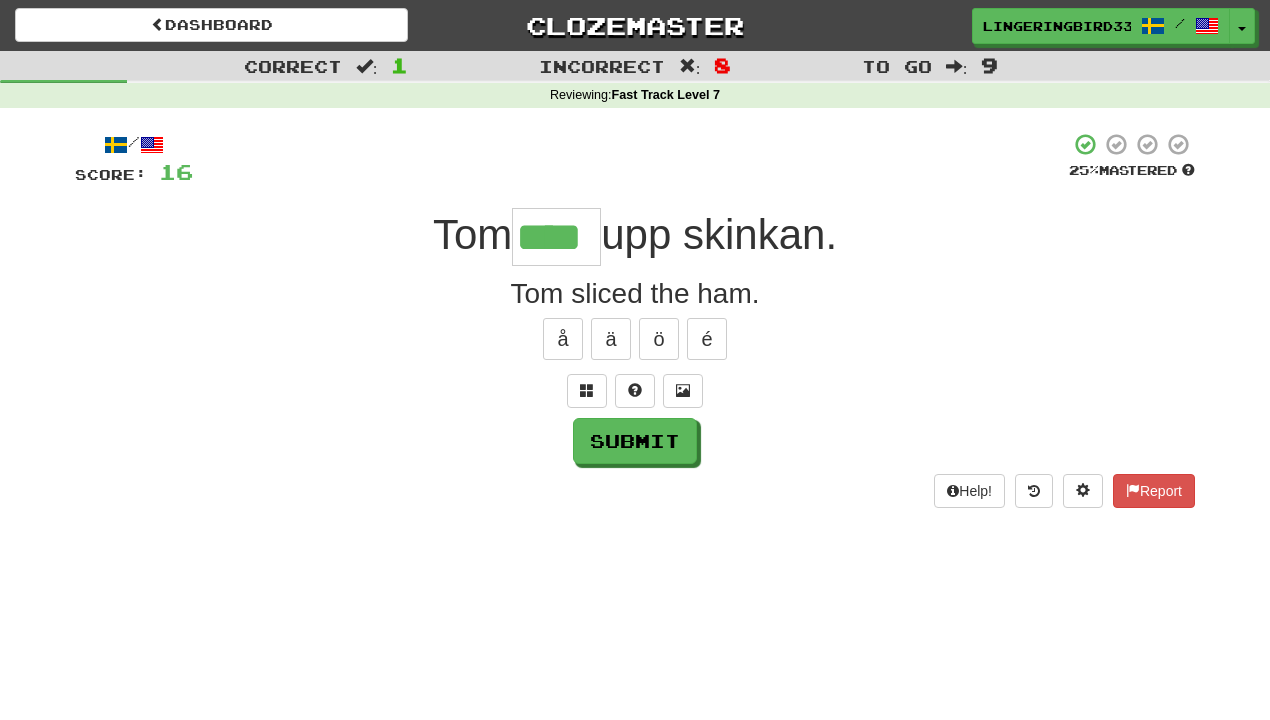 scroll, scrollTop: 0, scrollLeft: 0, axis: both 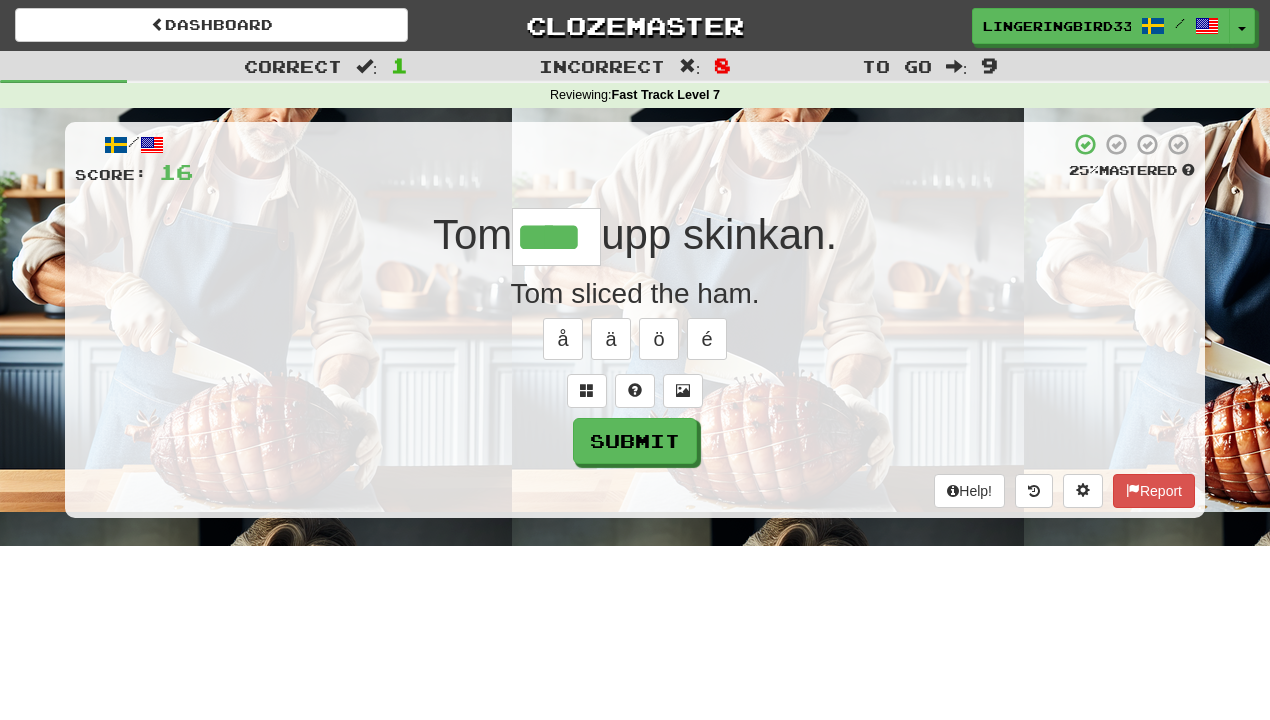 type on "****" 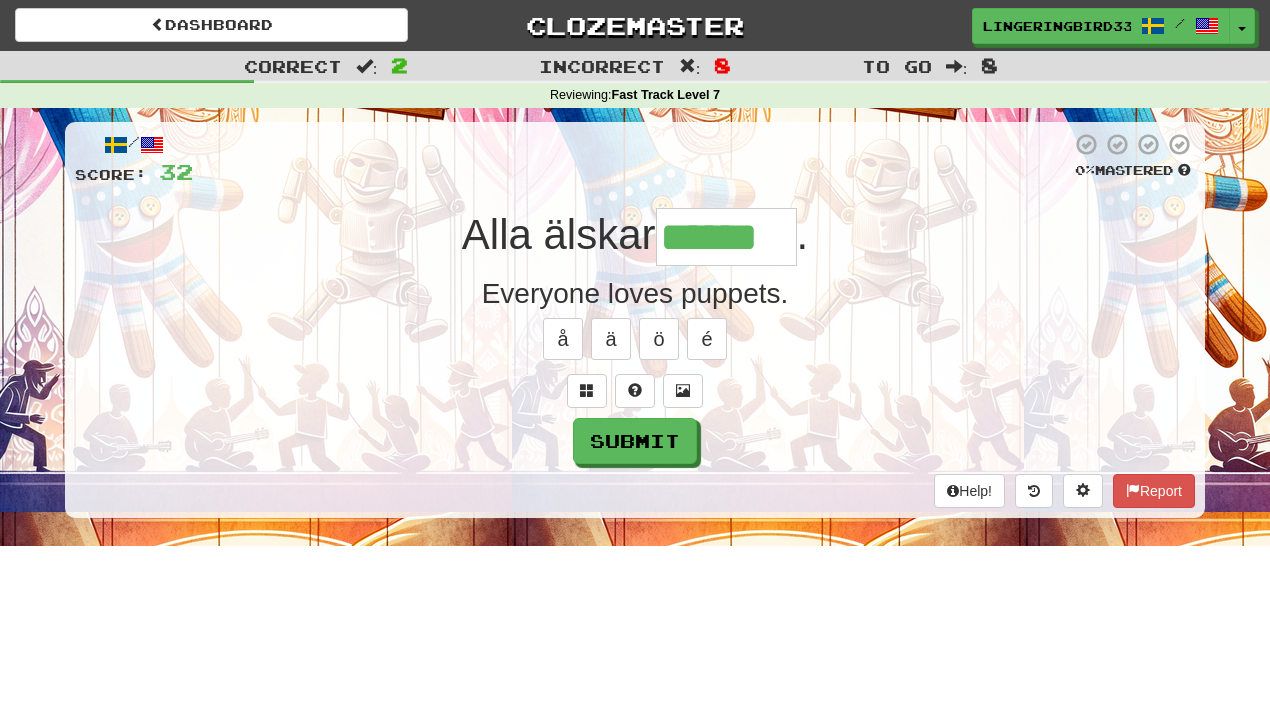 type on "******" 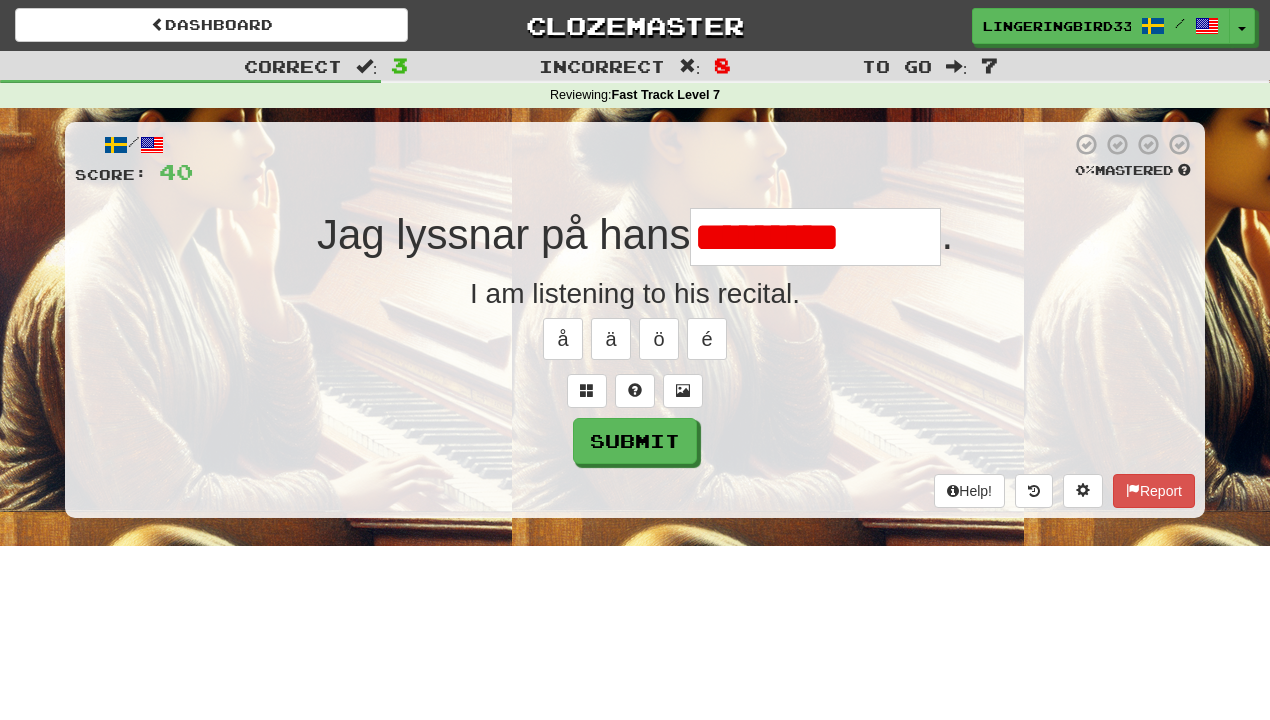 type on "**********" 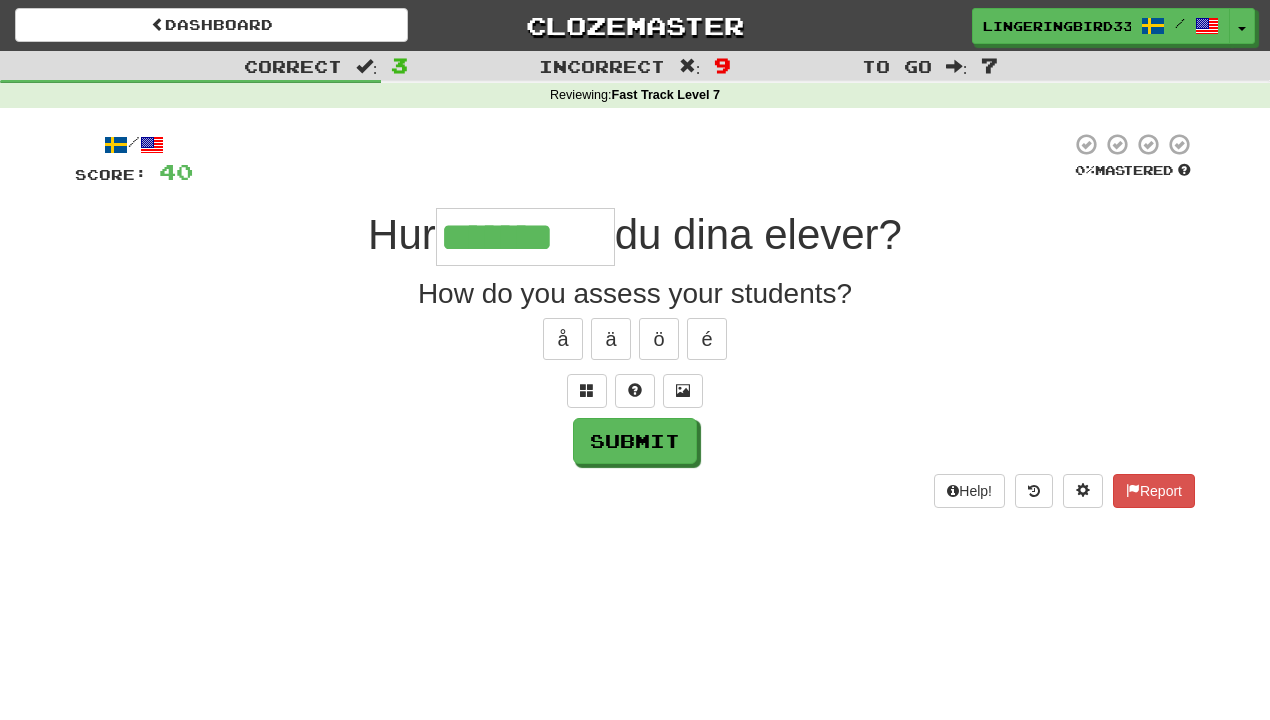 type on "*******" 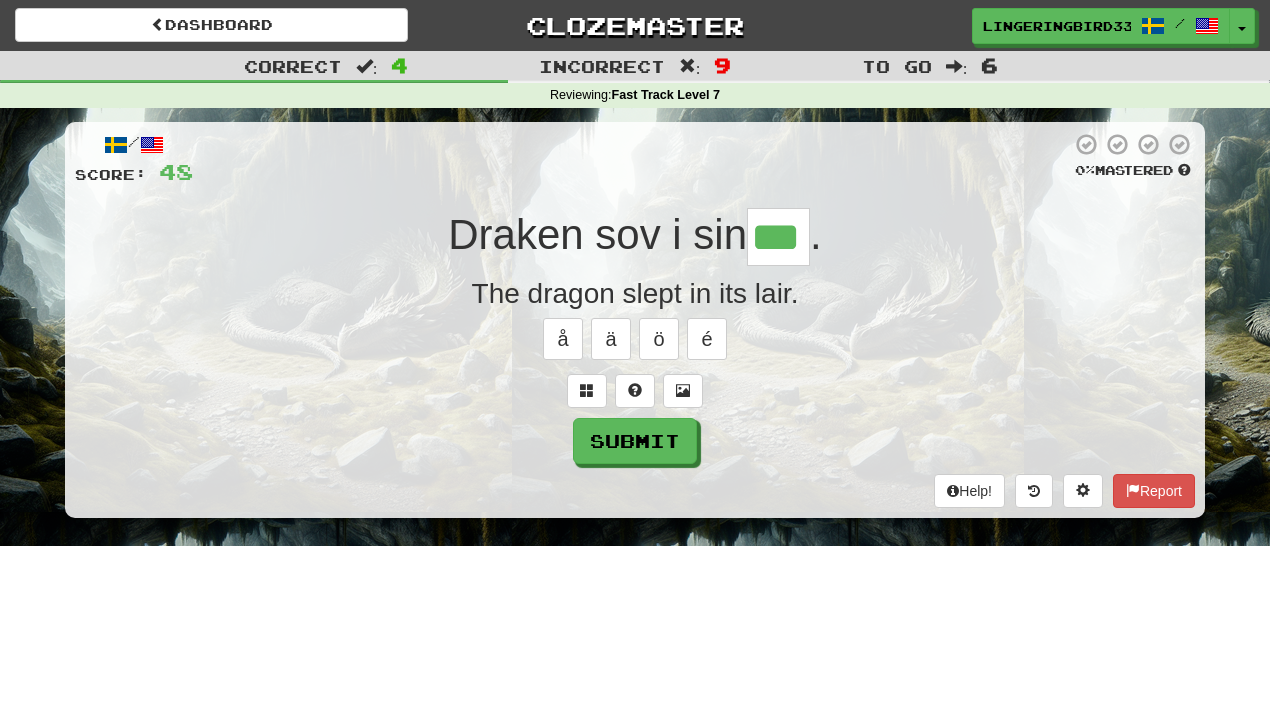 type on "***" 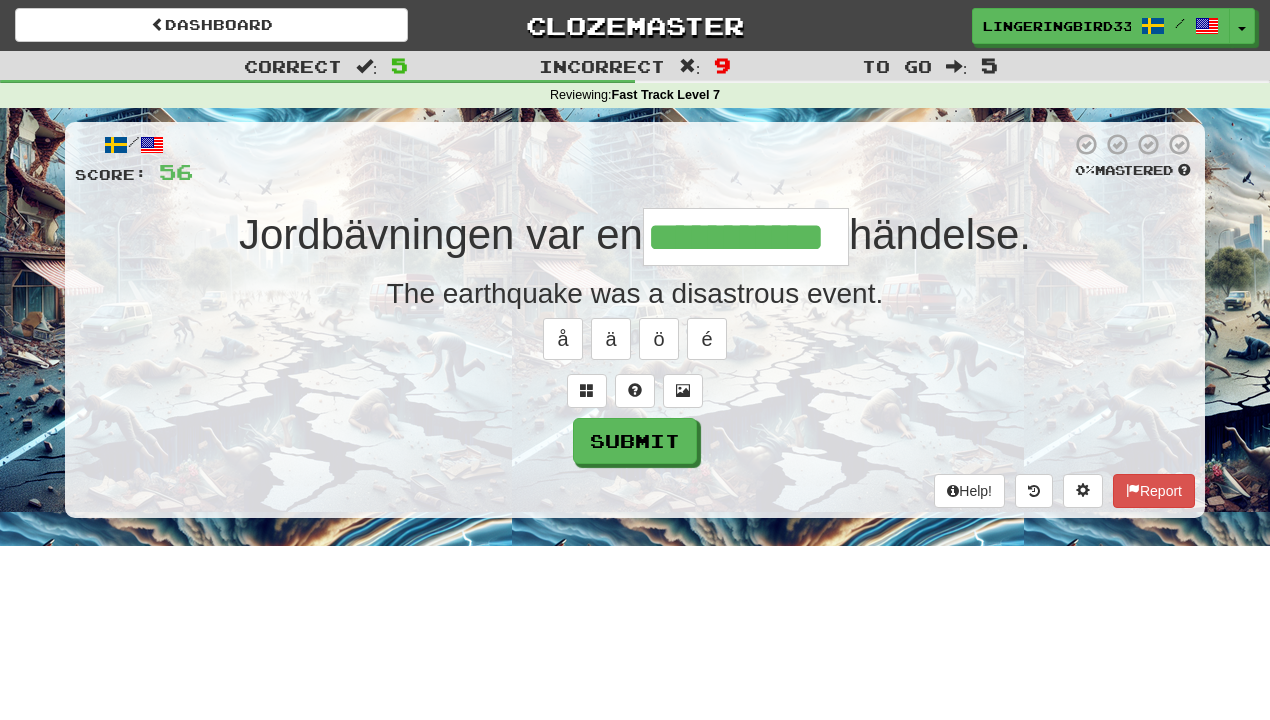 type on "**********" 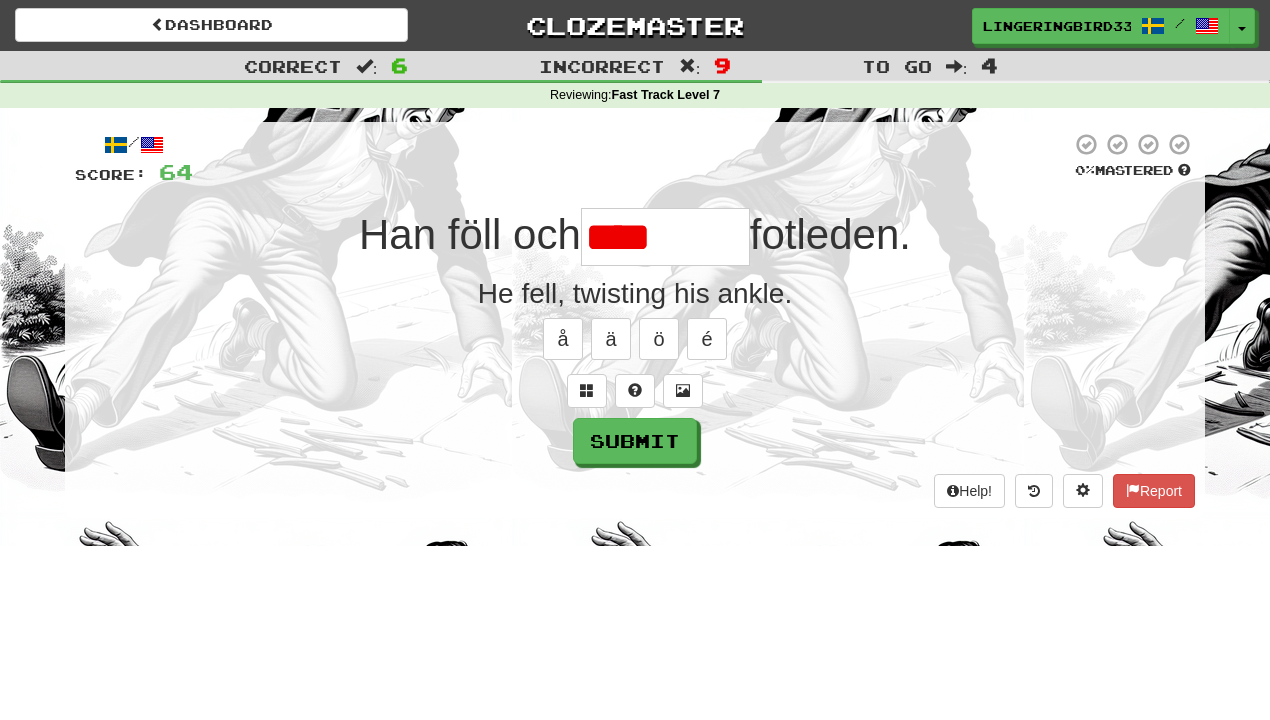 type on "********" 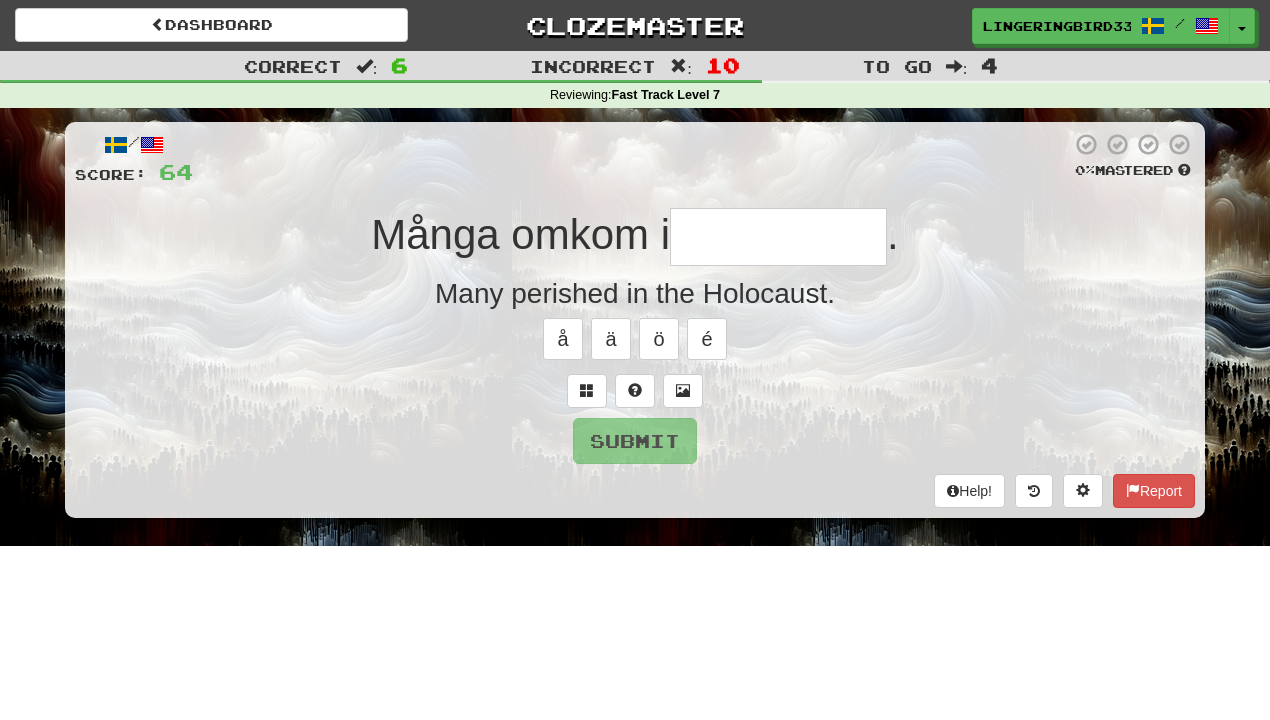 type on "**********" 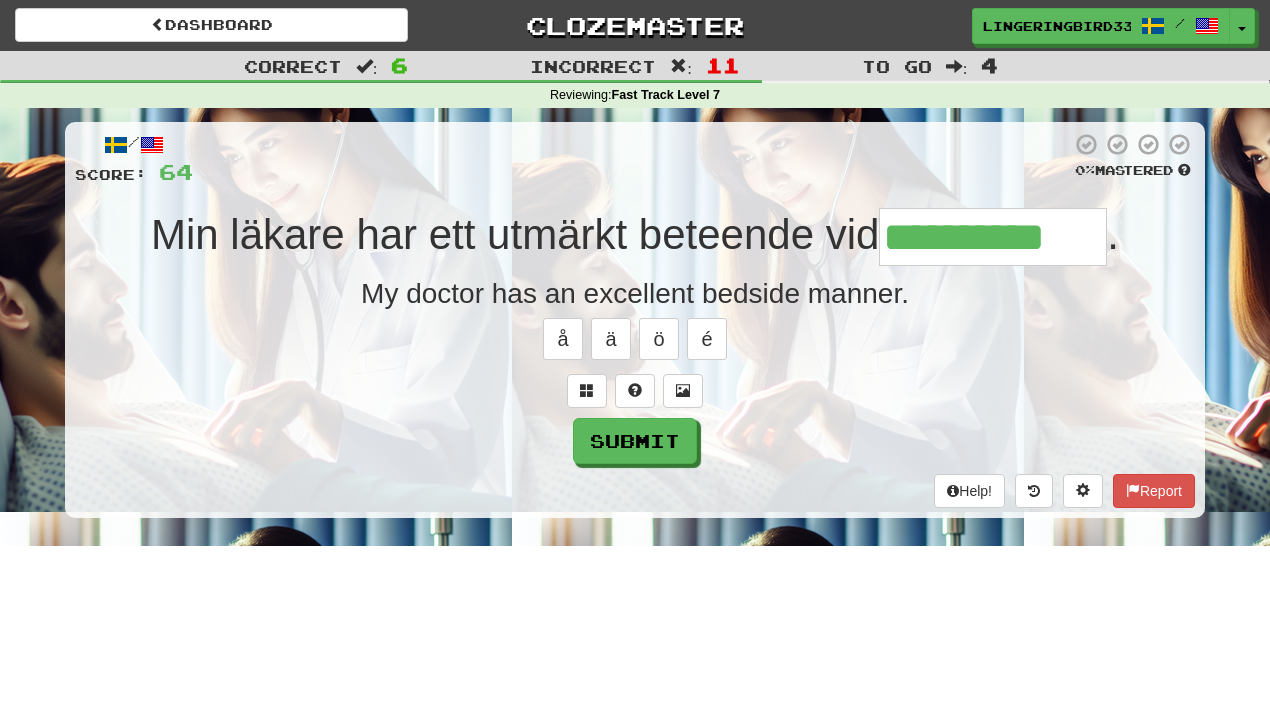 type on "**********" 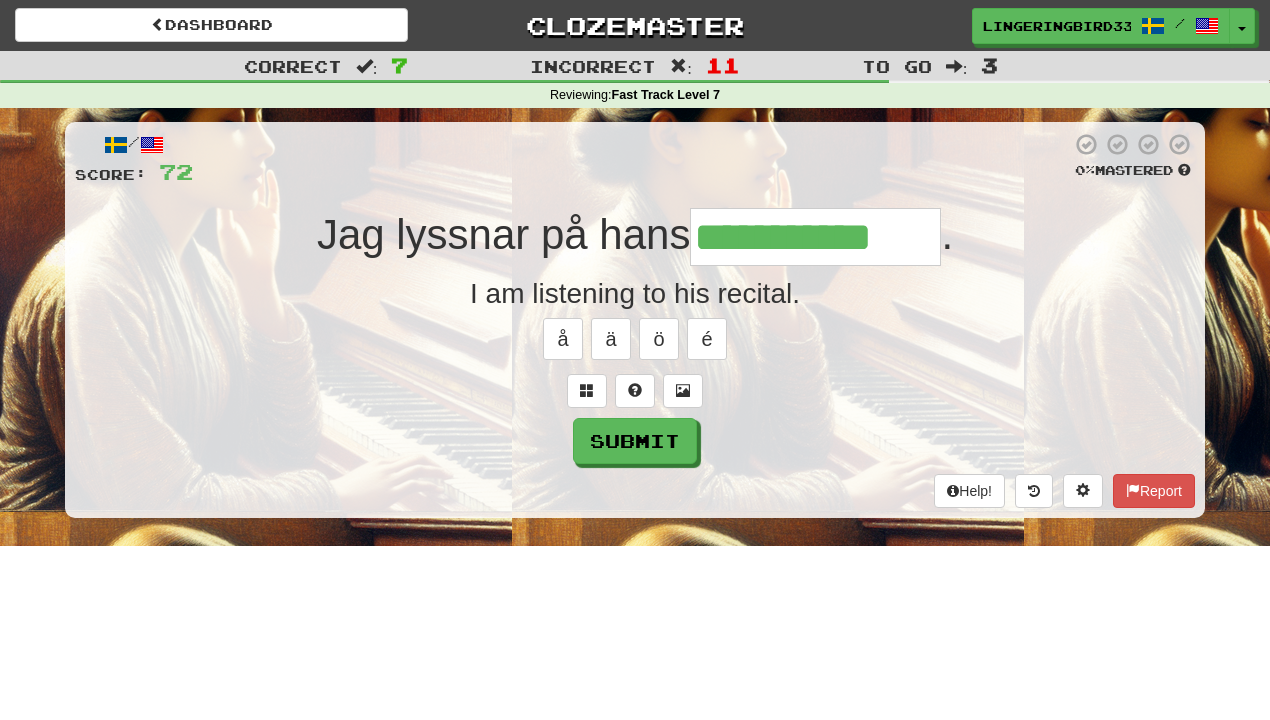 type on "**********" 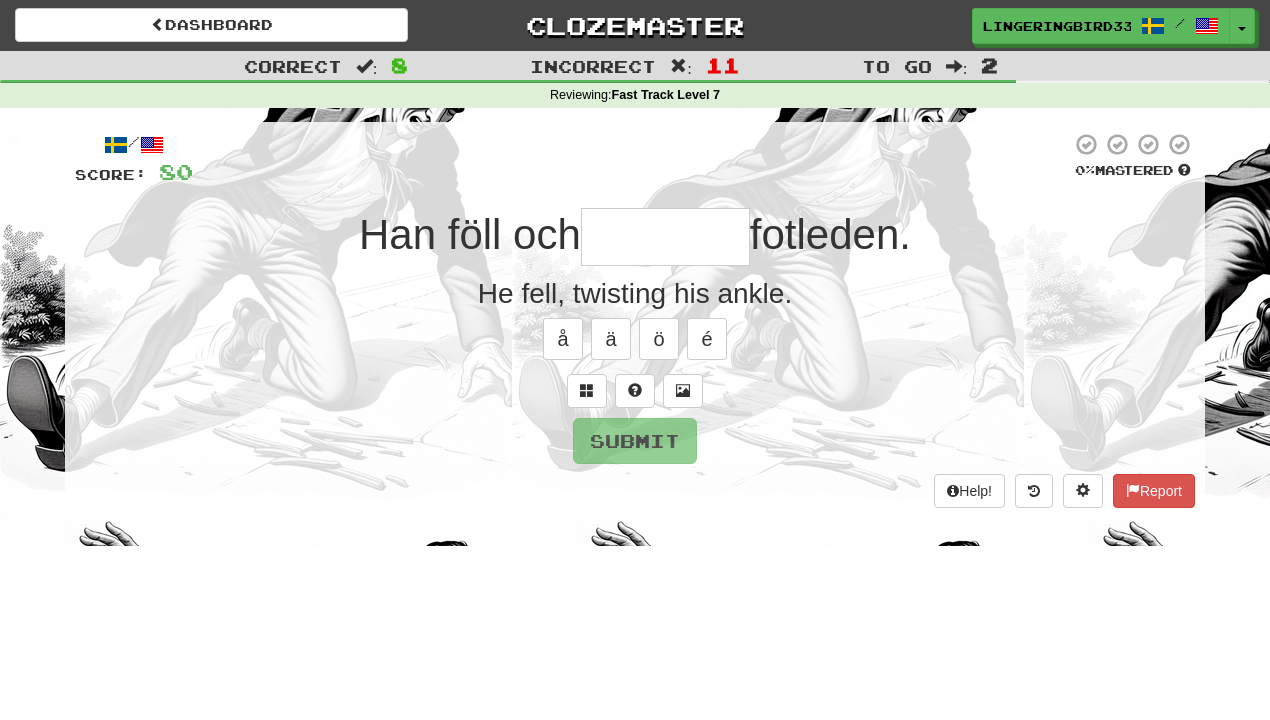 type on "*" 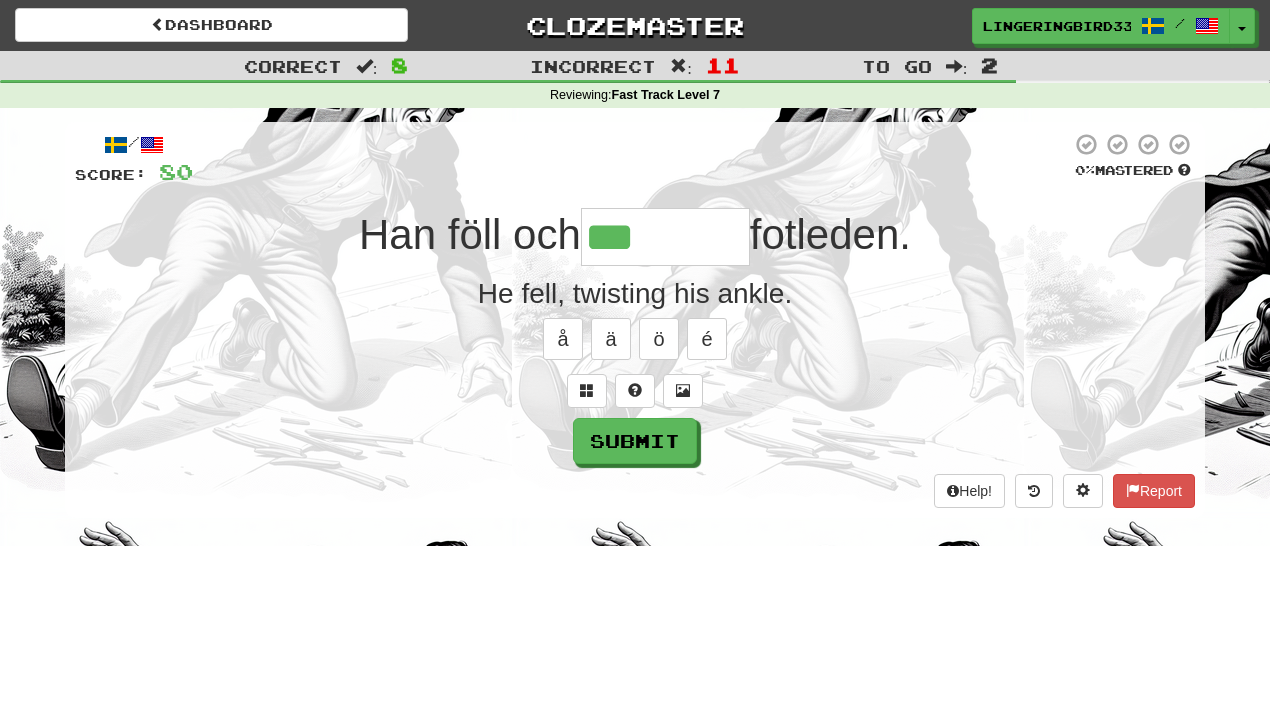type on "********" 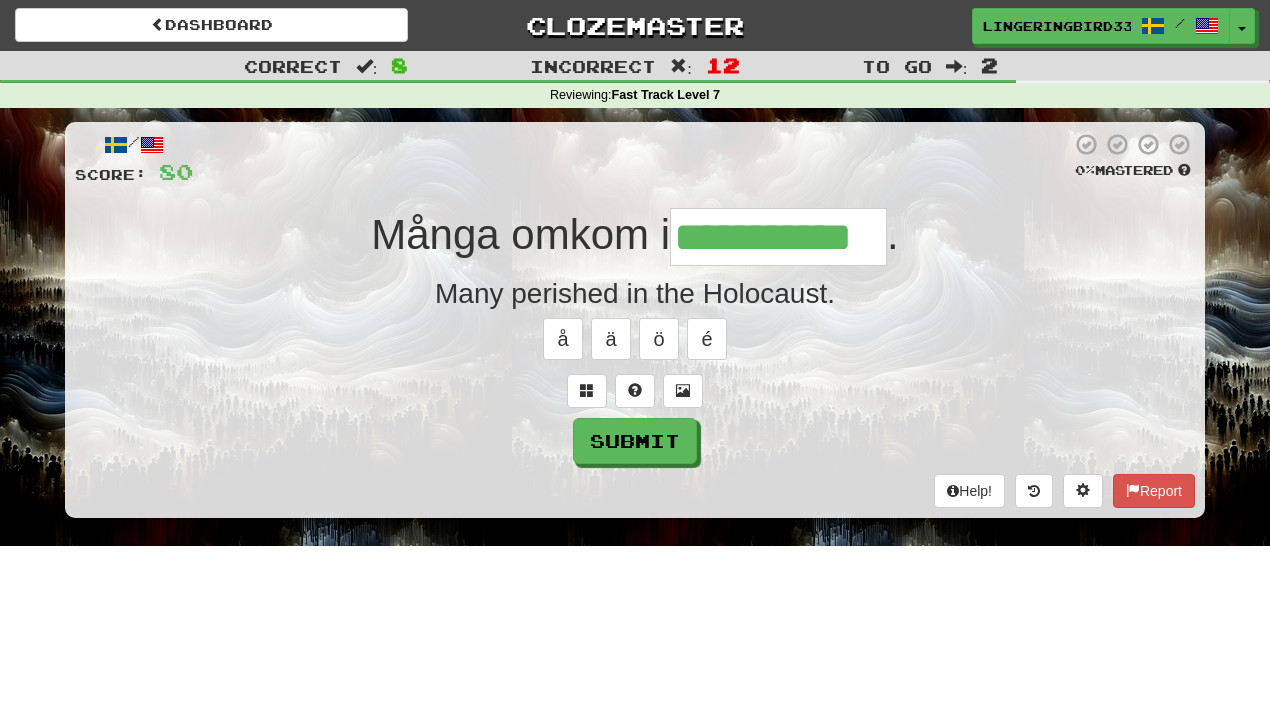 type on "**********" 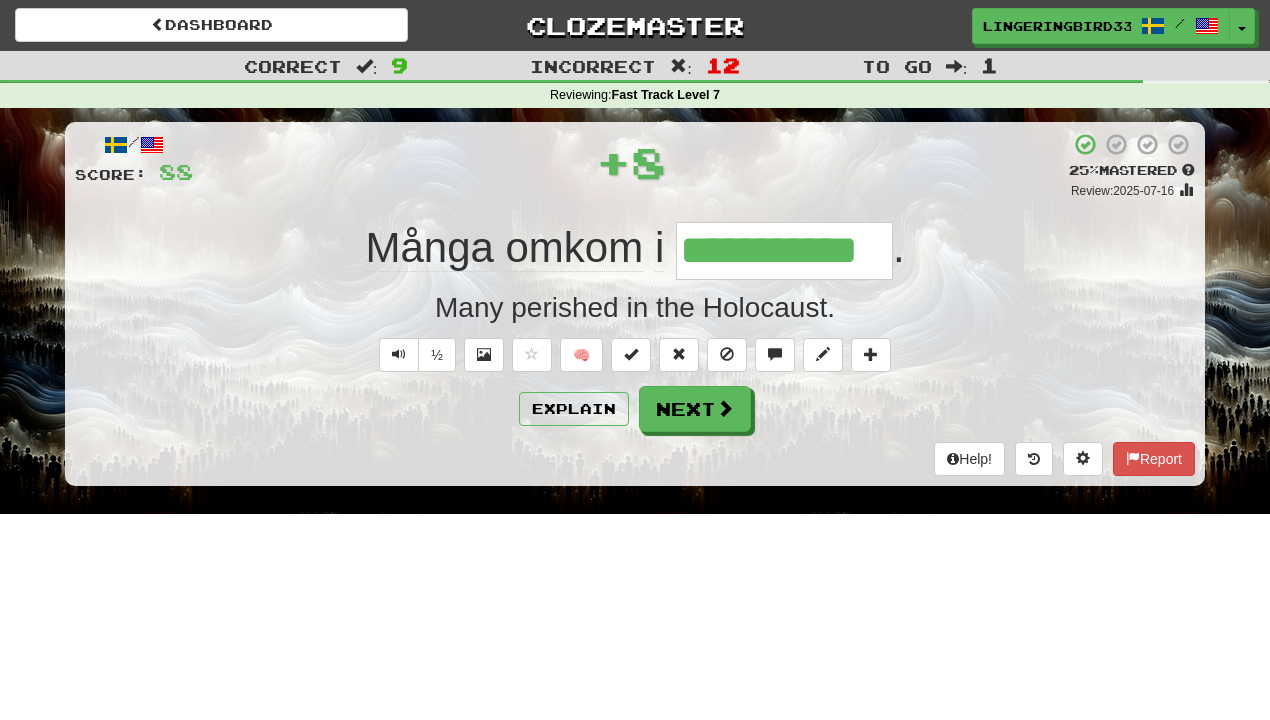 click on "**********" at bounding box center (784, 251) 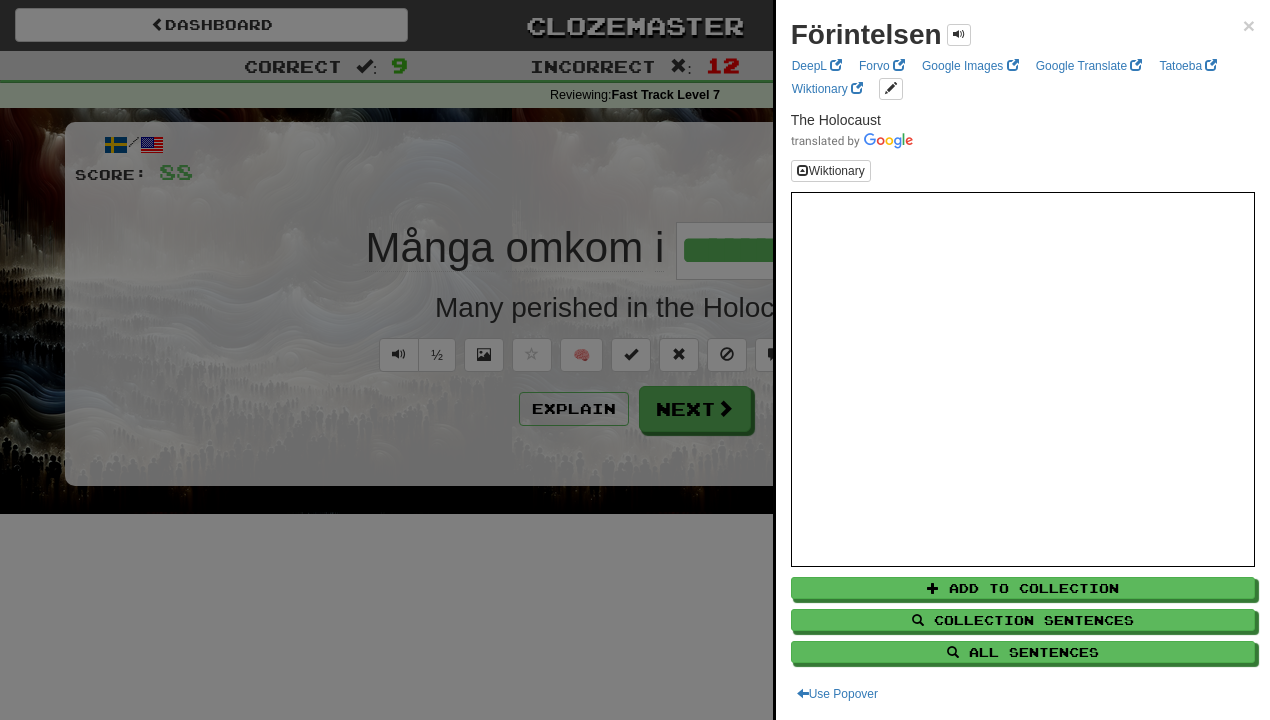 click at bounding box center (635, 360) 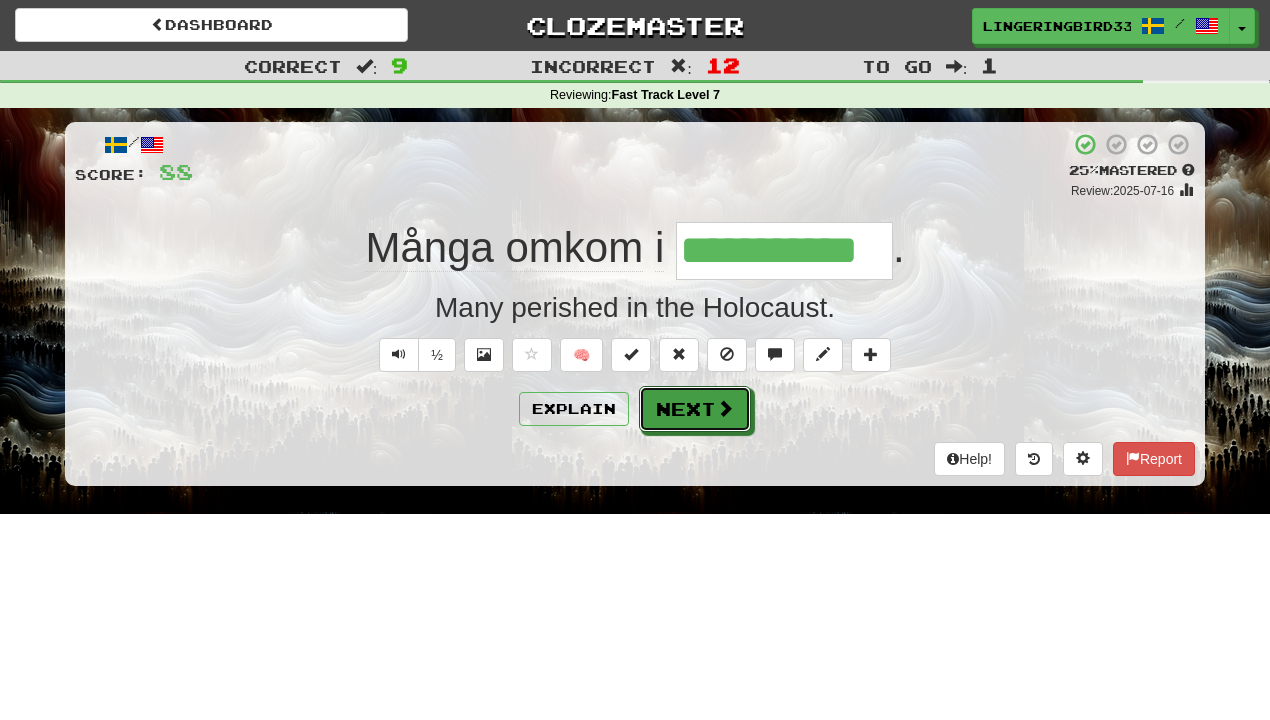 click at bounding box center (725, 408) 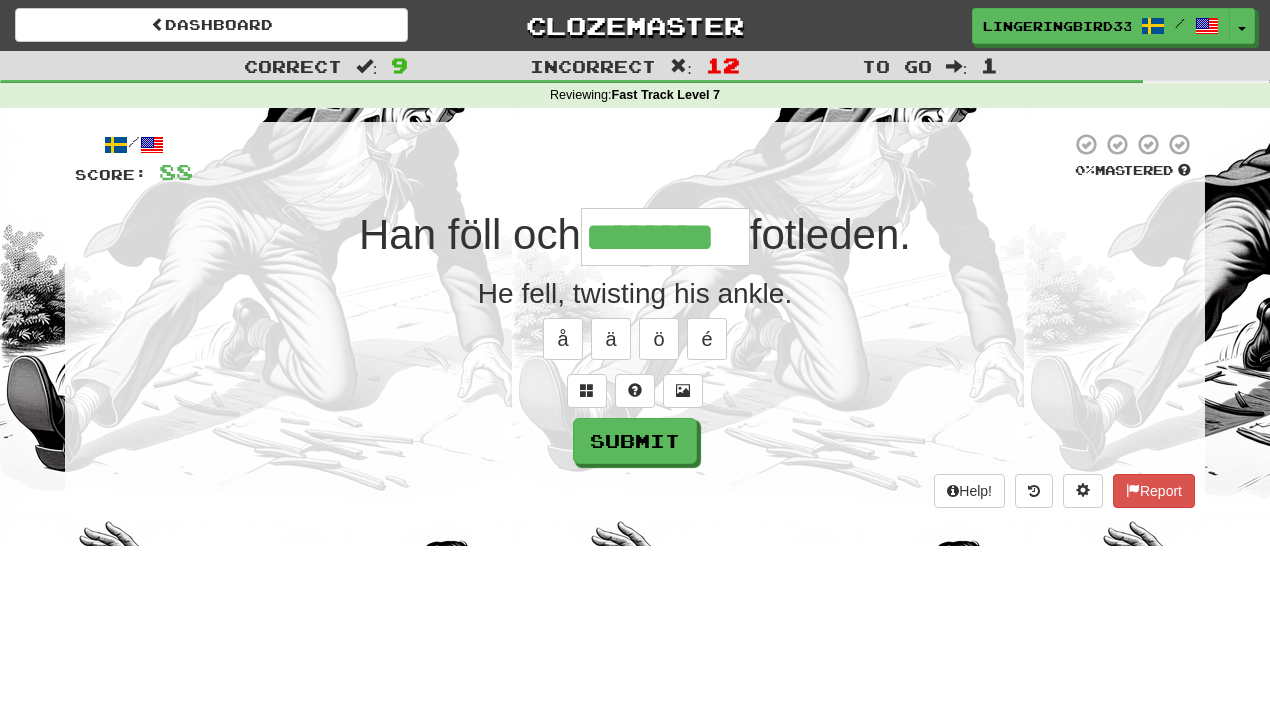 type on "********" 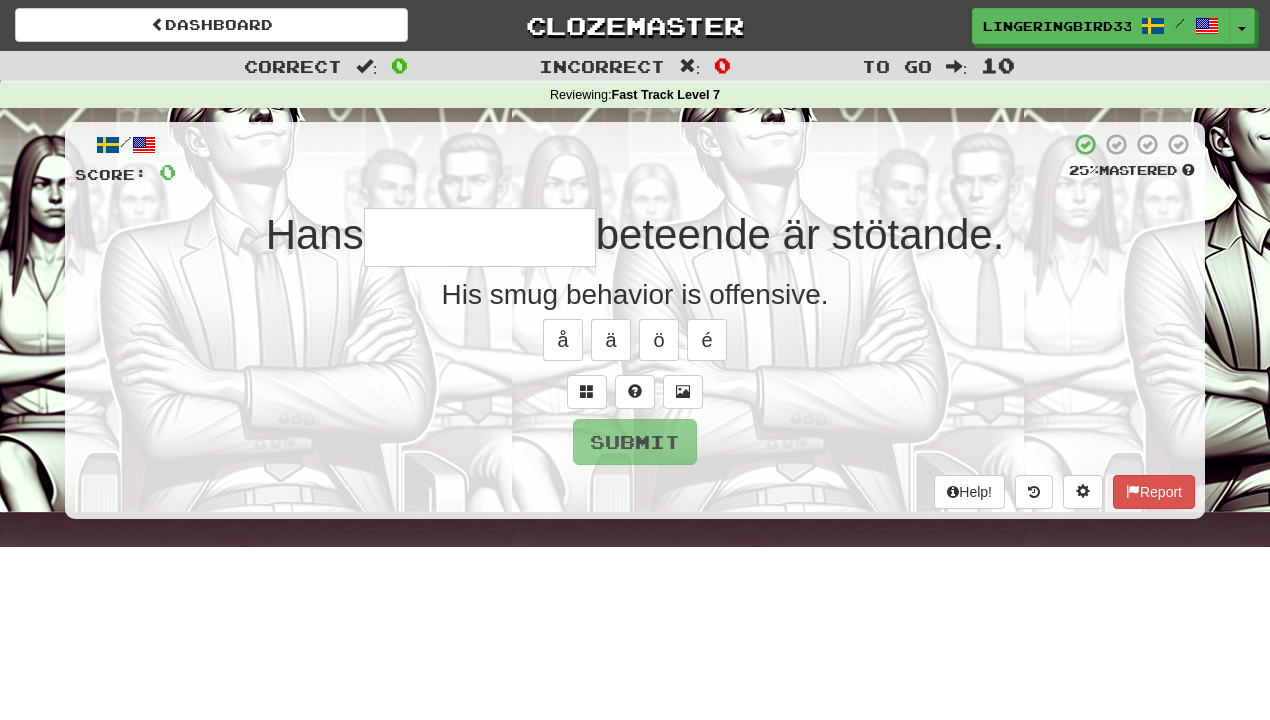 type on "**********" 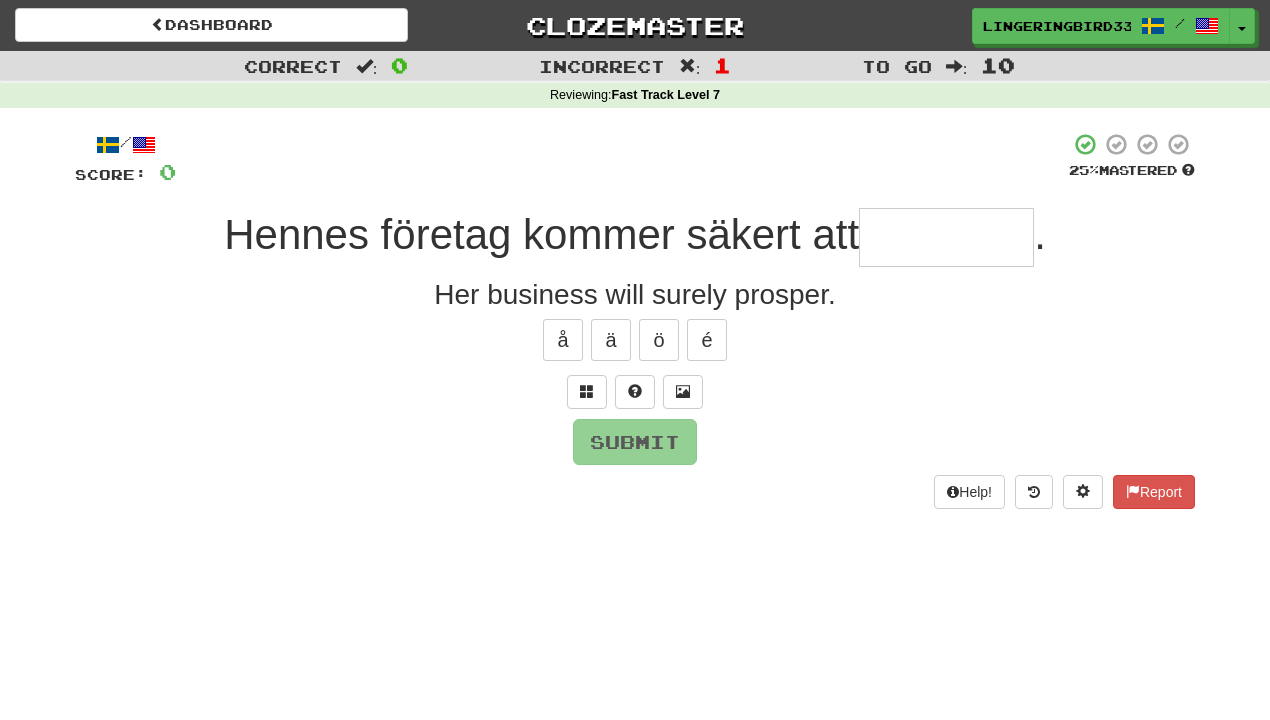 type on "********" 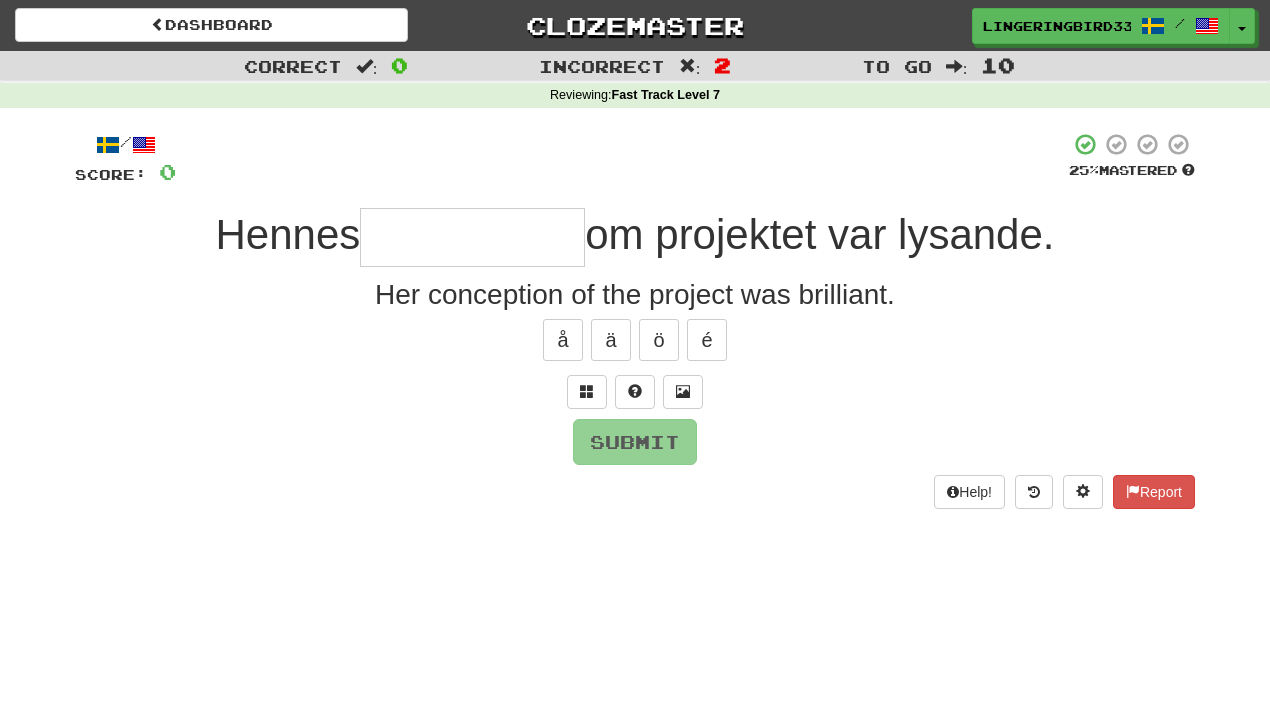 type on "**********" 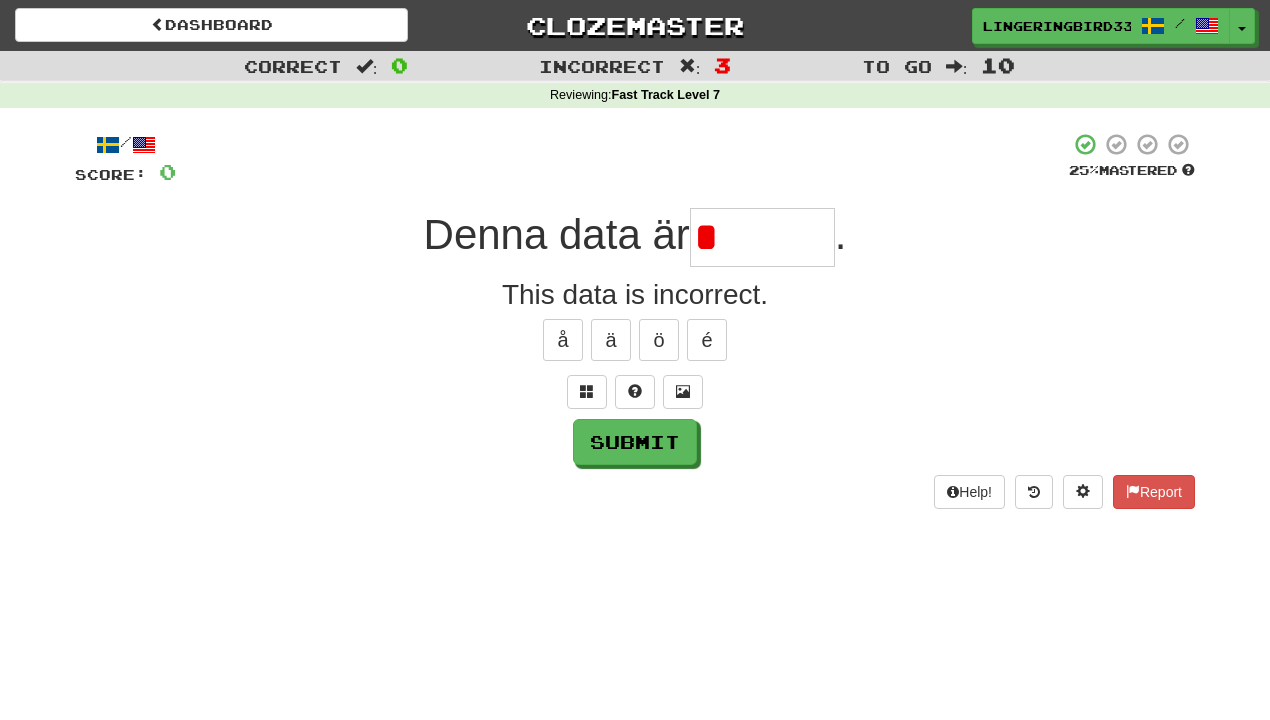 type on "********" 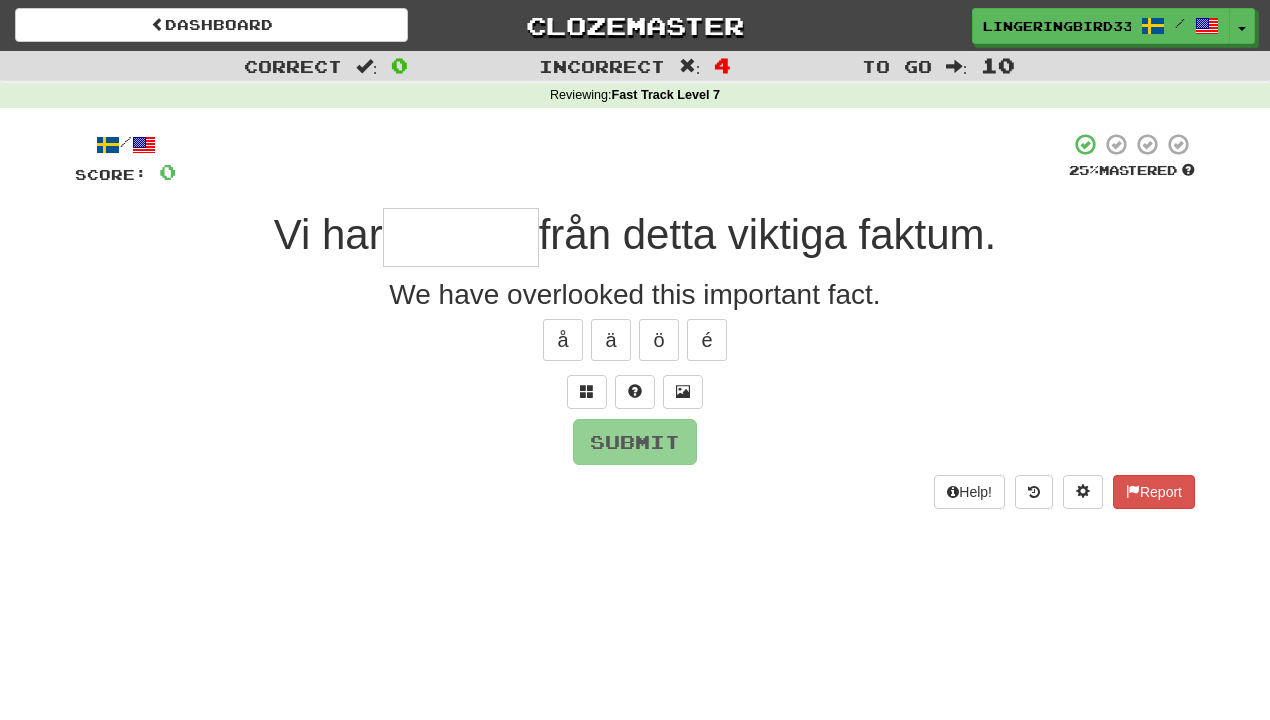 type on "********" 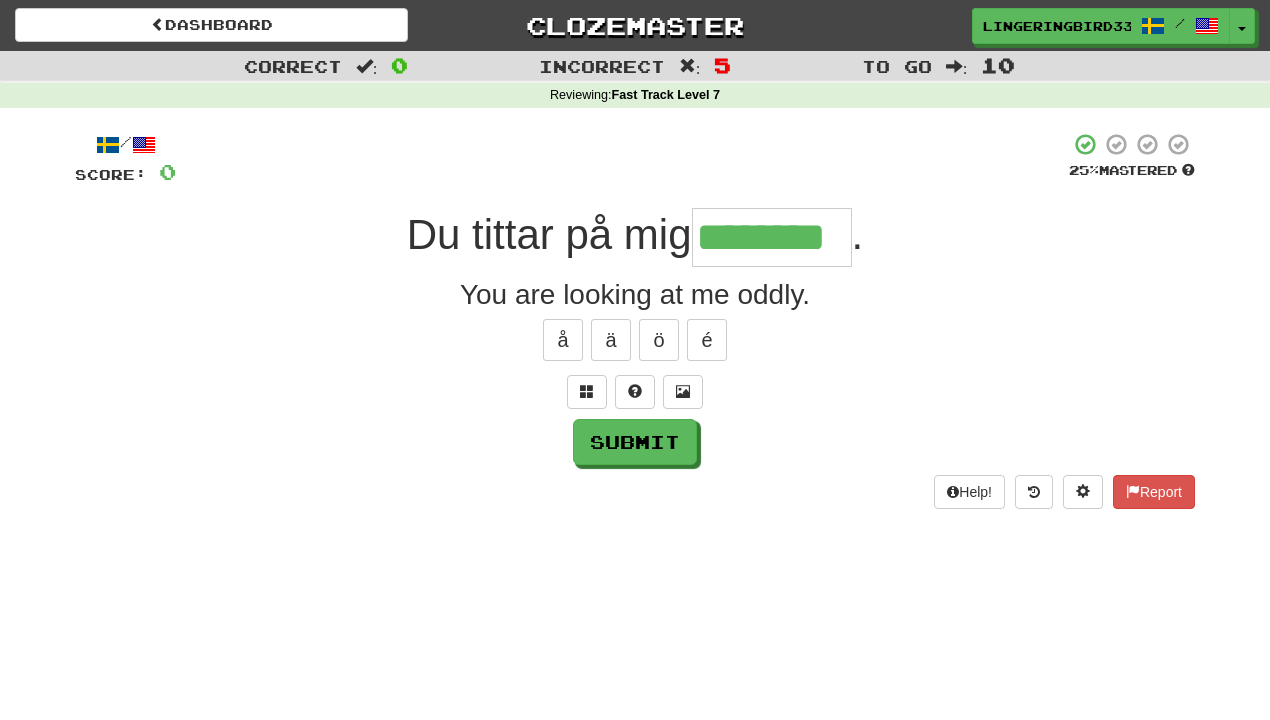type on "********" 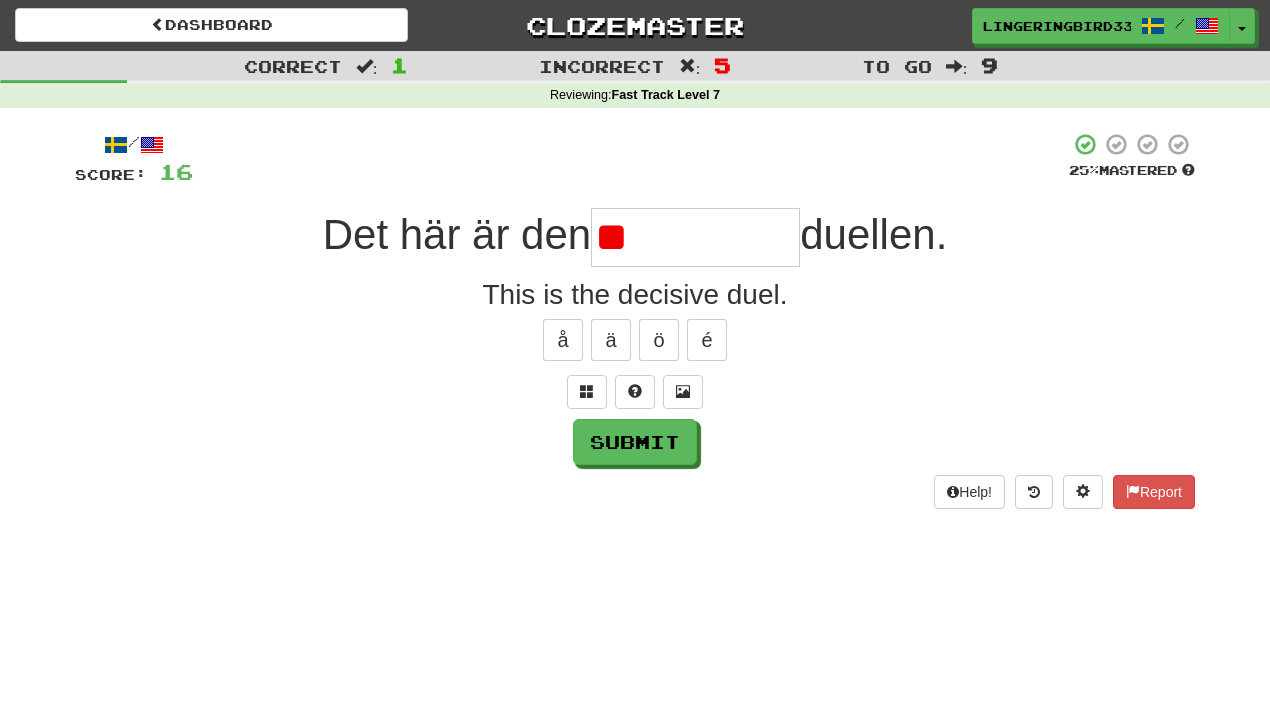 type on "*" 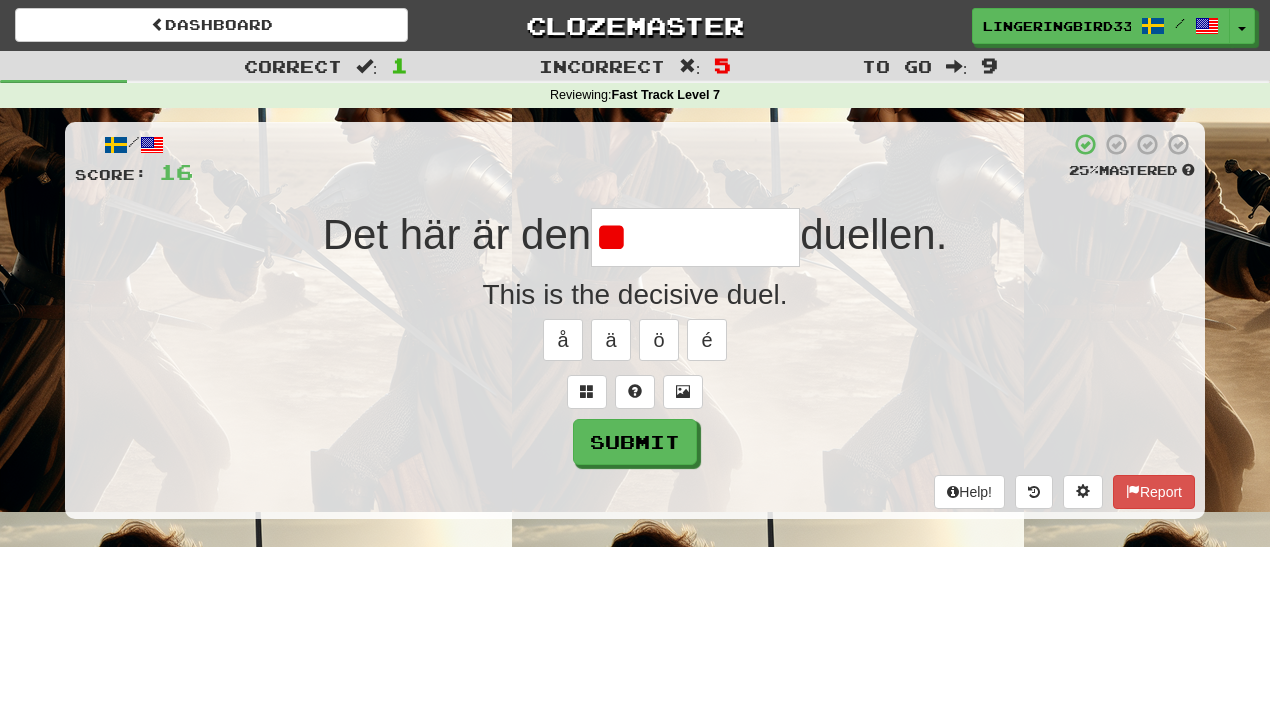 type on "*********" 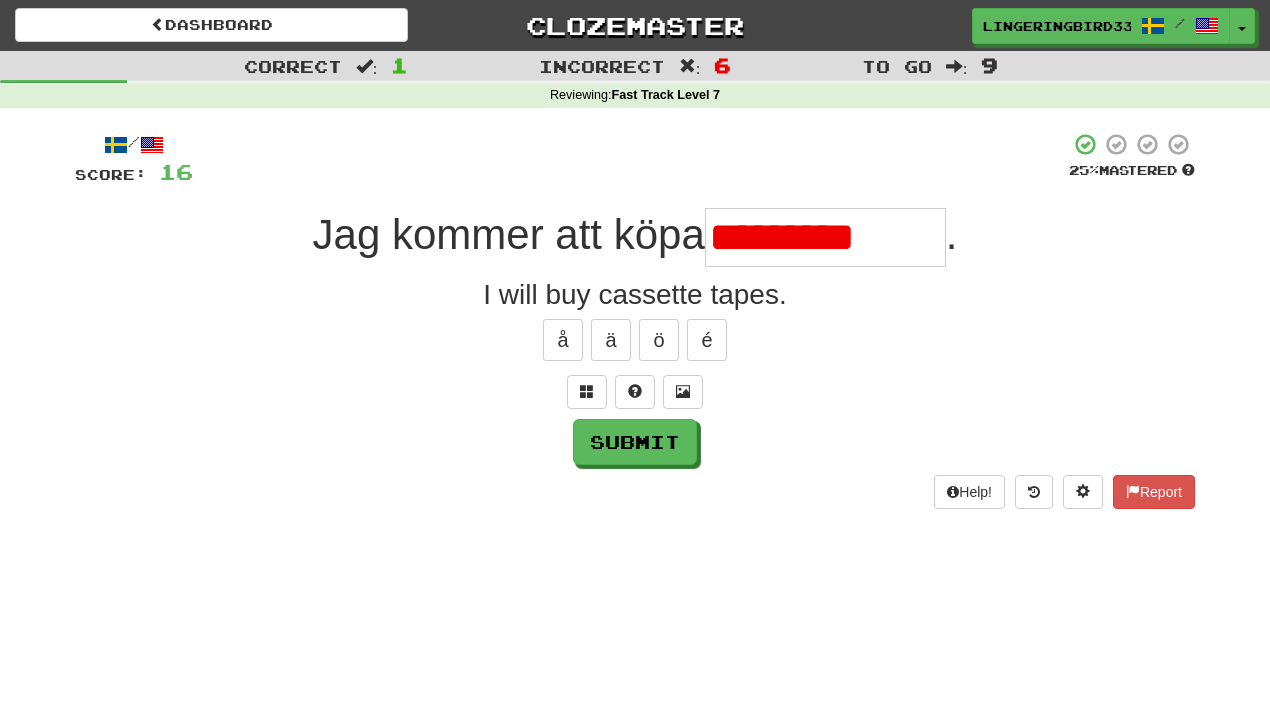 type on "**********" 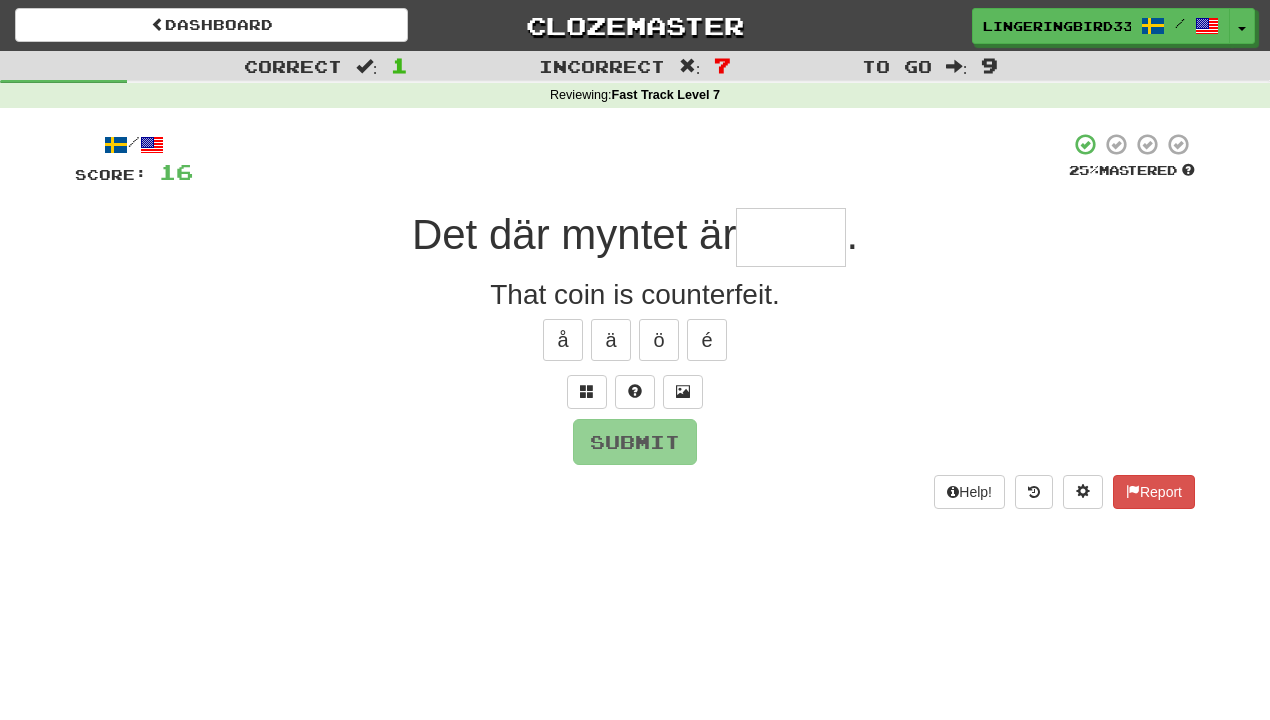 type on "******" 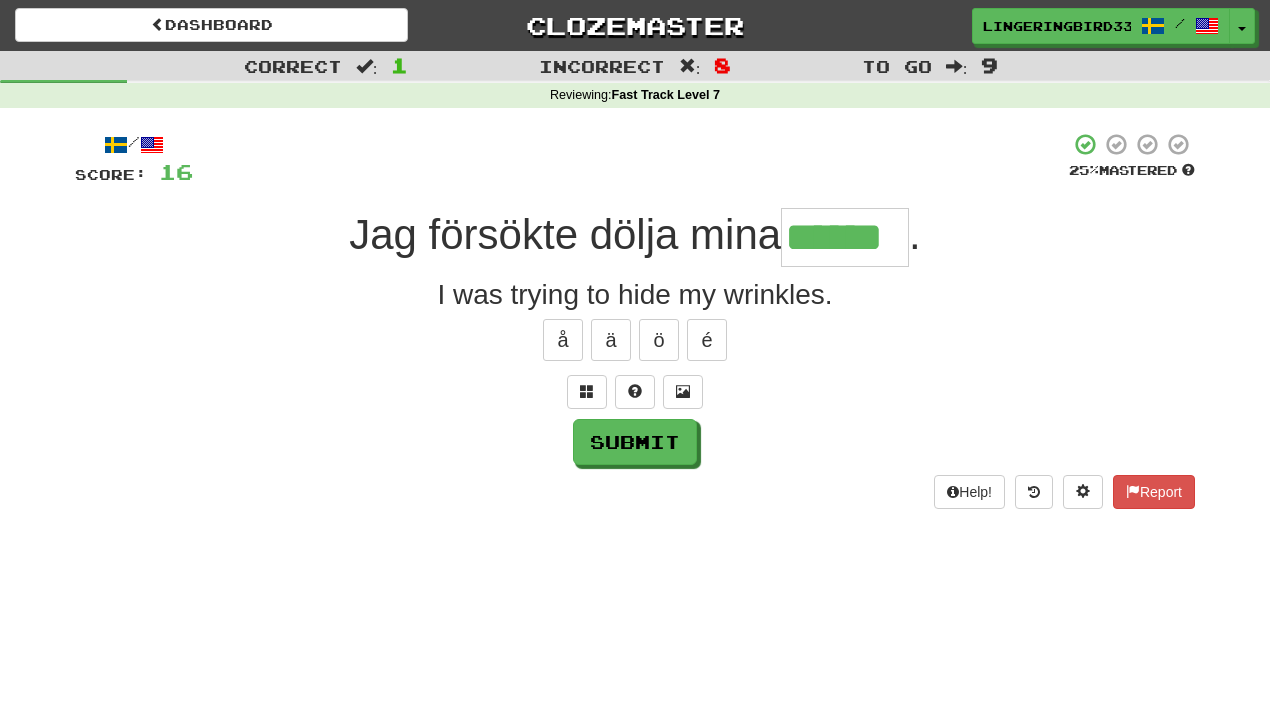 type on "******" 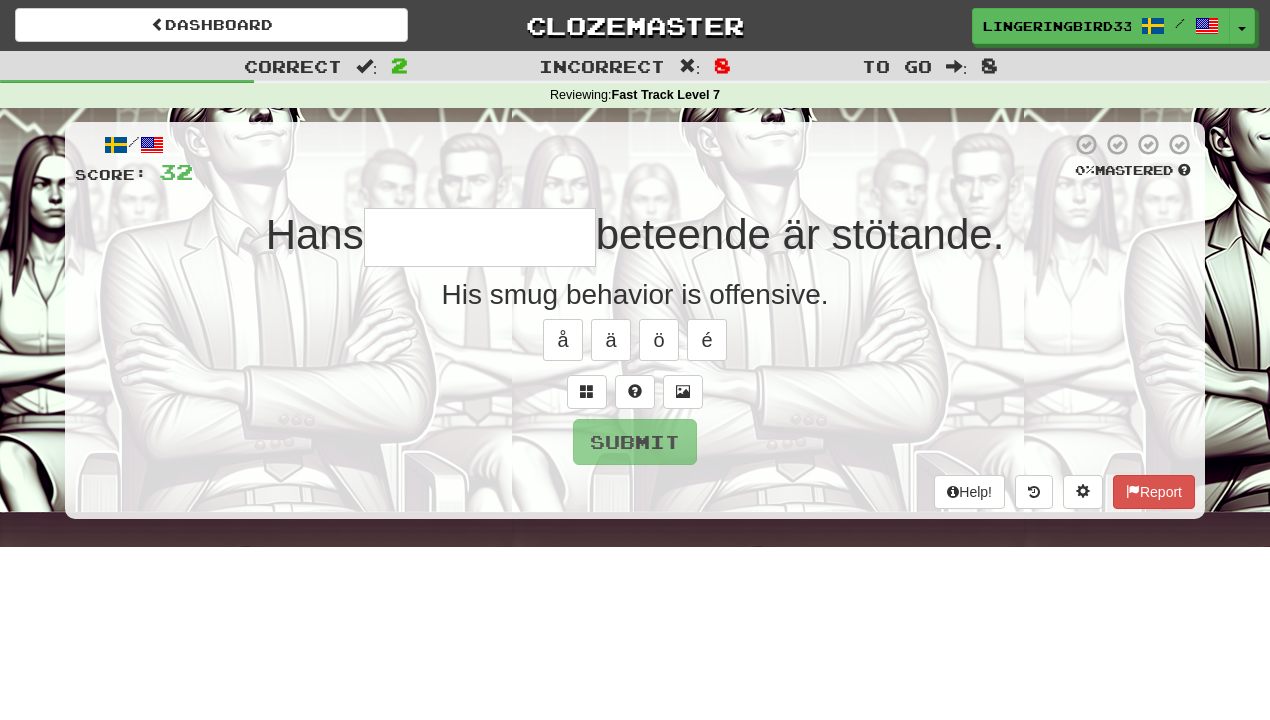type on "**********" 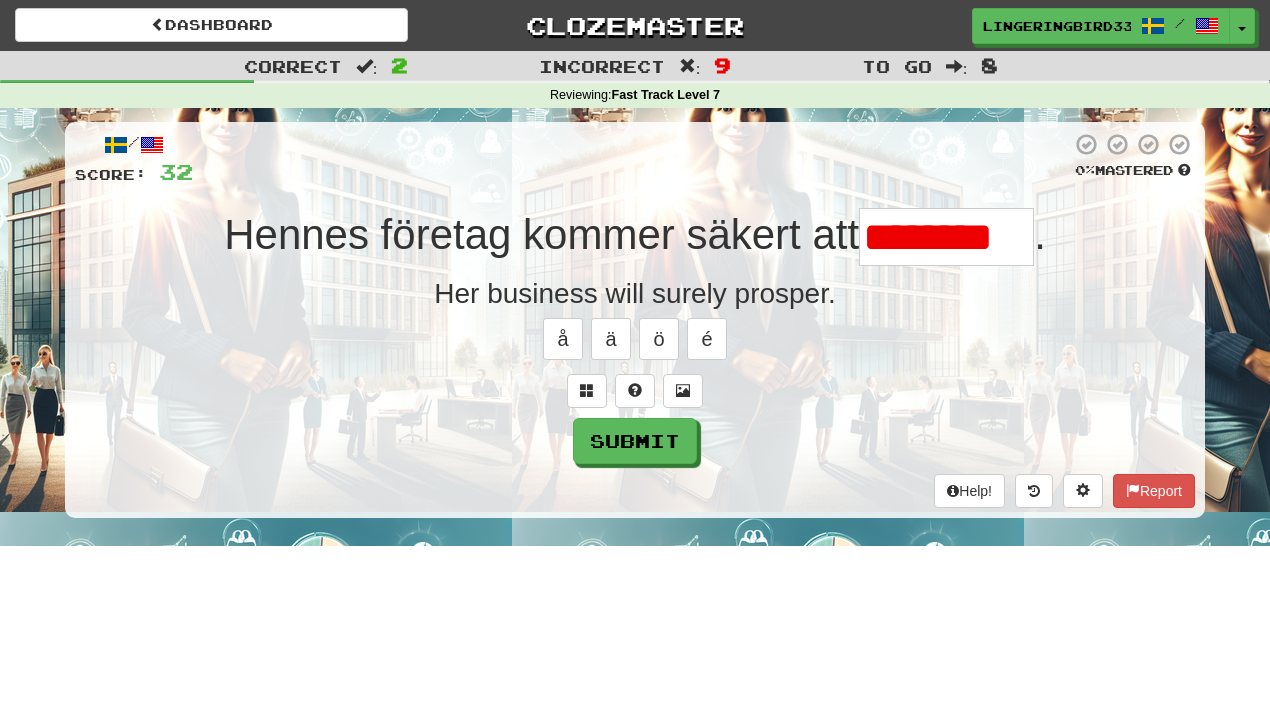 scroll, scrollTop: 0, scrollLeft: 0, axis: both 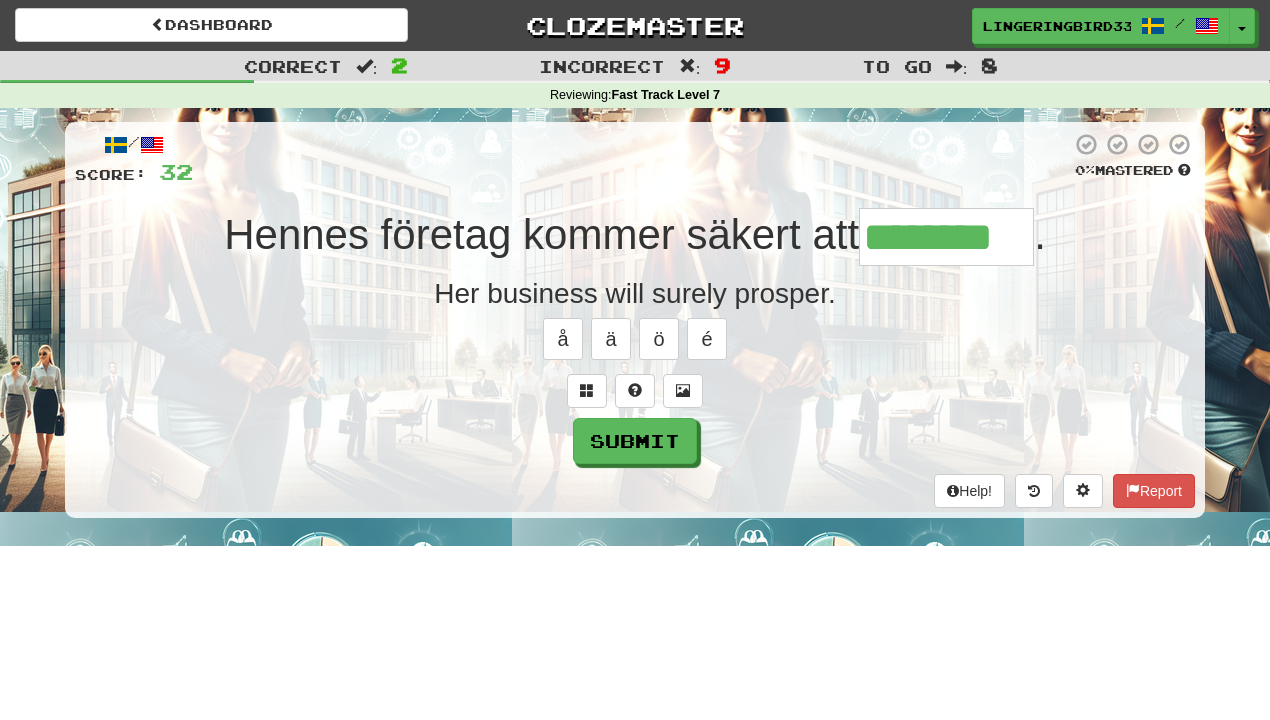 type on "********" 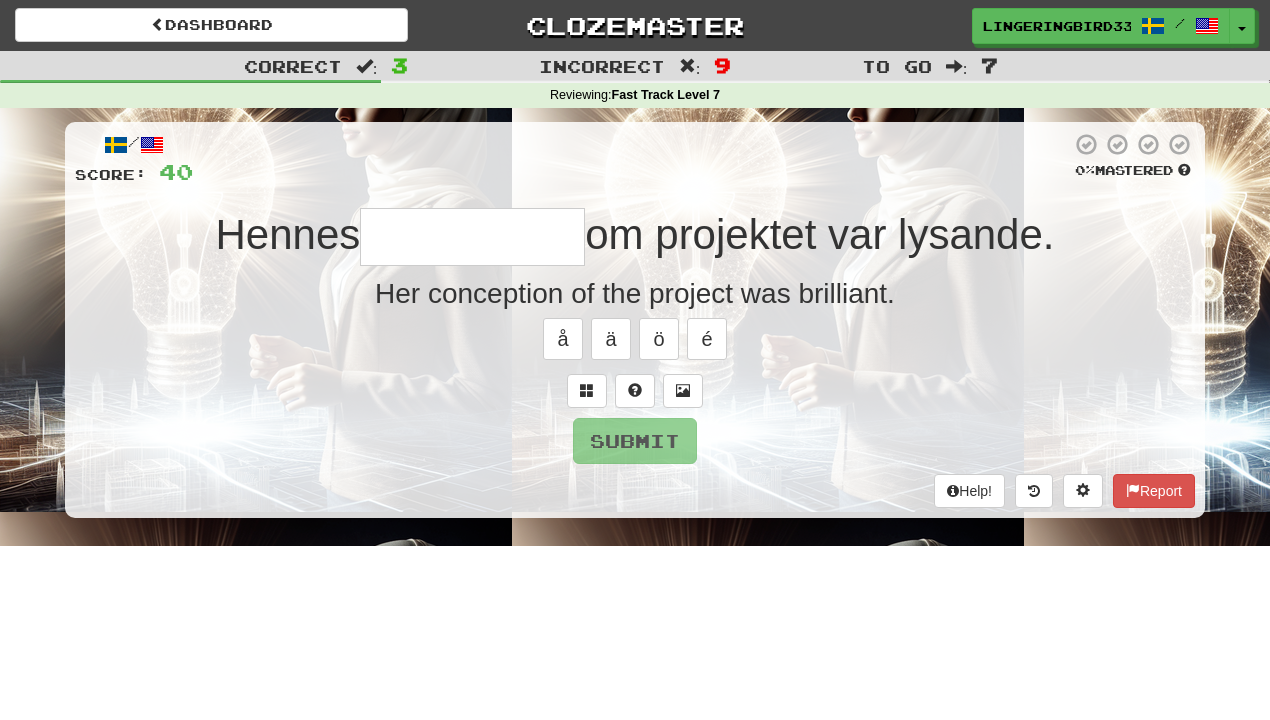 type on "**********" 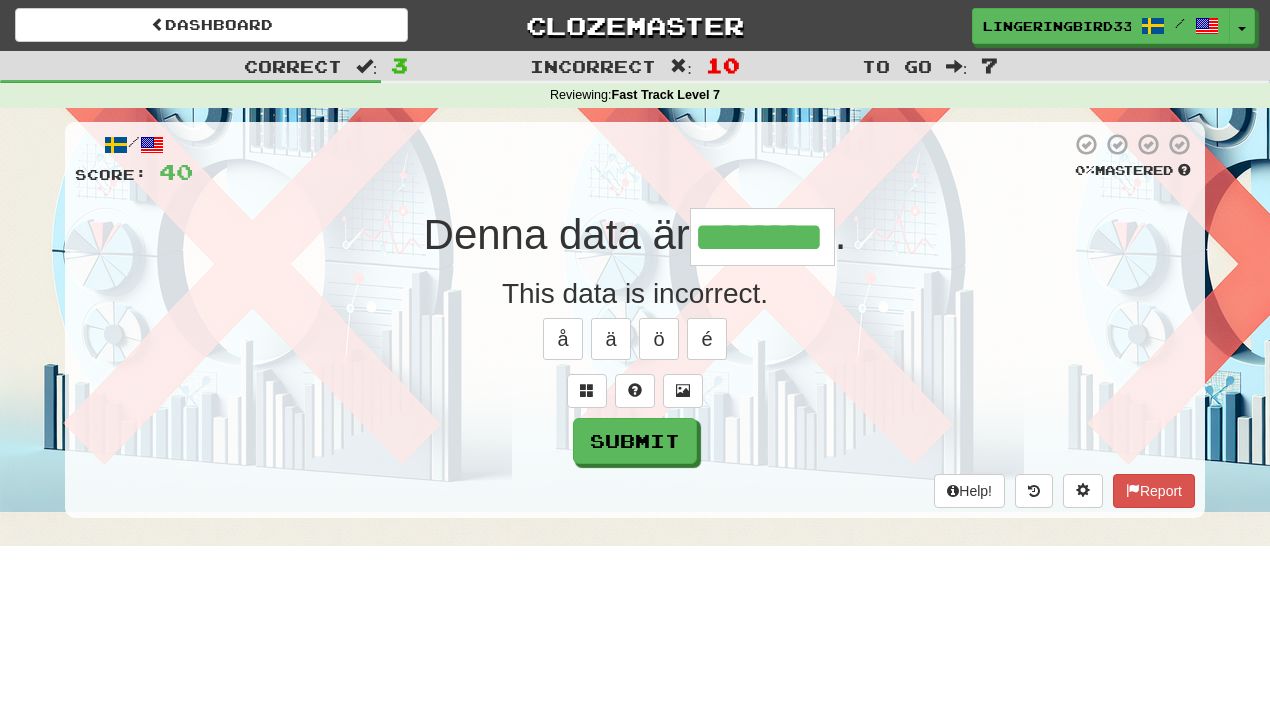 type on "********" 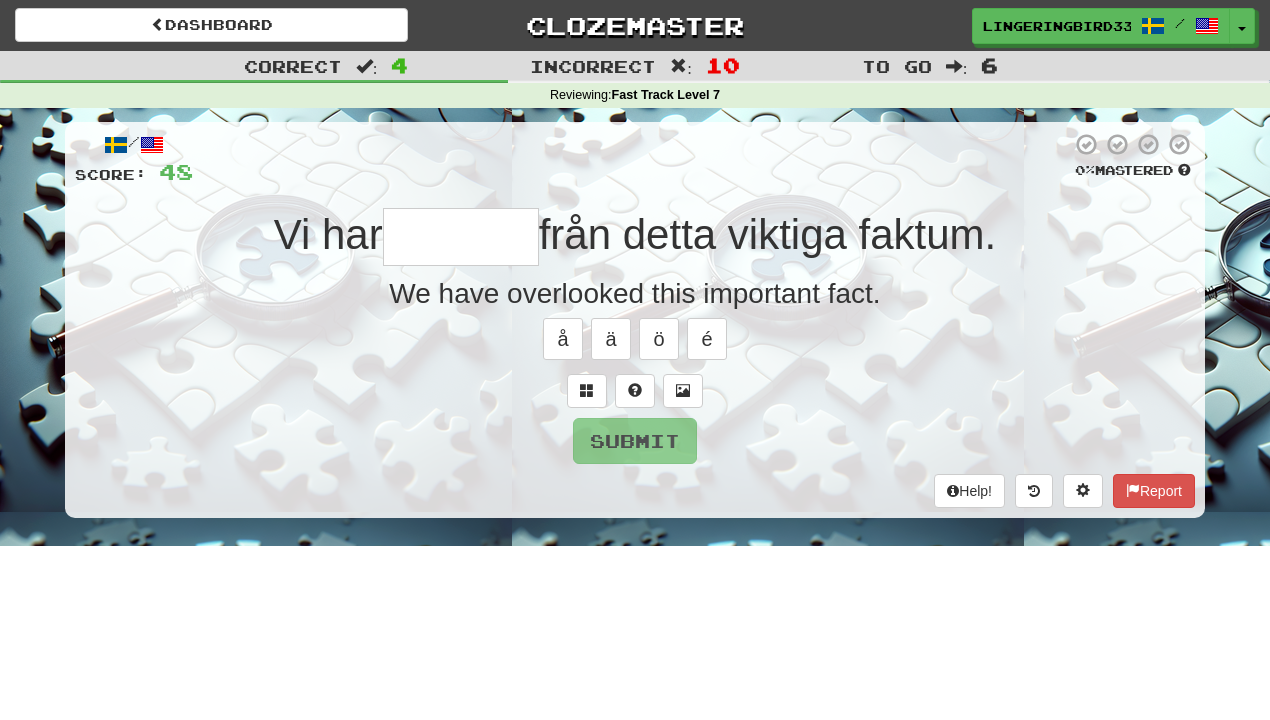 type on "********" 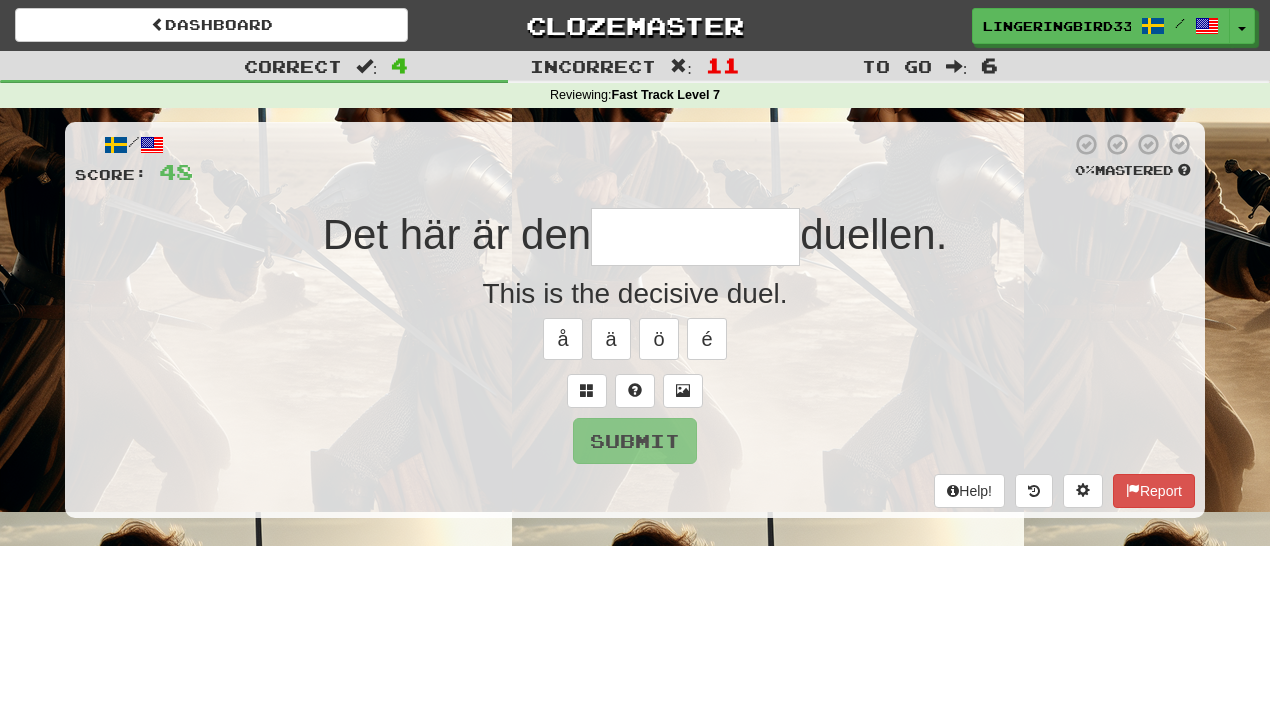 type on "*" 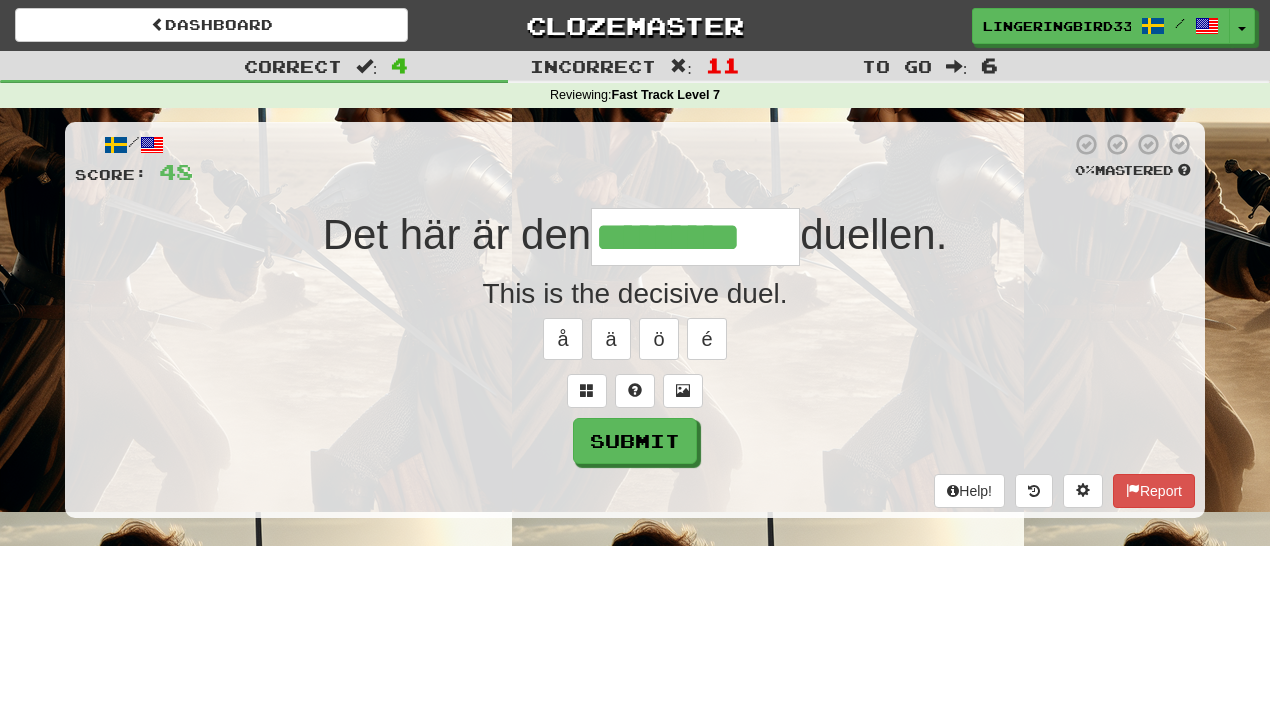 type on "*********" 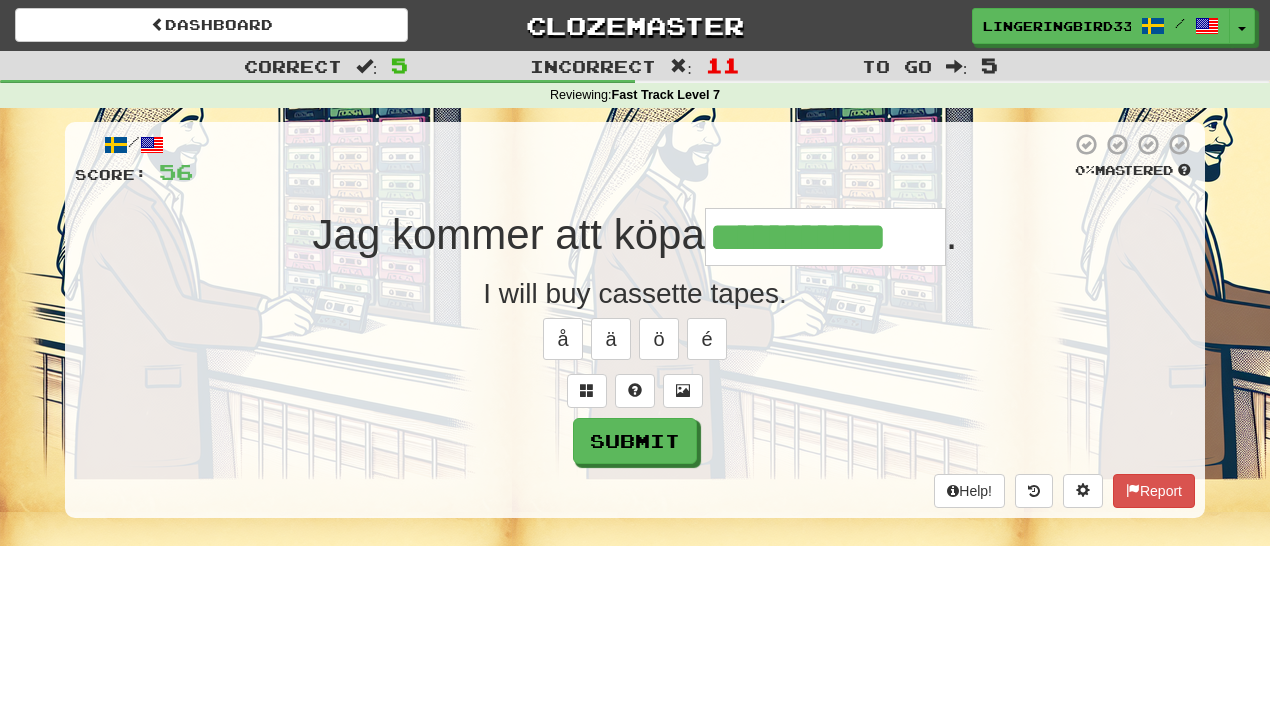 type on "**********" 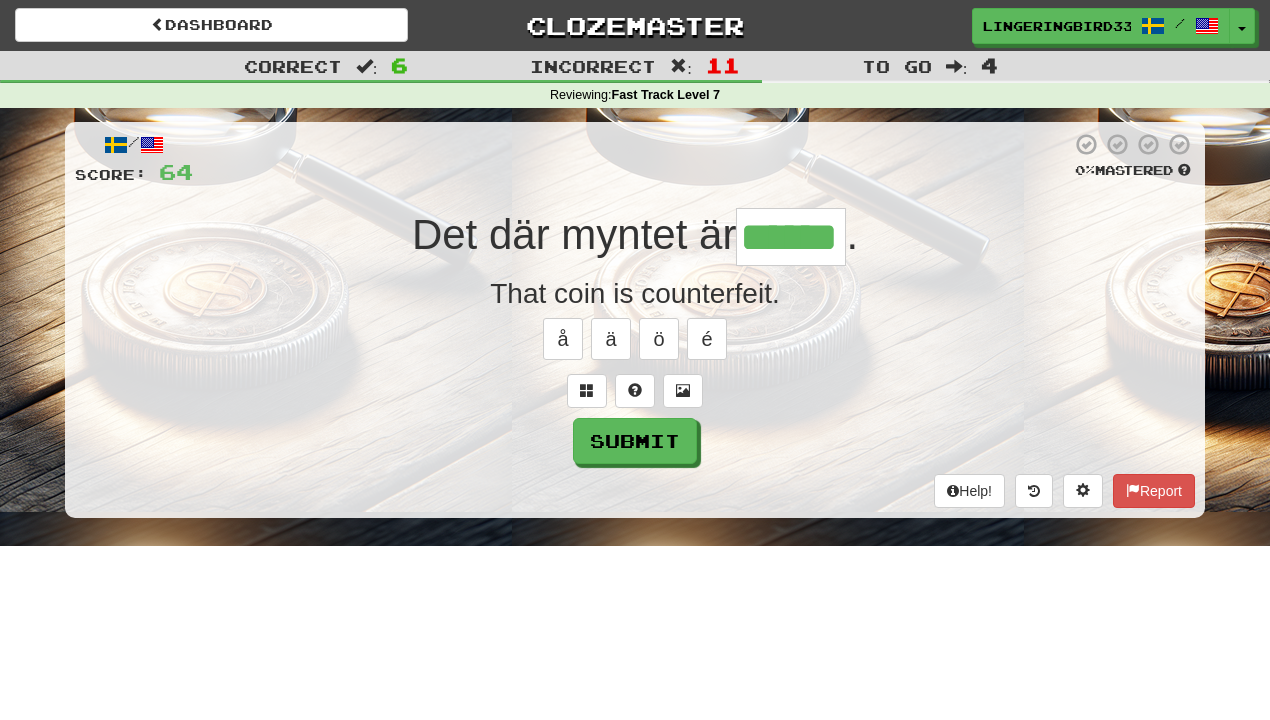 type on "******" 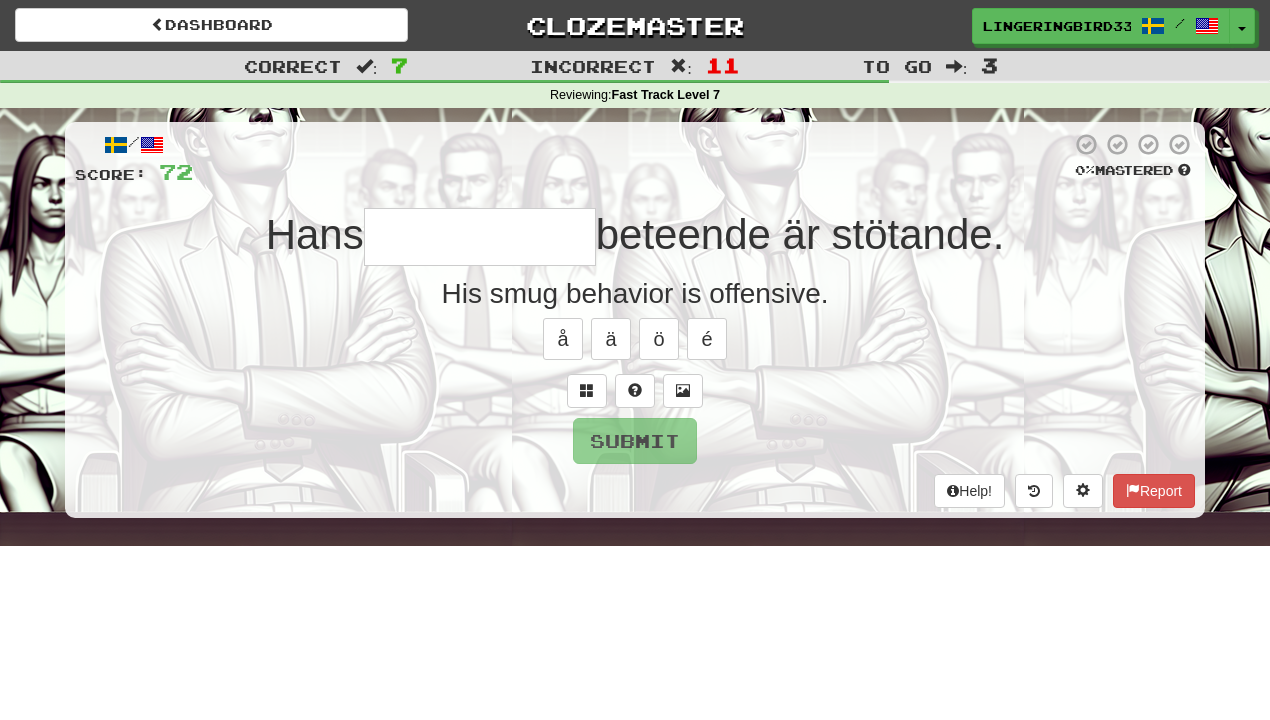 type on "**********" 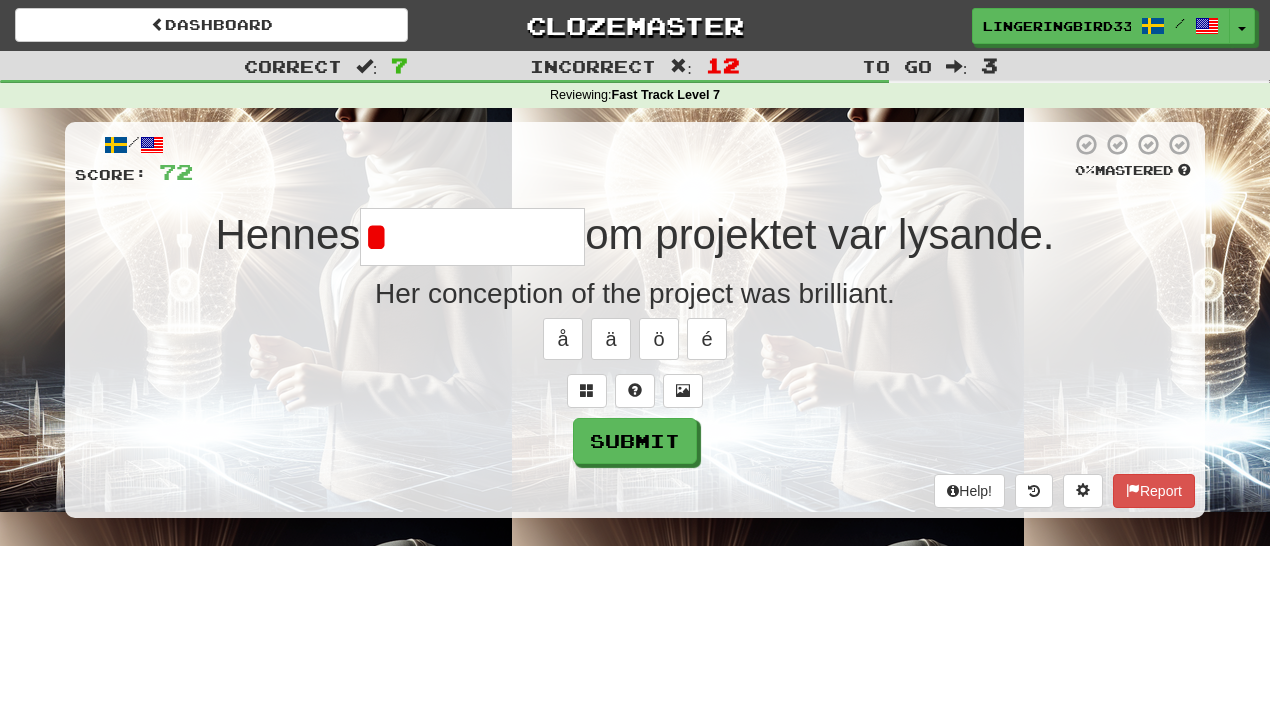 type on "**********" 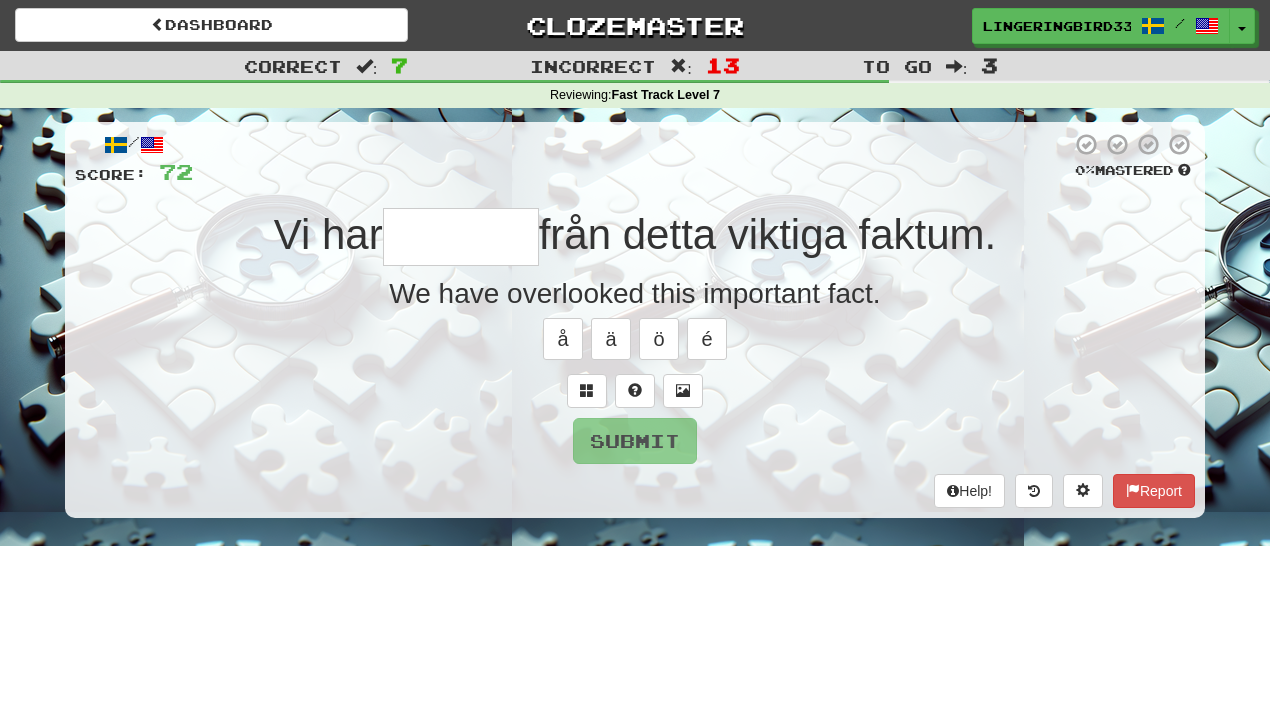 type on "********" 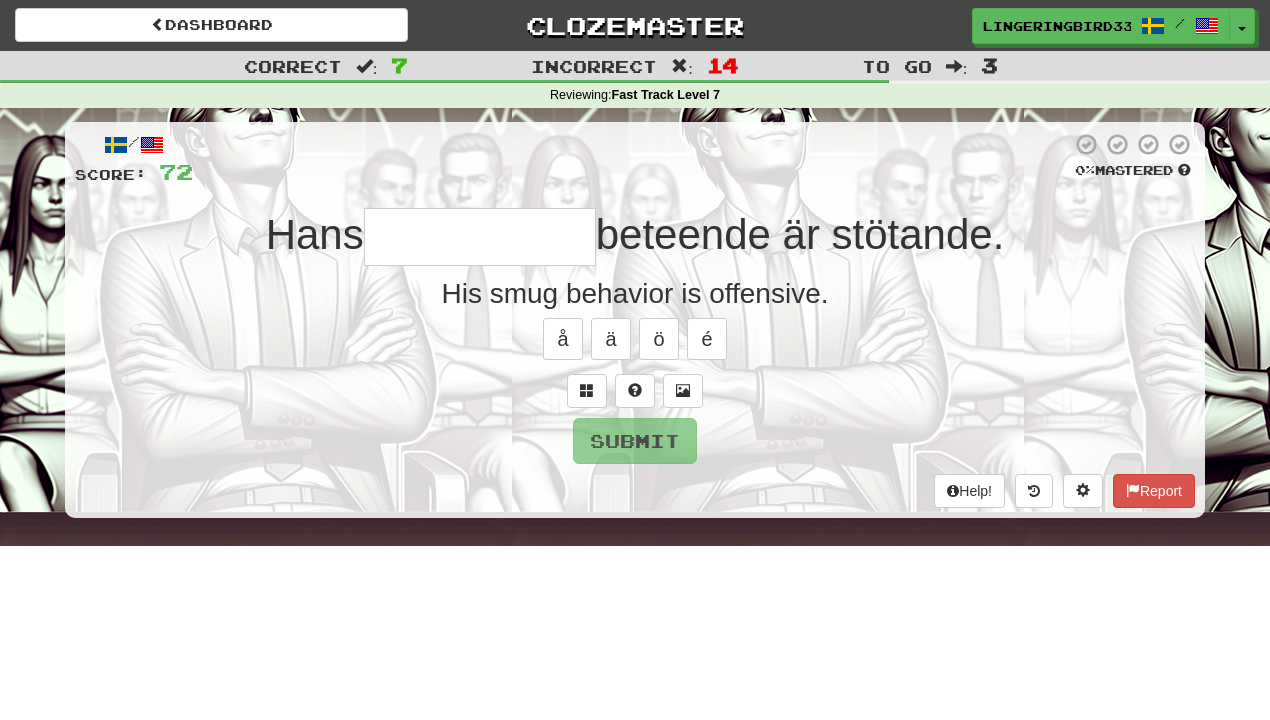 type on "**********" 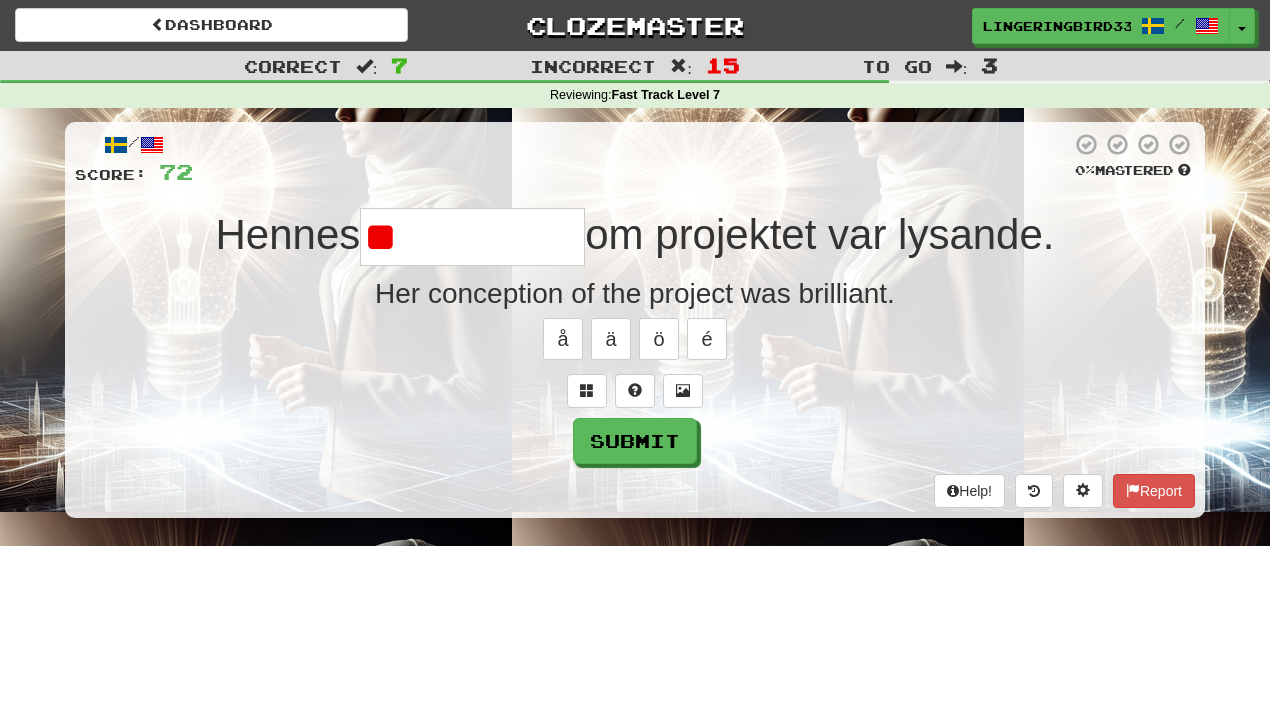 type on "*" 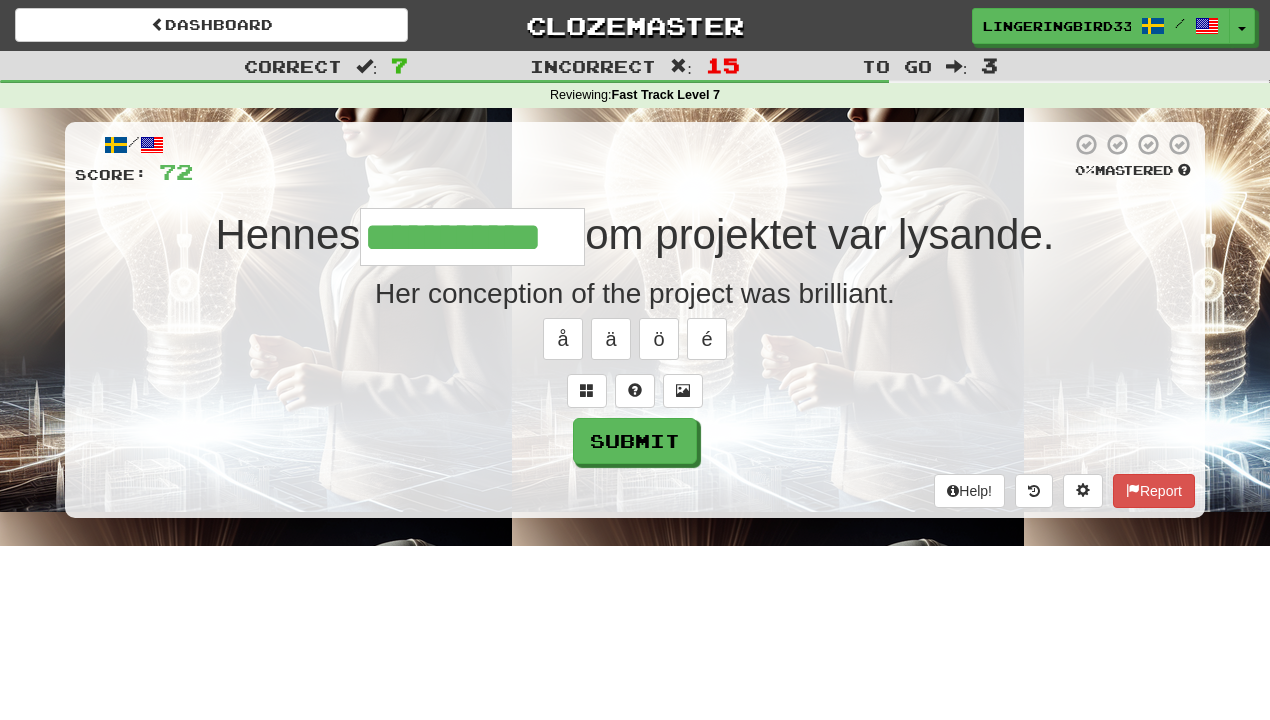 type on "**********" 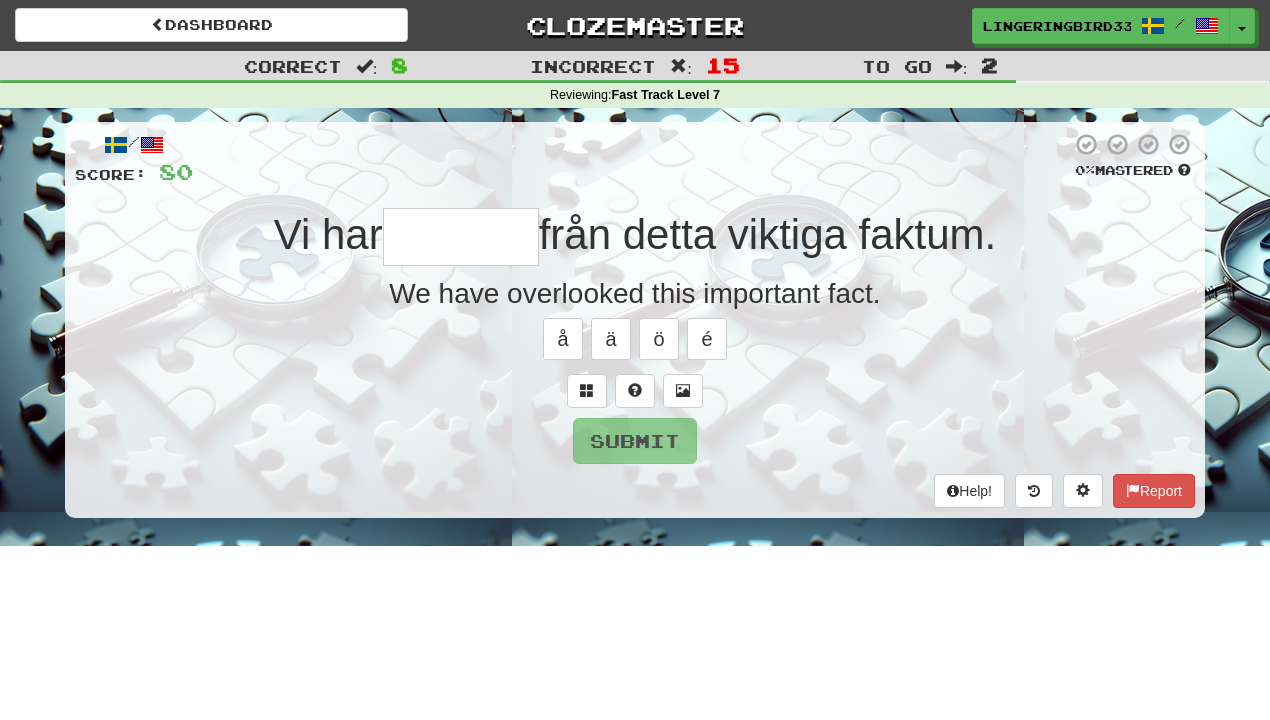 type on "********" 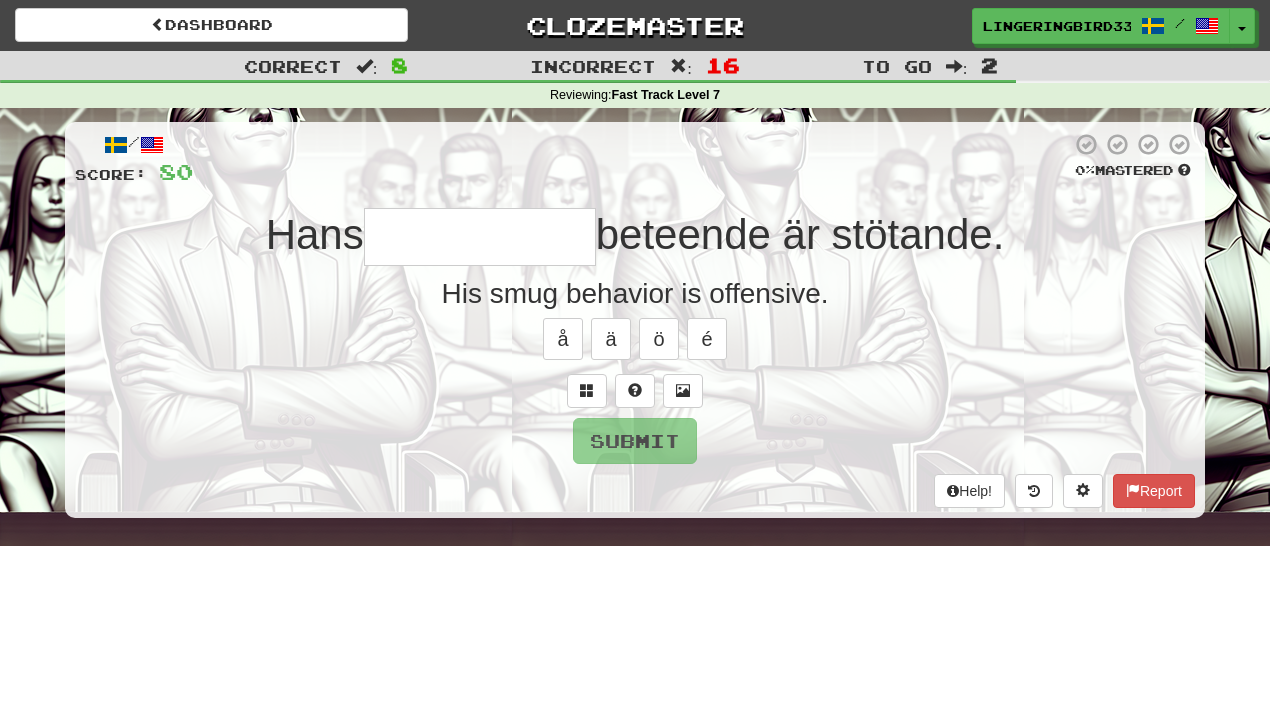 type on "**********" 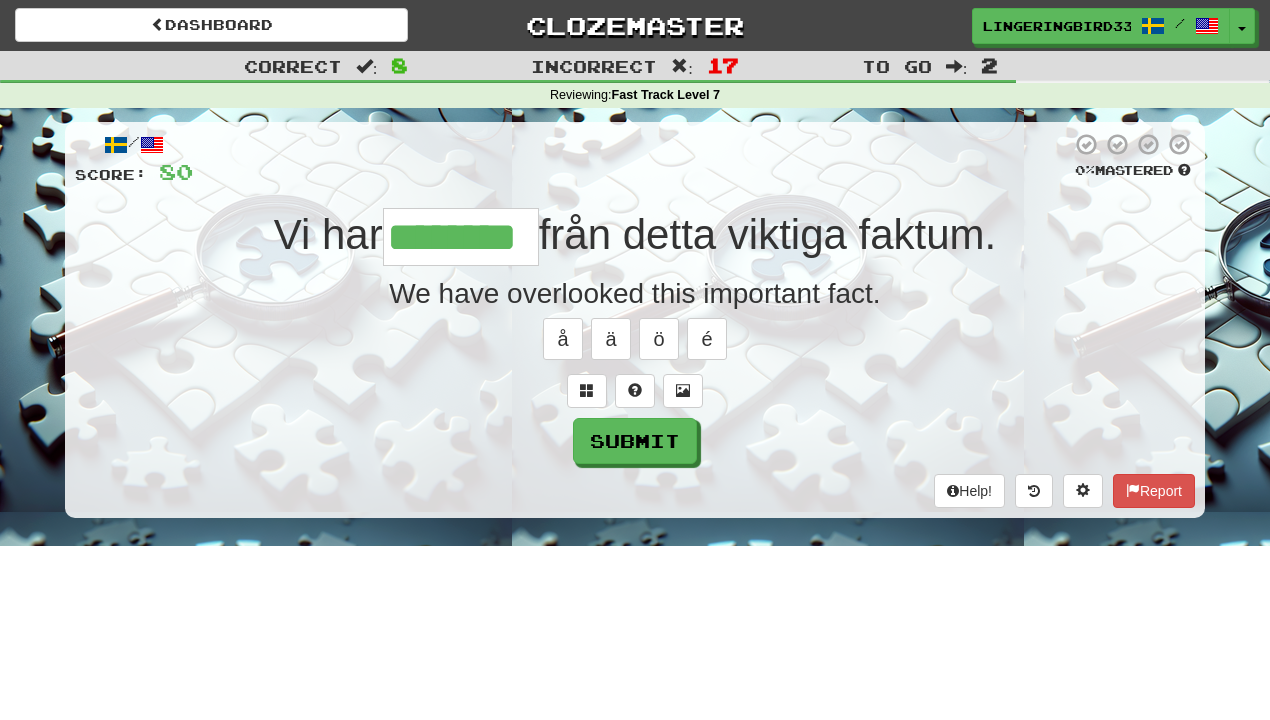type on "********" 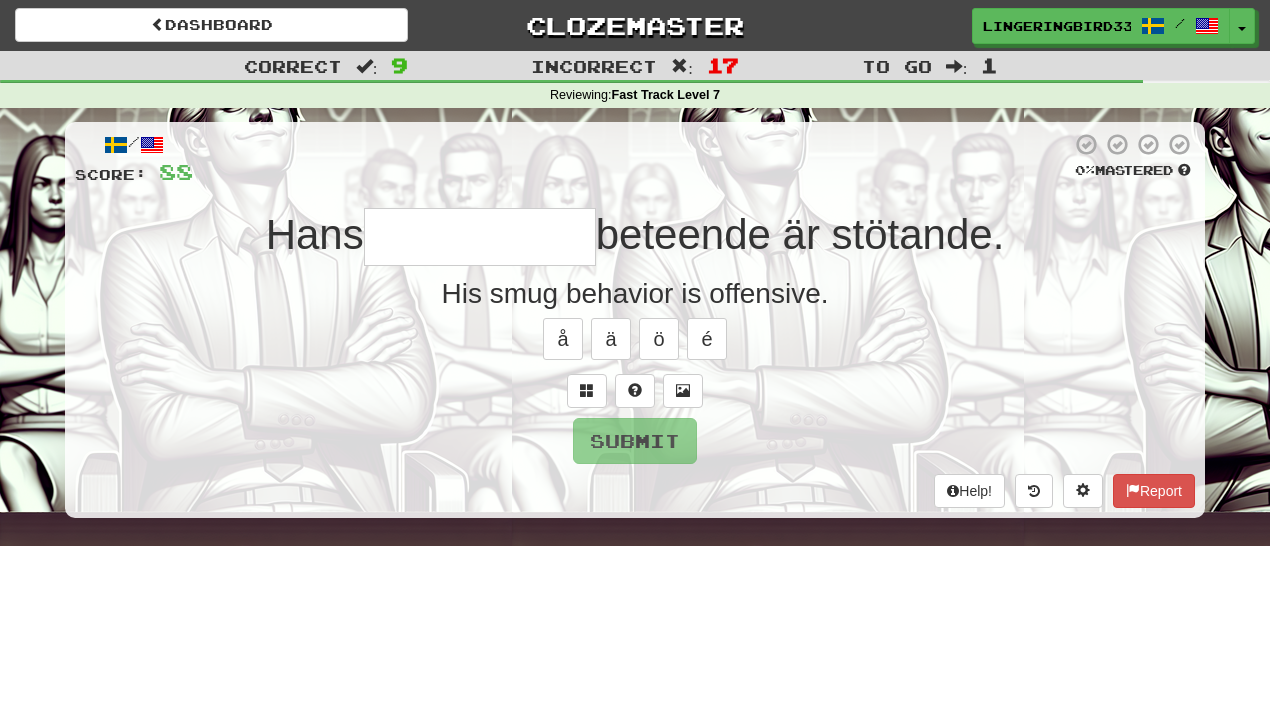 type on "**********" 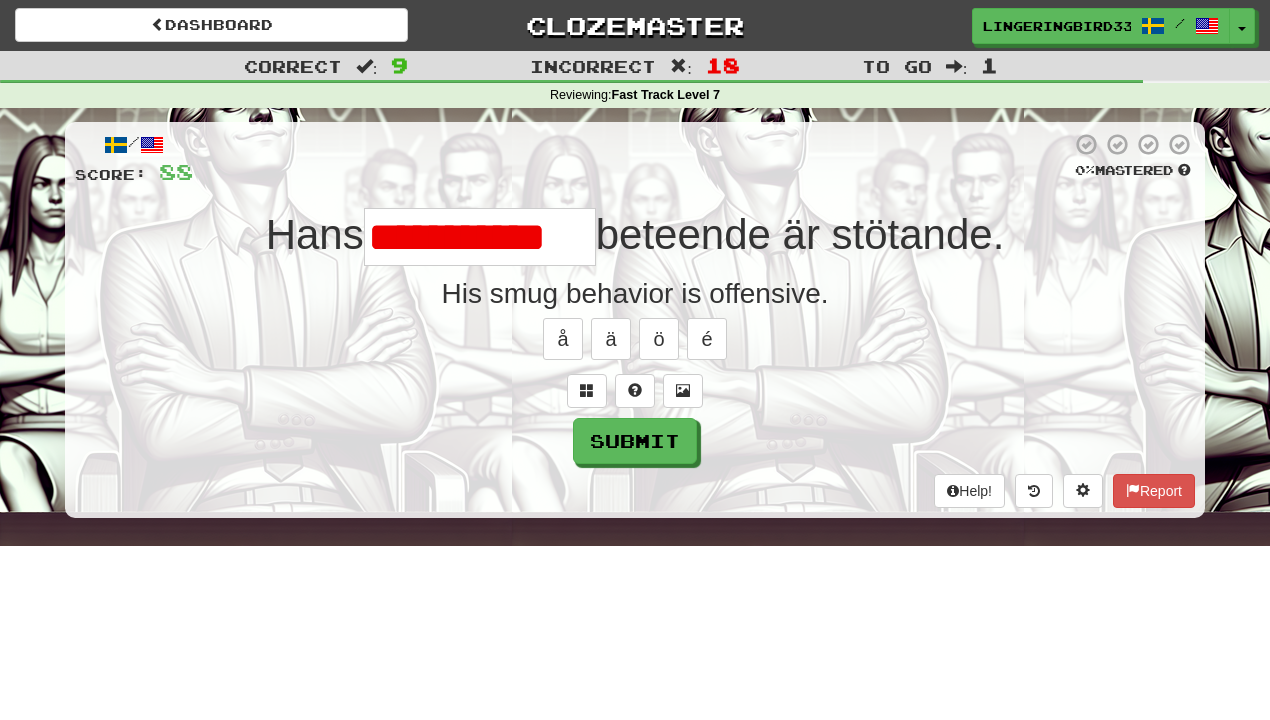 scroll, scrollTop: 0, scrollLeft: 0, axis: both 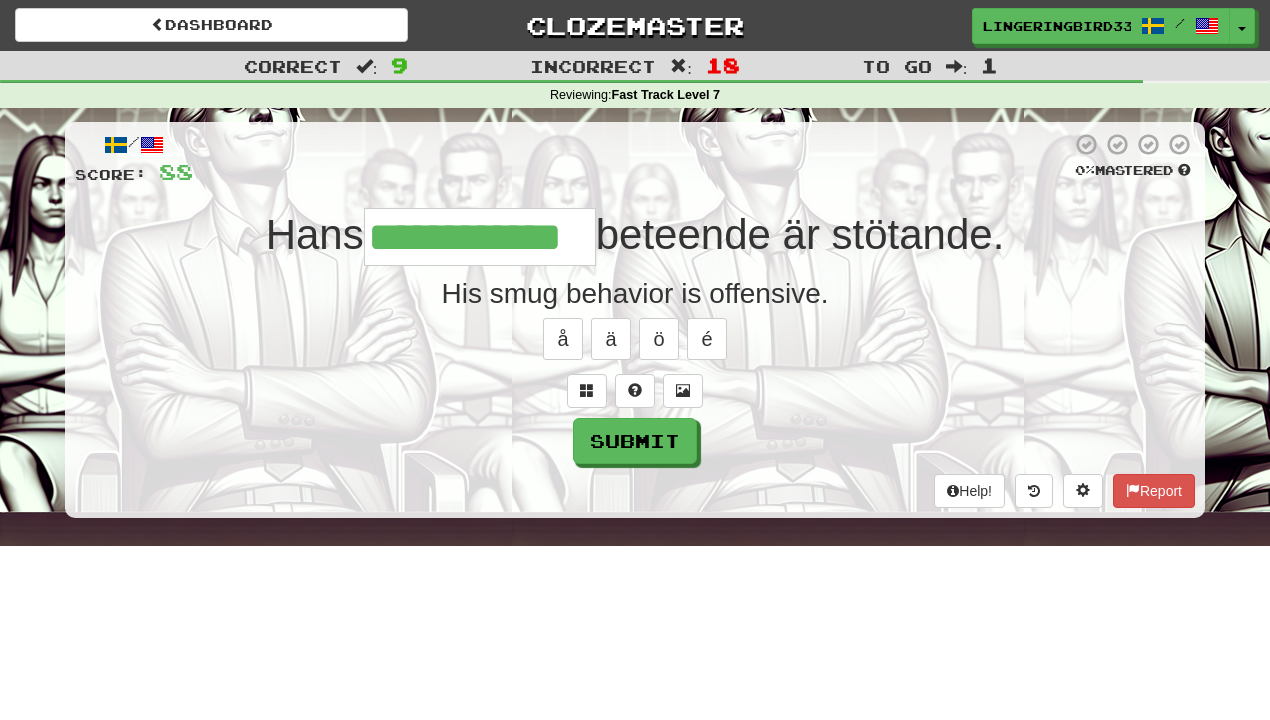 type on "**********" 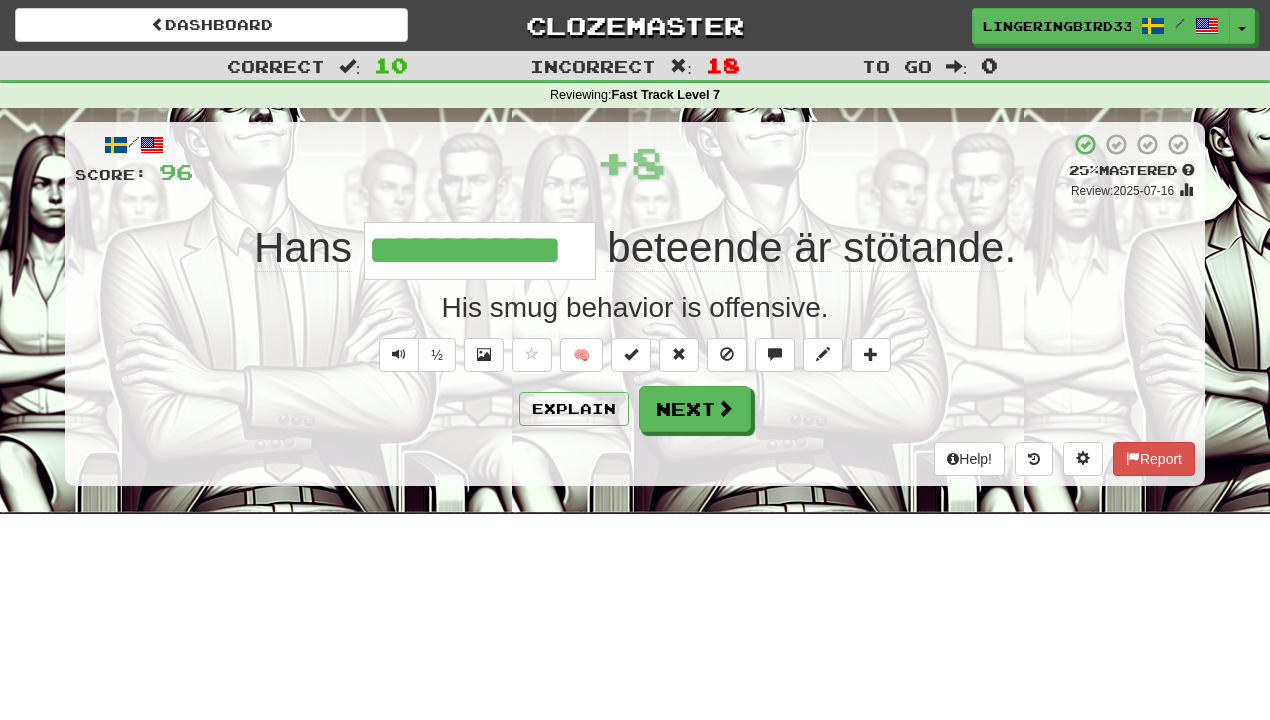 click on "**********" at bounding box center (480, 251) 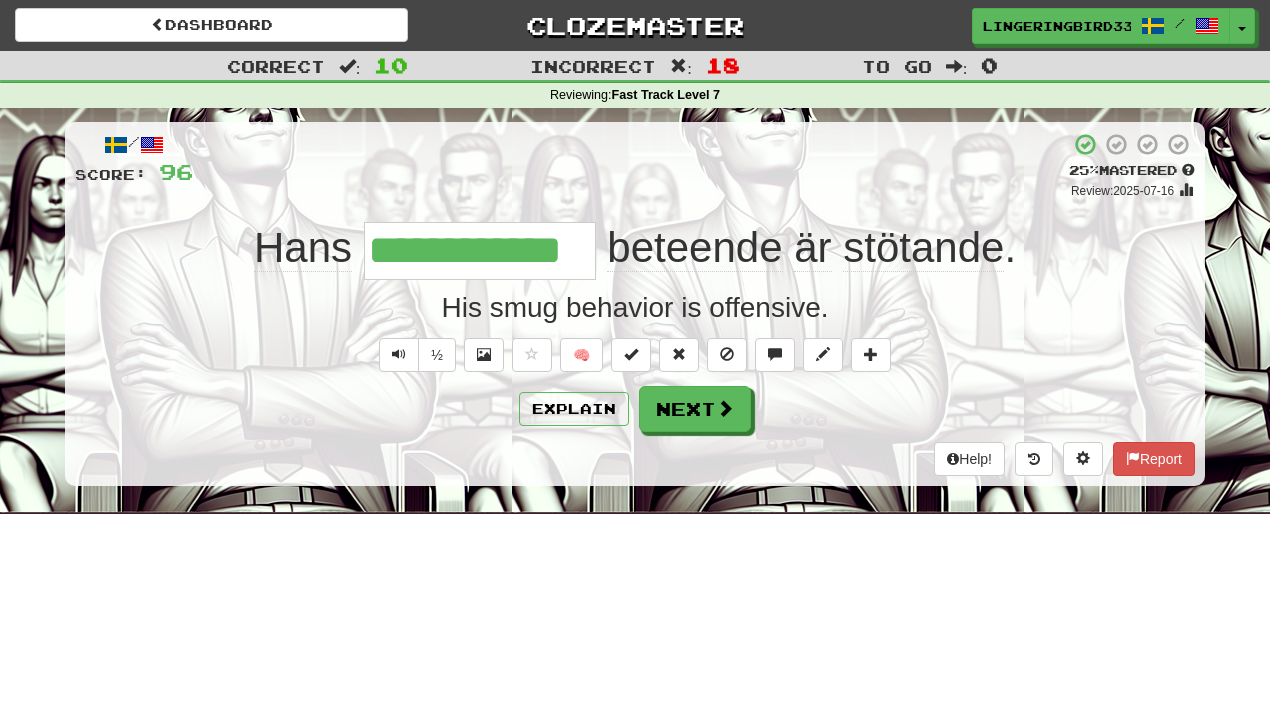 click on "**********" at bounding box center (480, 251) 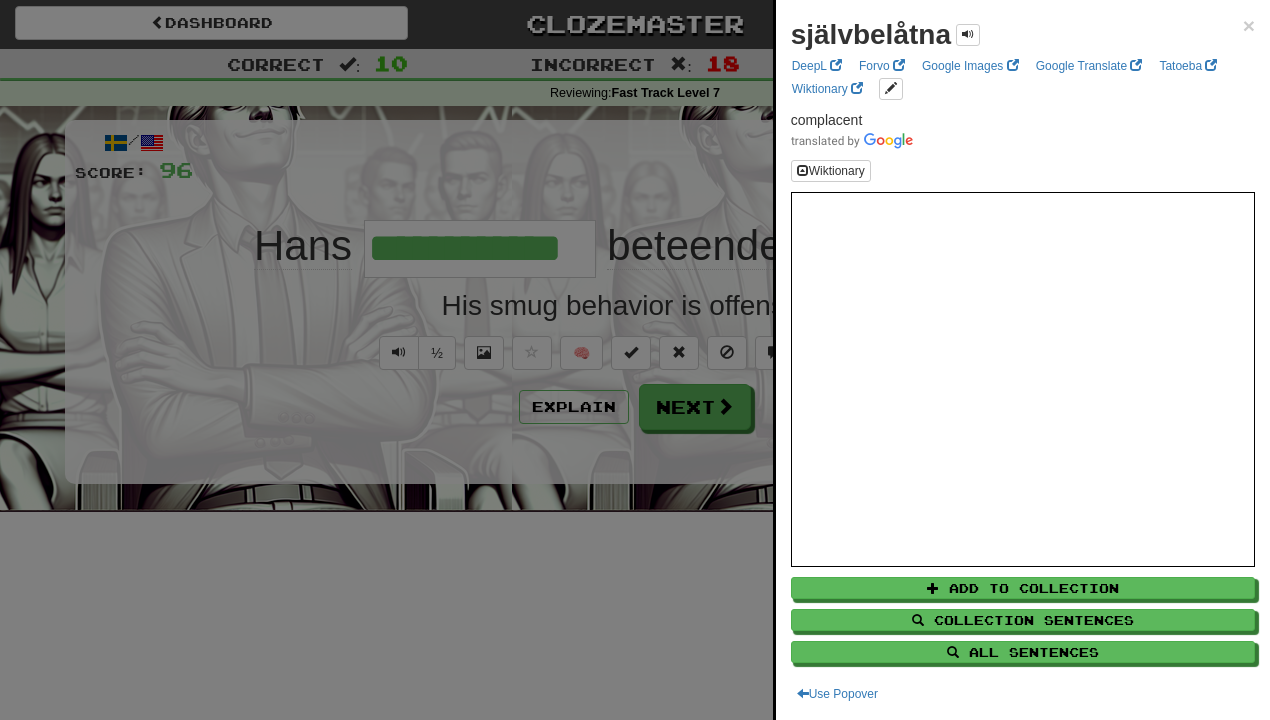 click at bounding box center (635, 360) 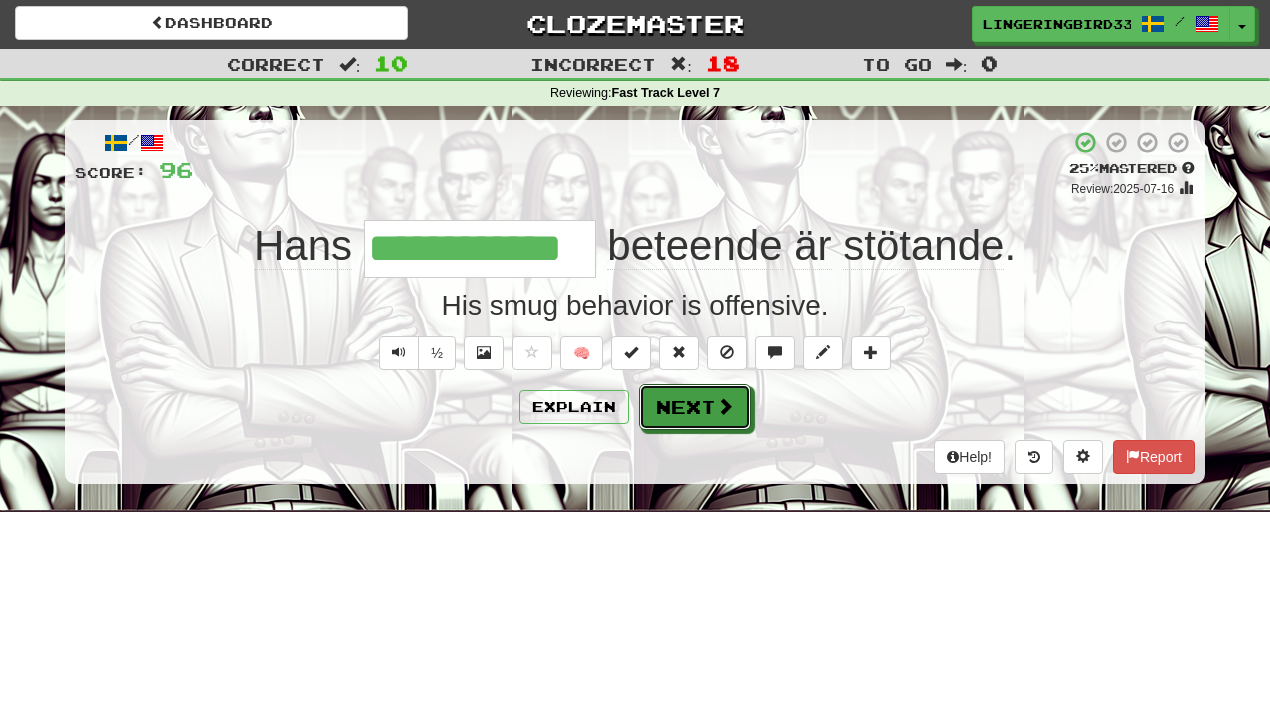 click on "Next" at bounding box center (695, 407) 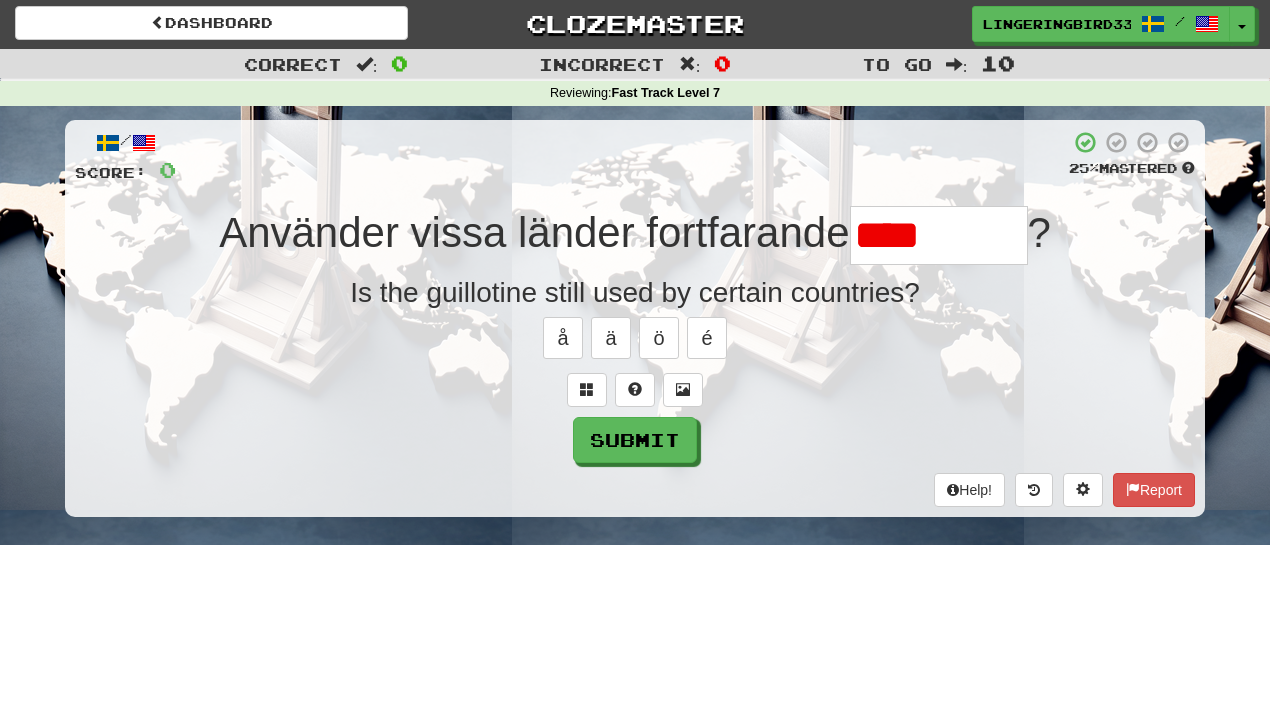type on "**********" 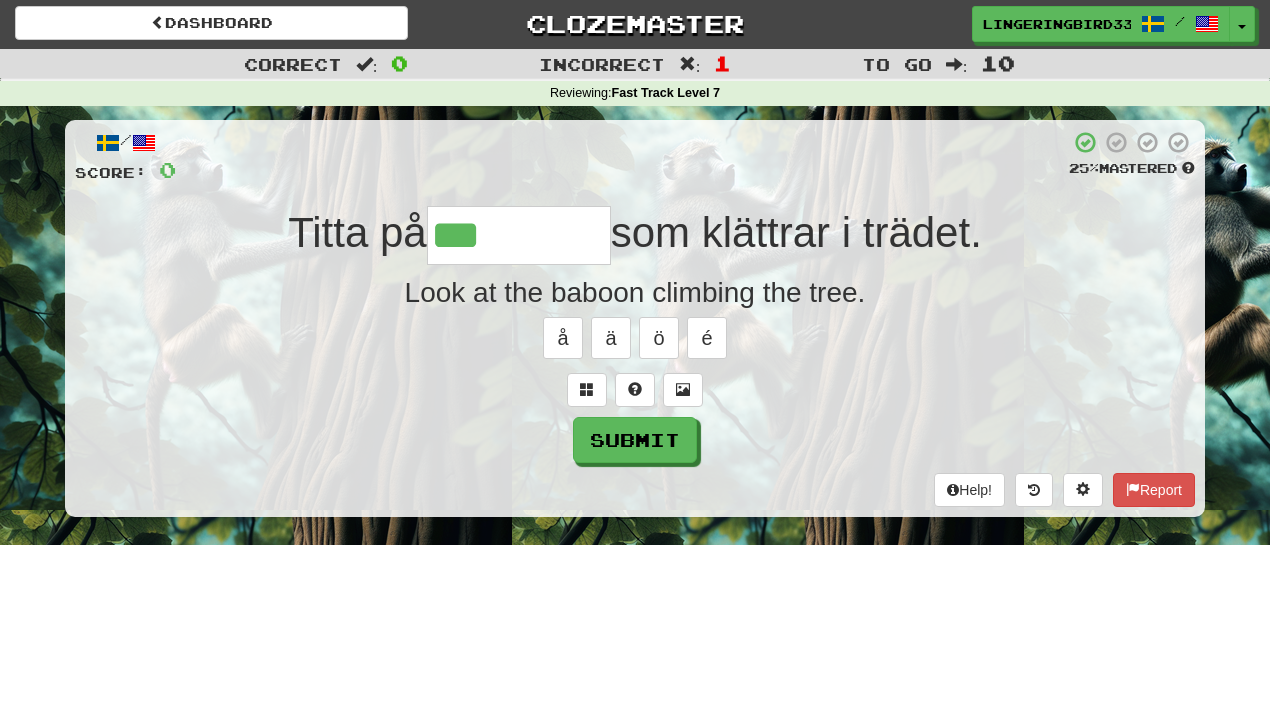 type on "********" 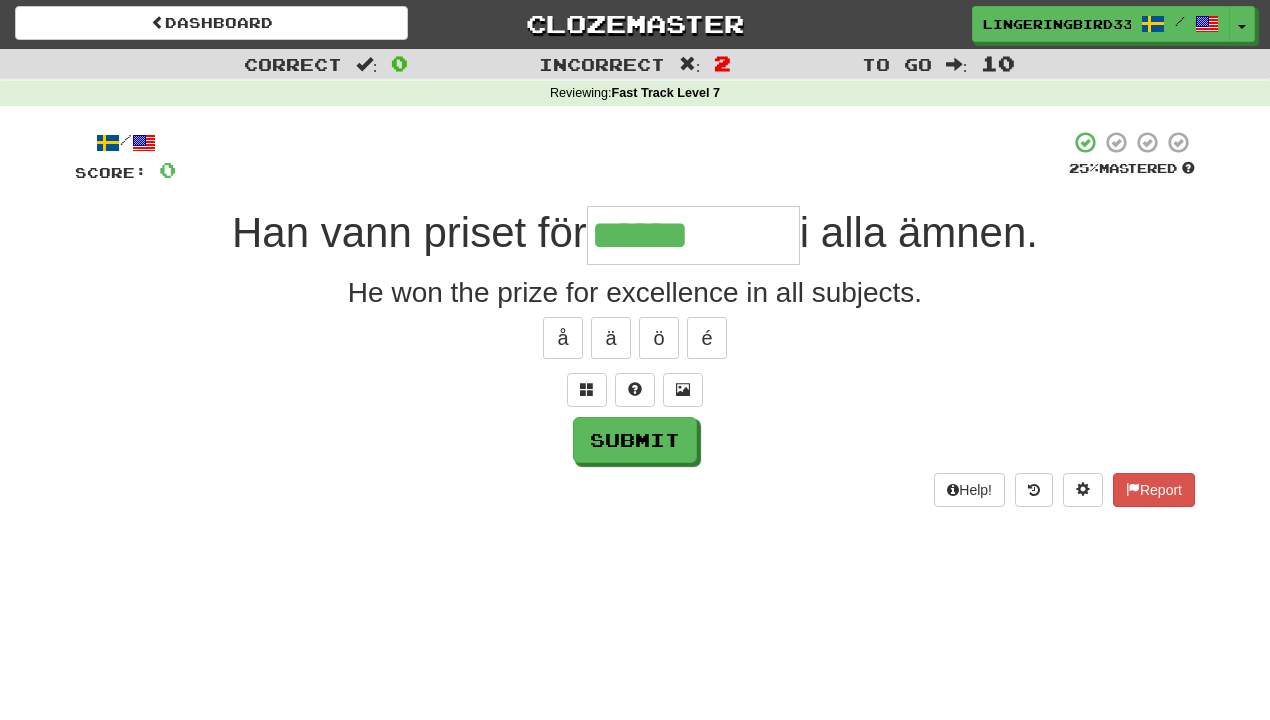 type on "**********" 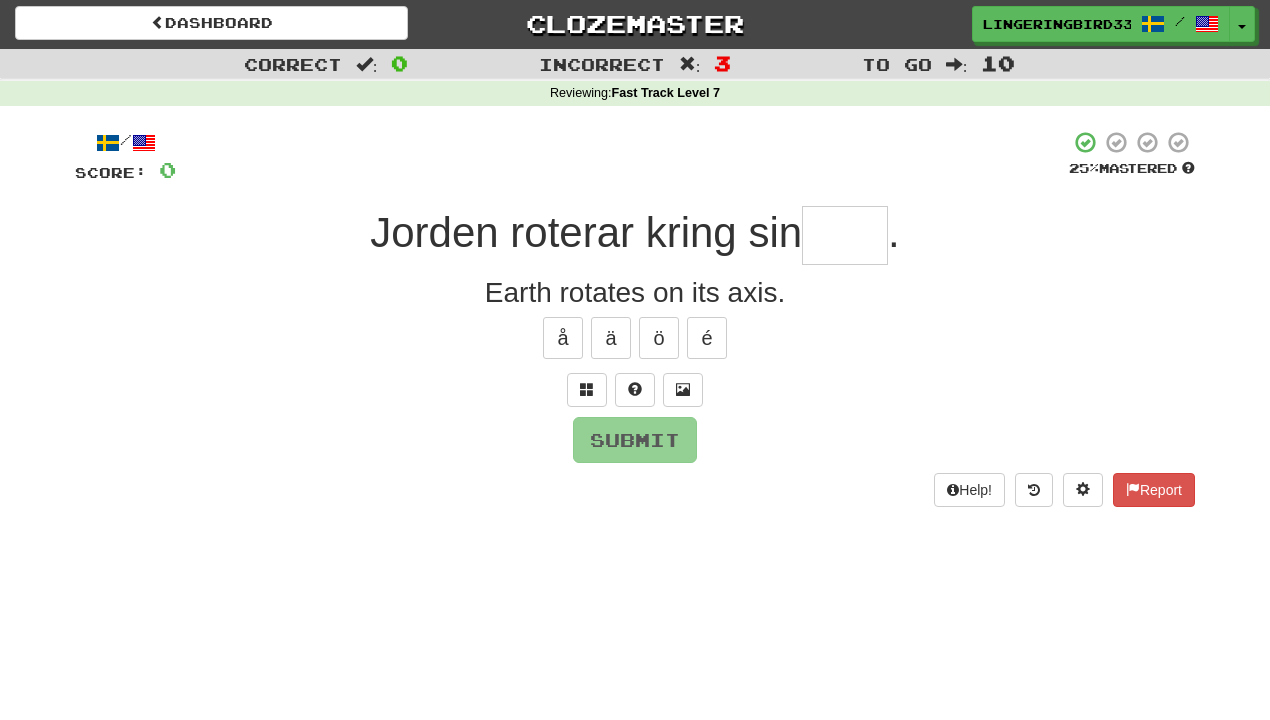 type on "****" 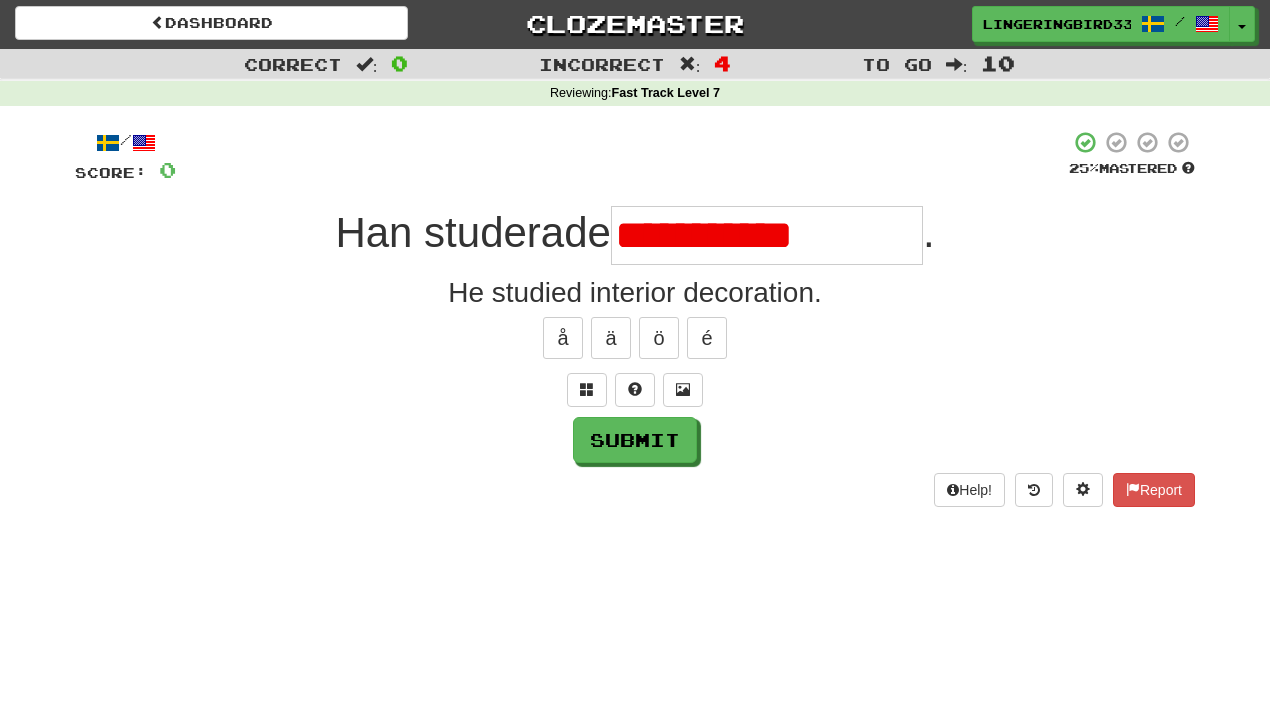 type on "**********" 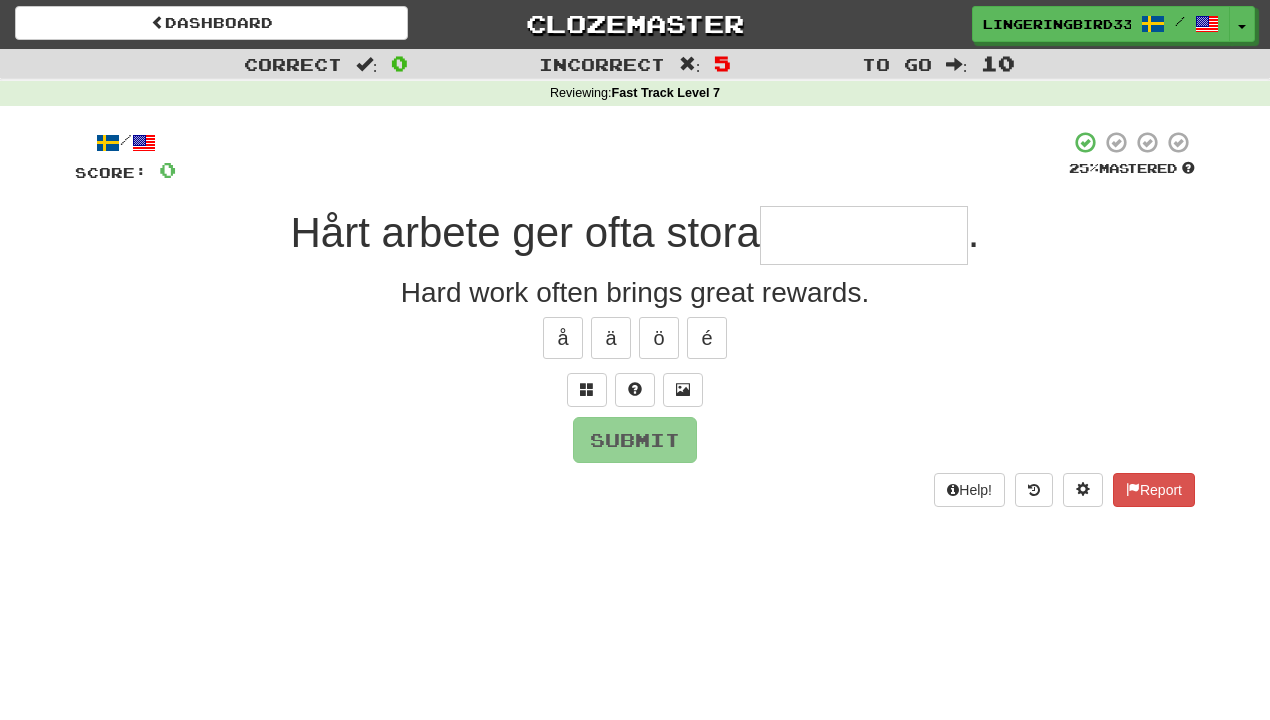 type on "**********" 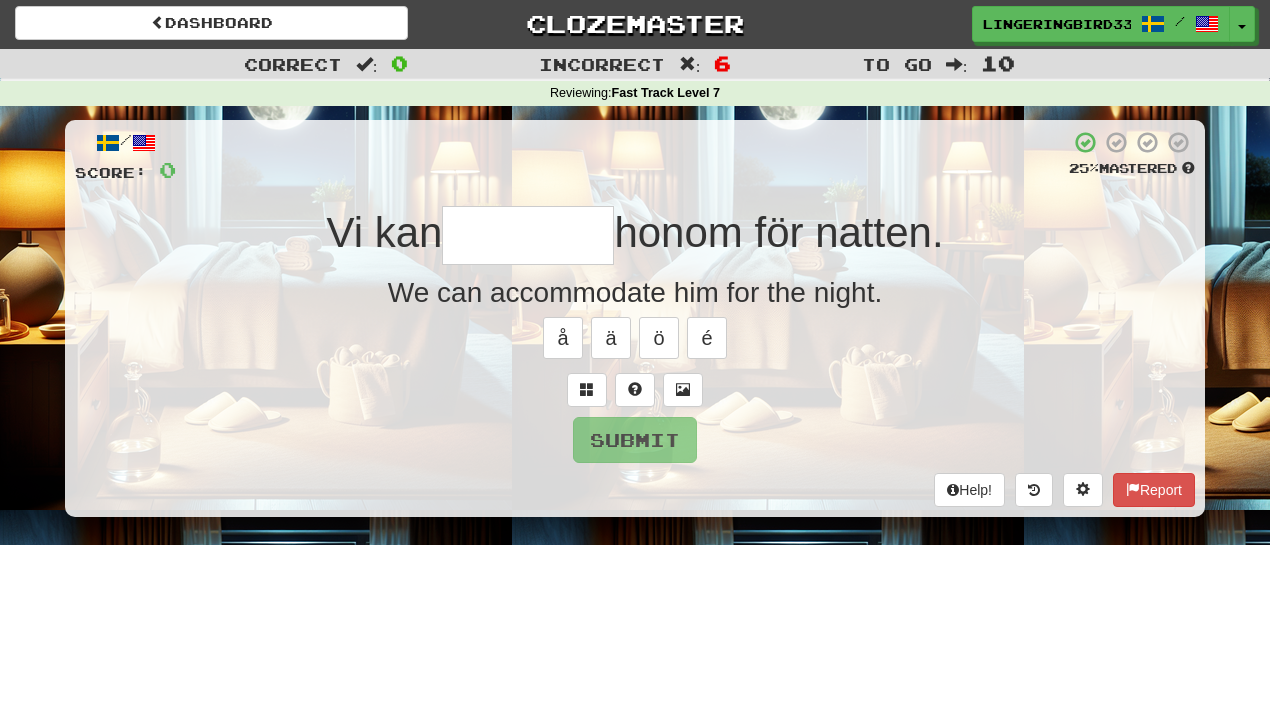 type on "*******" 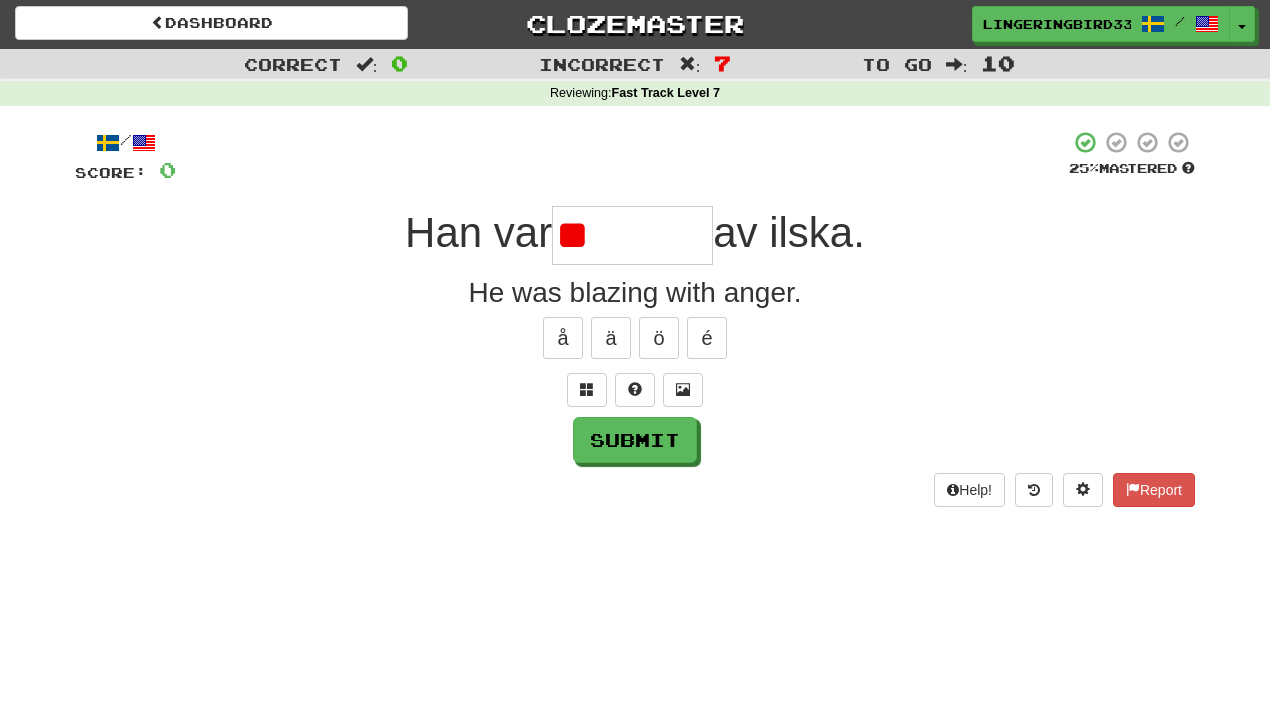 type on "*" 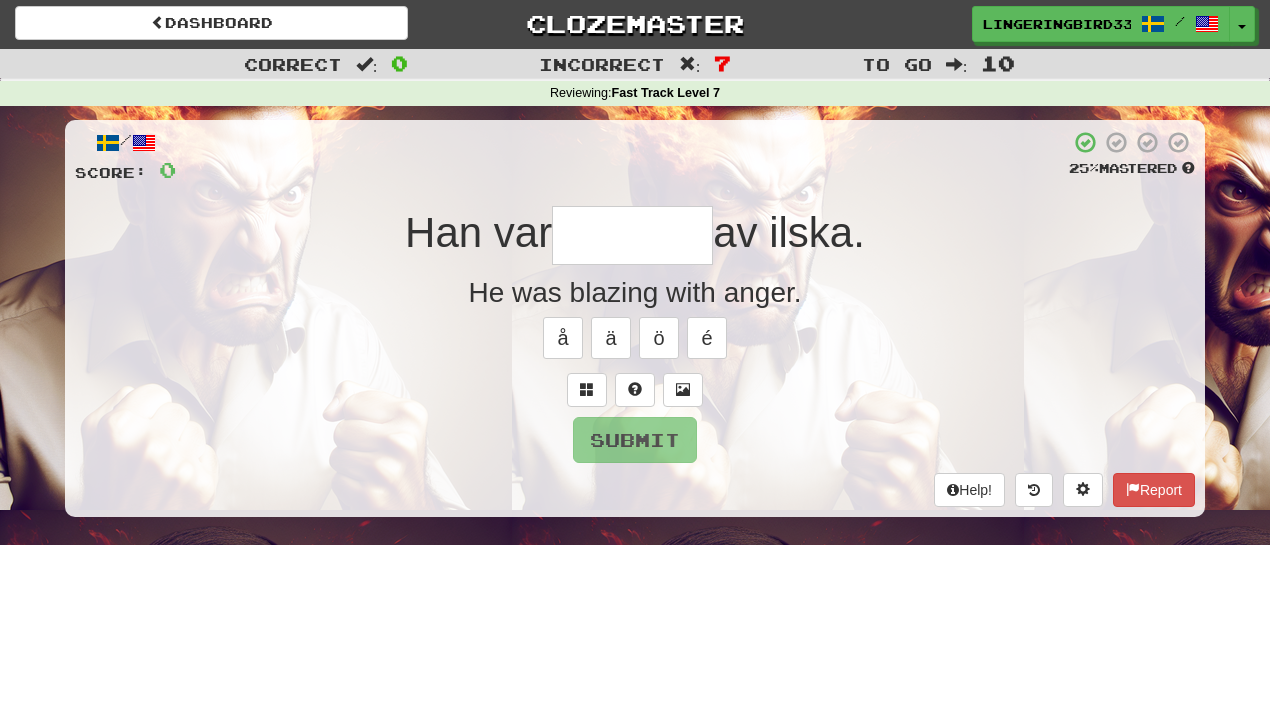 type on "*******" 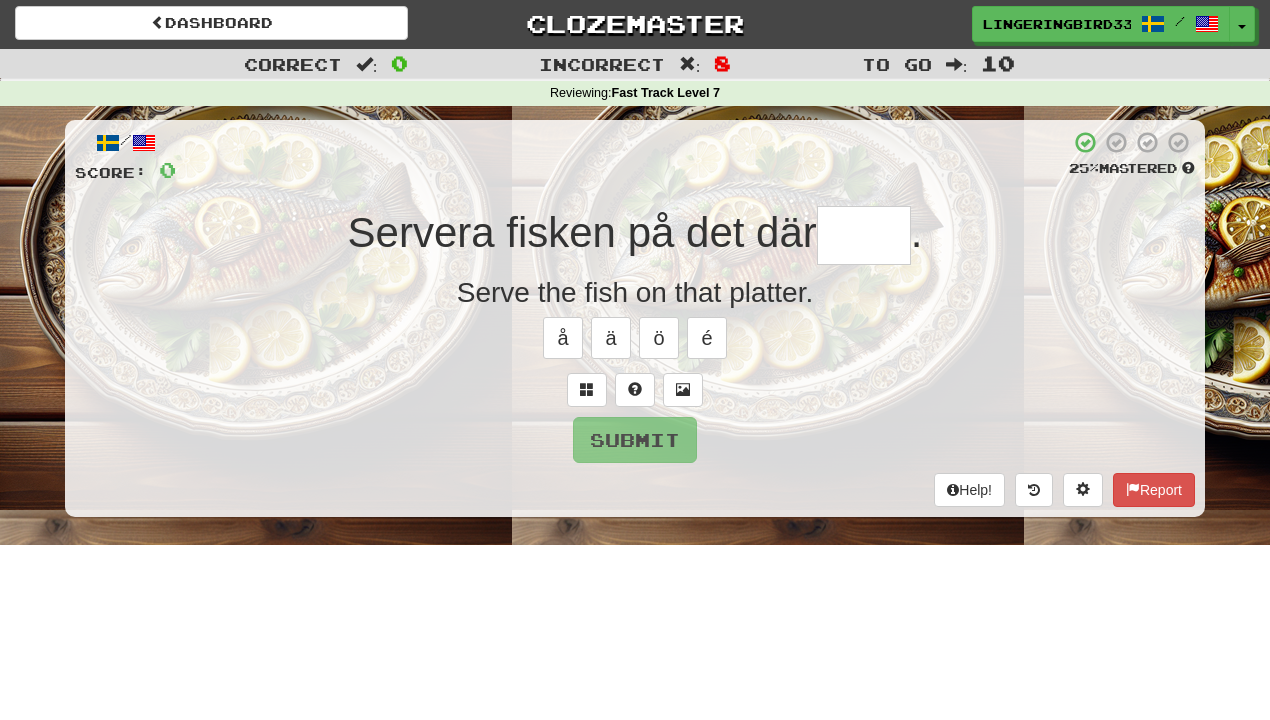type on "*****" 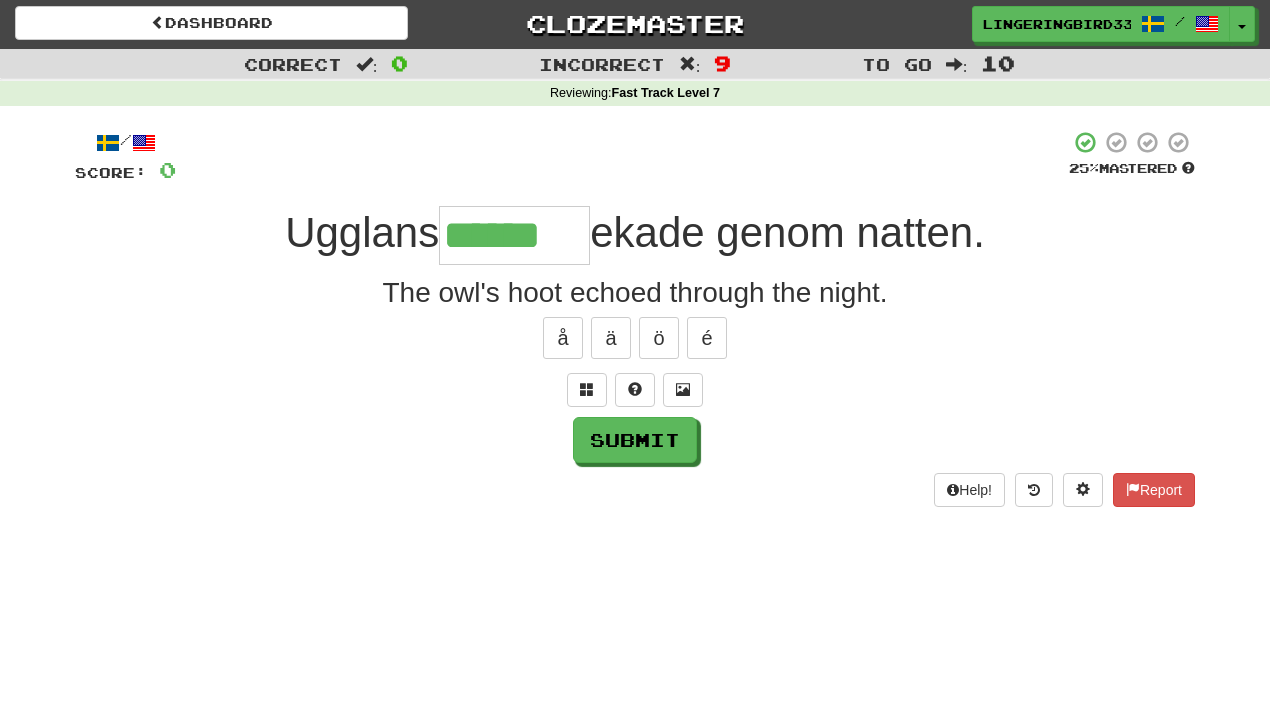 type on "******" 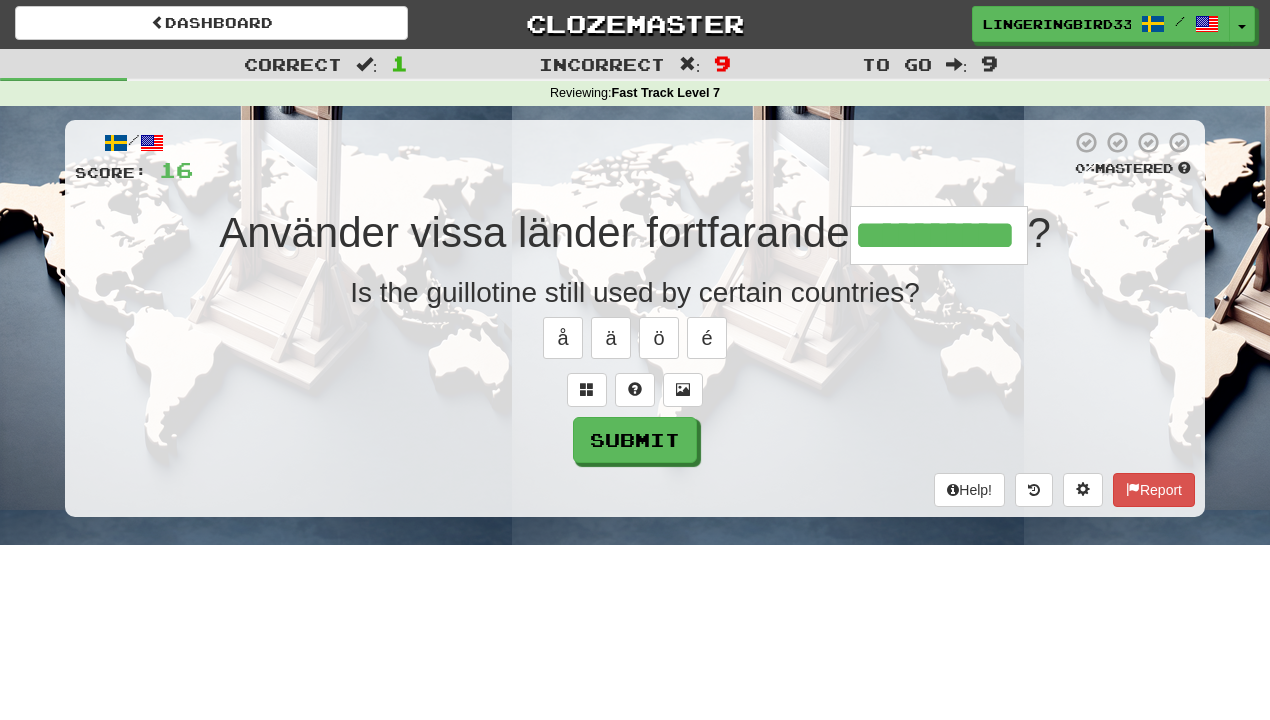 type on "**********" 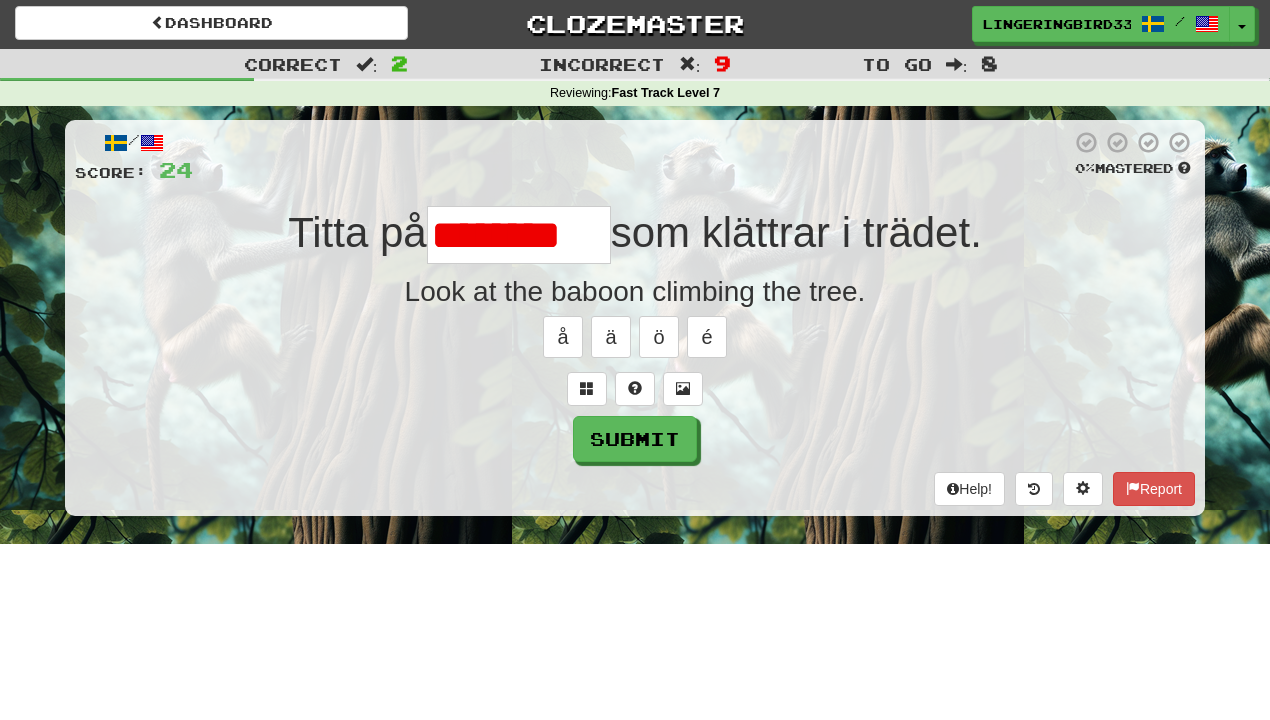 scroll, scrollTop: 0, scrollLeft: 0, axis: both 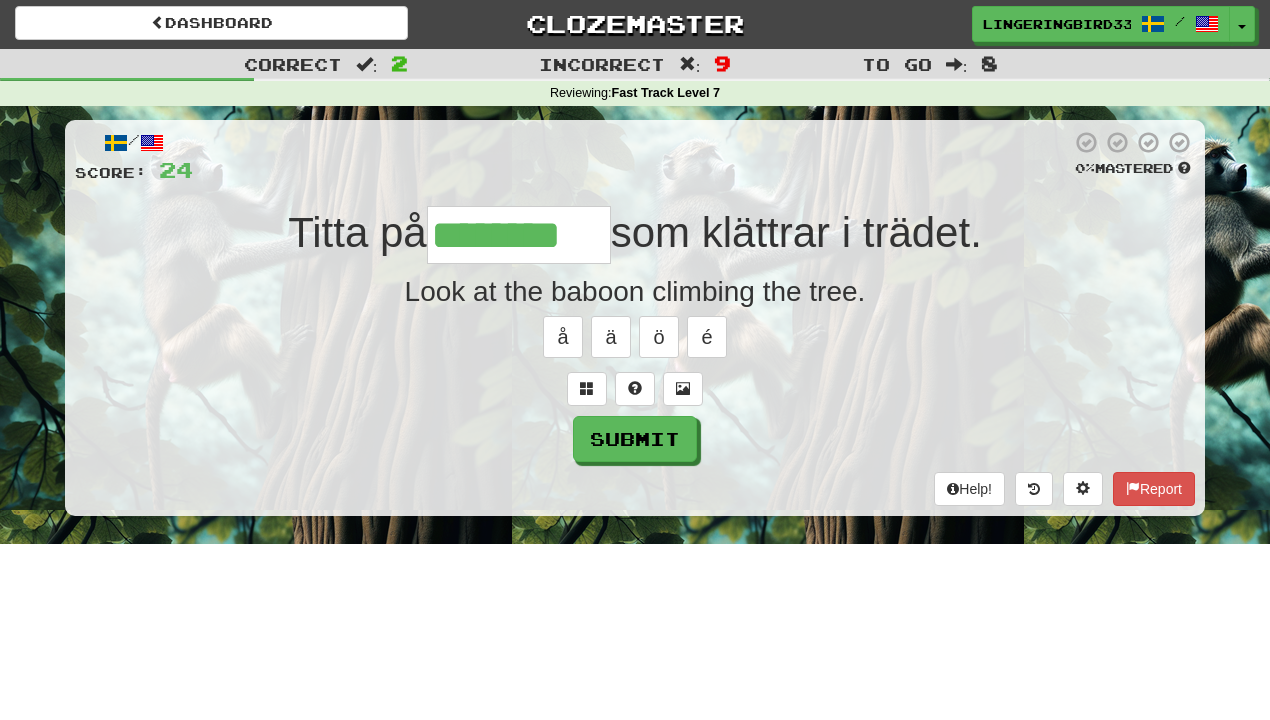 type on "********" 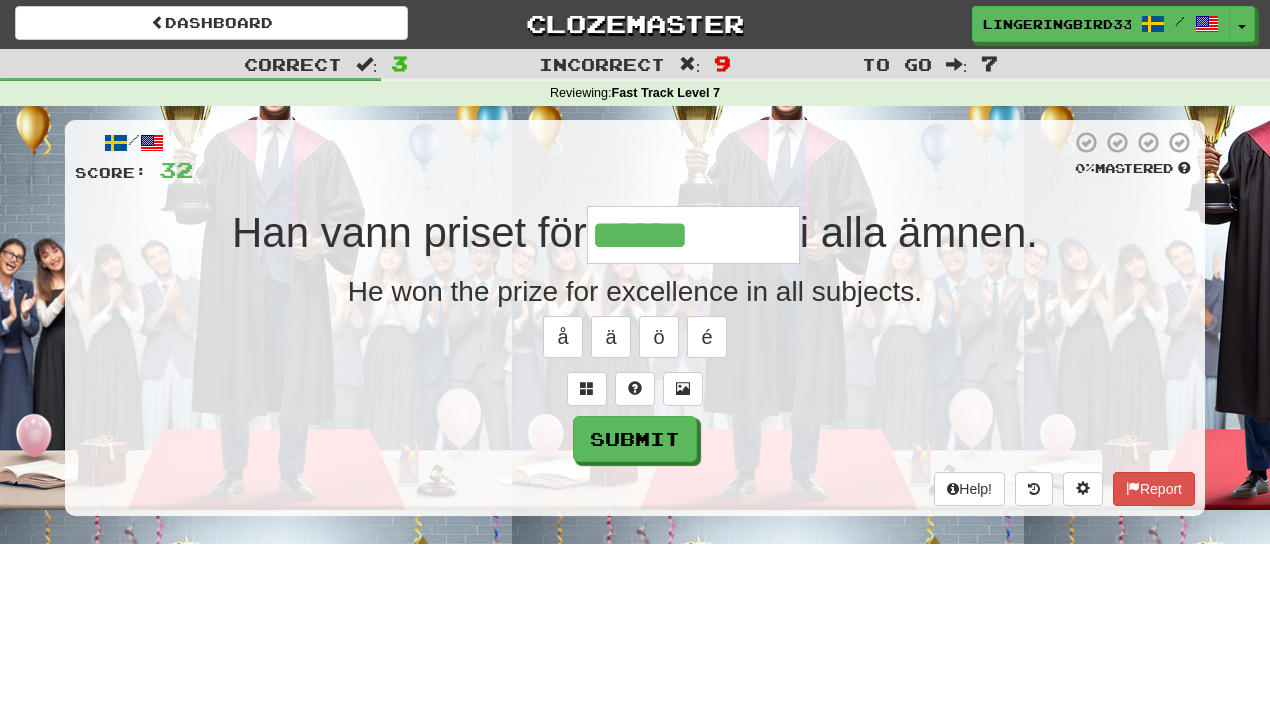 type on "**********" 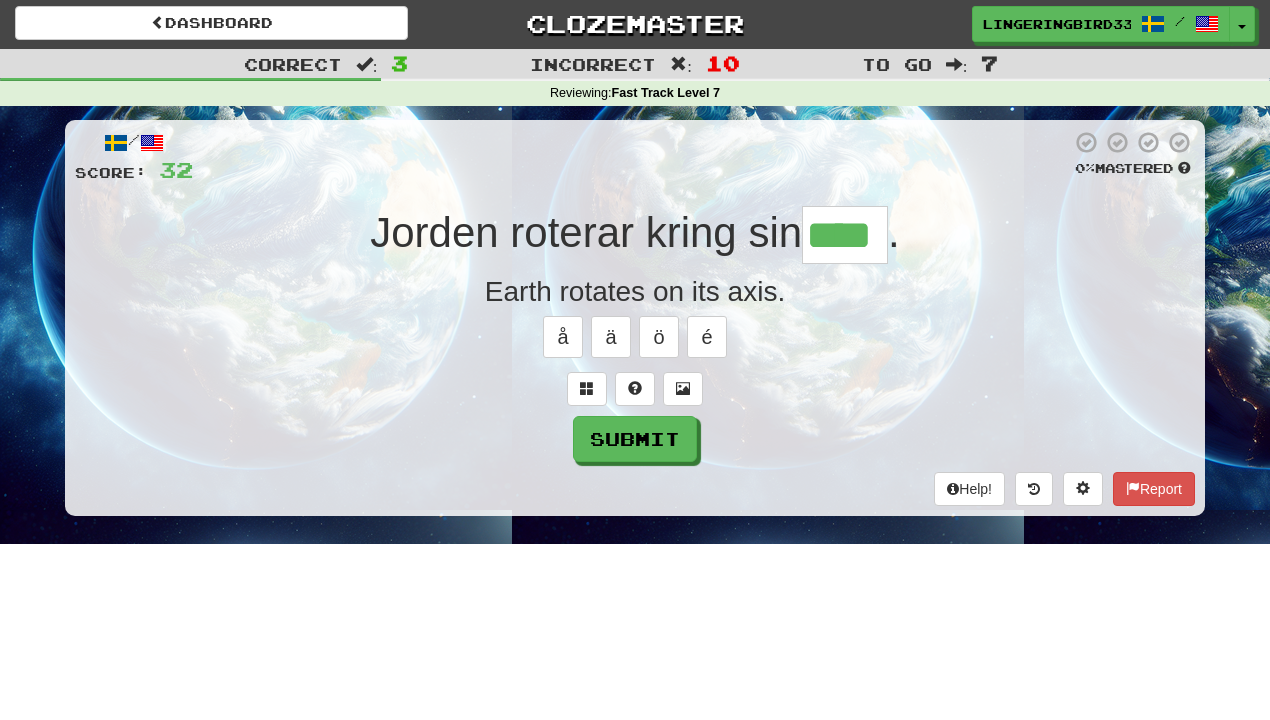 type on "****" 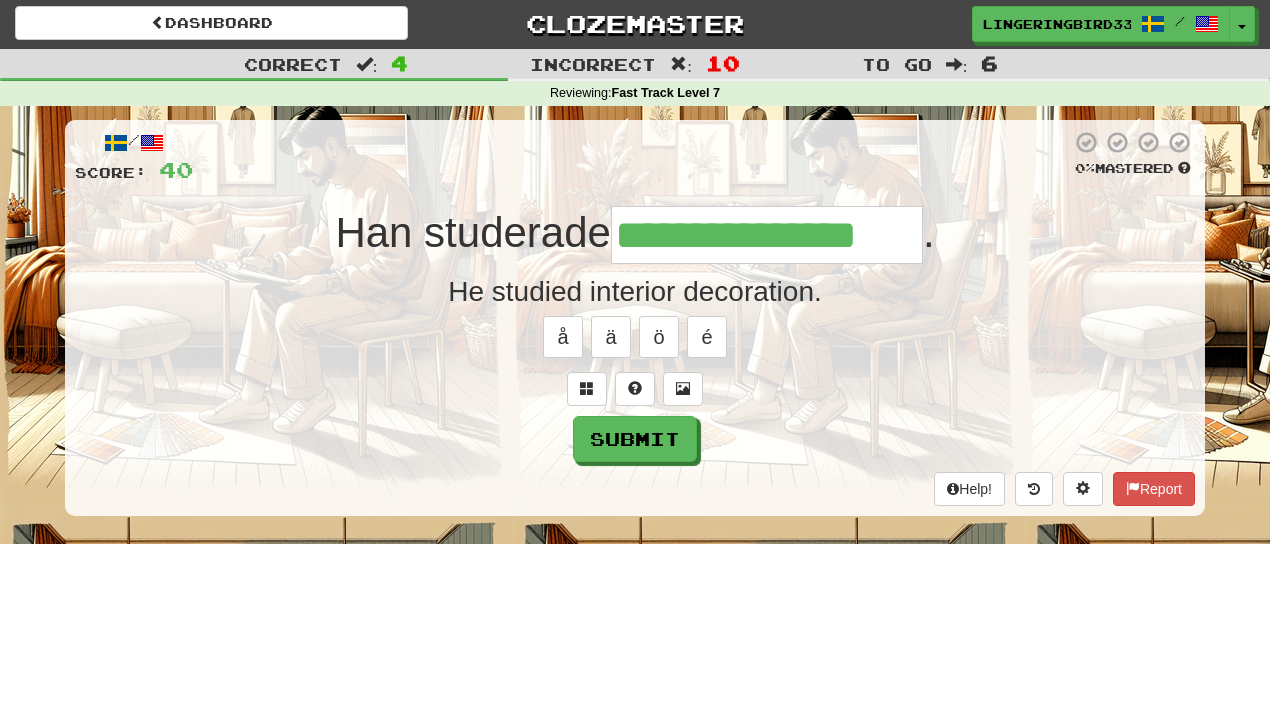 type on "**********" 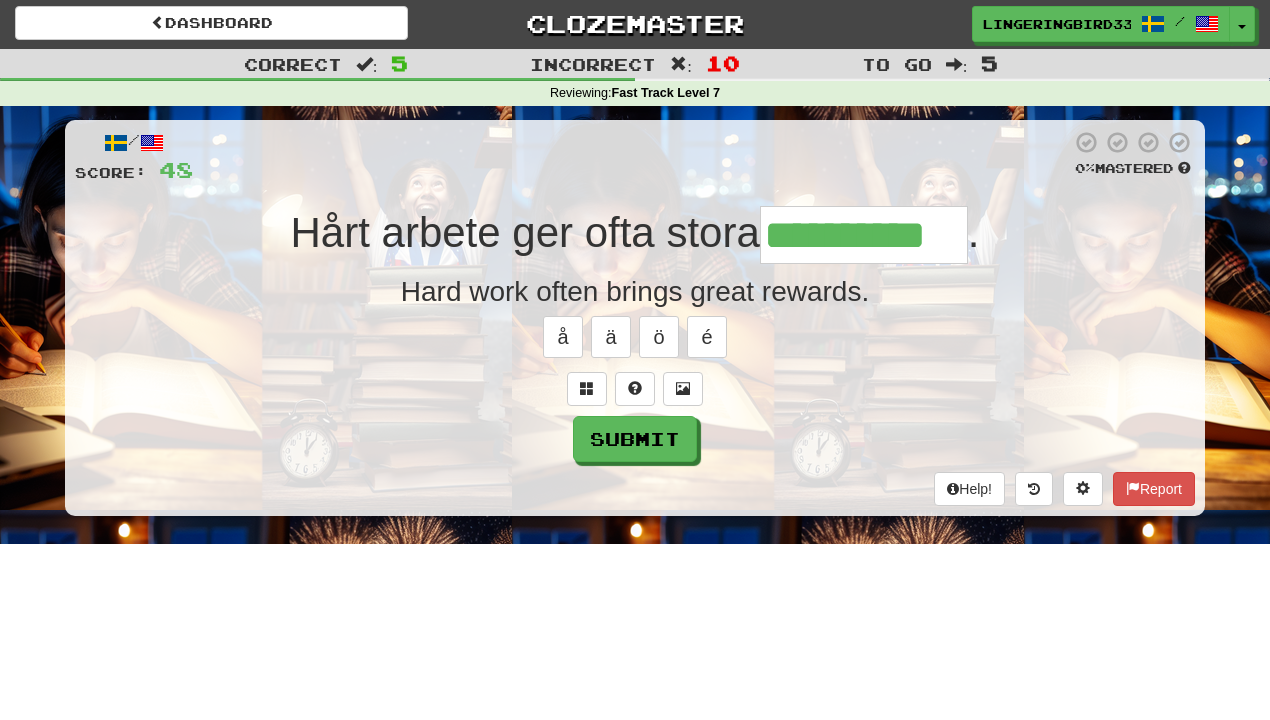 type on "**********" 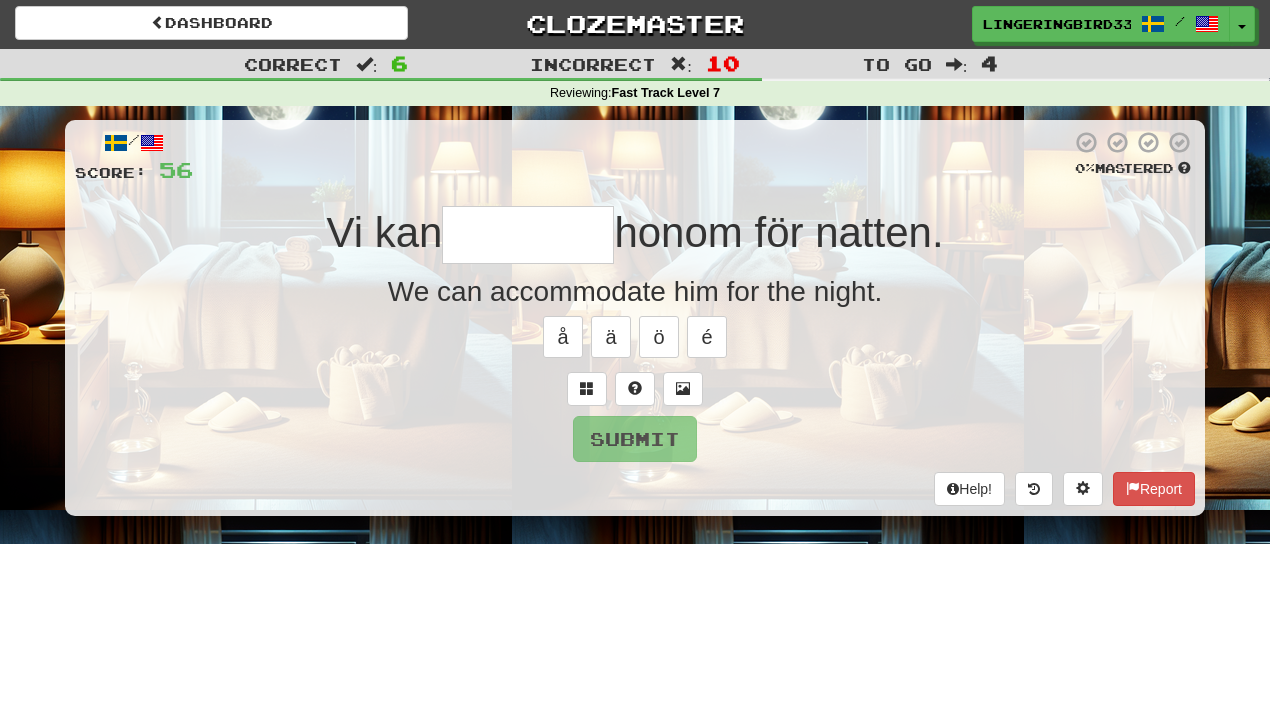 type on "*******" 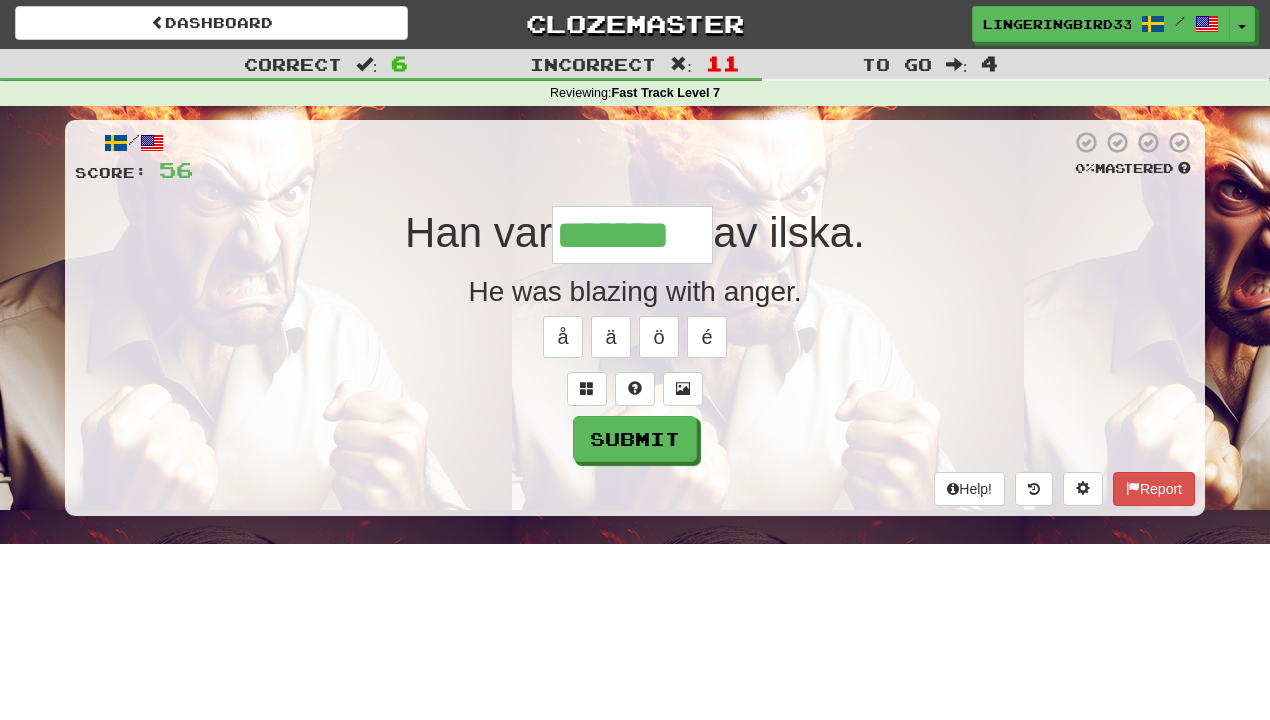 type on "*******" 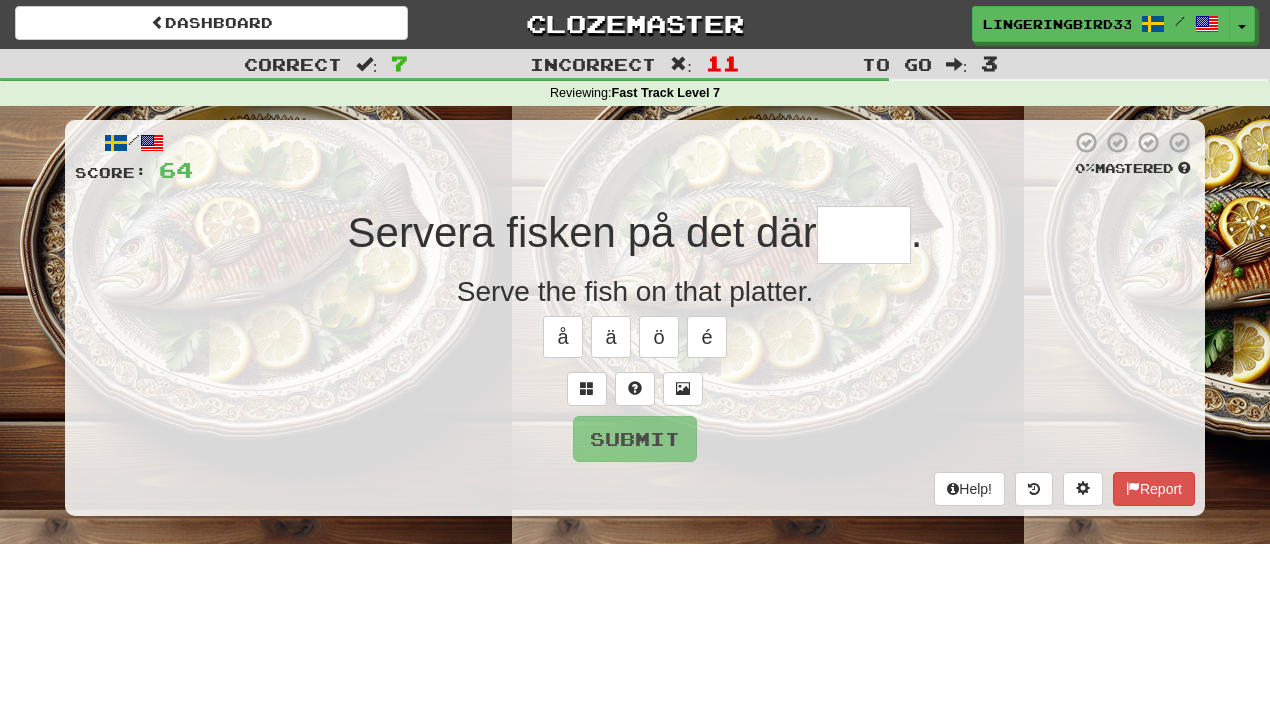type on "*" 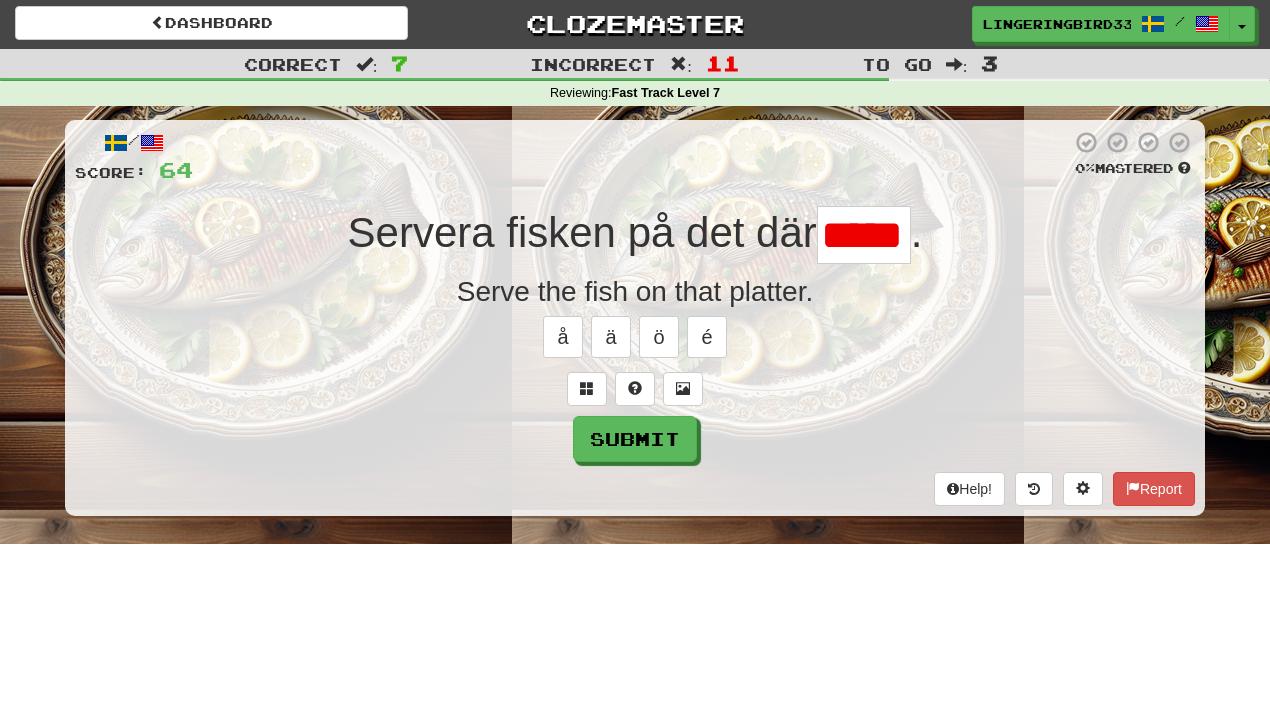 scroll, scrollTop: 0, scrollLeft: 0, axis: both 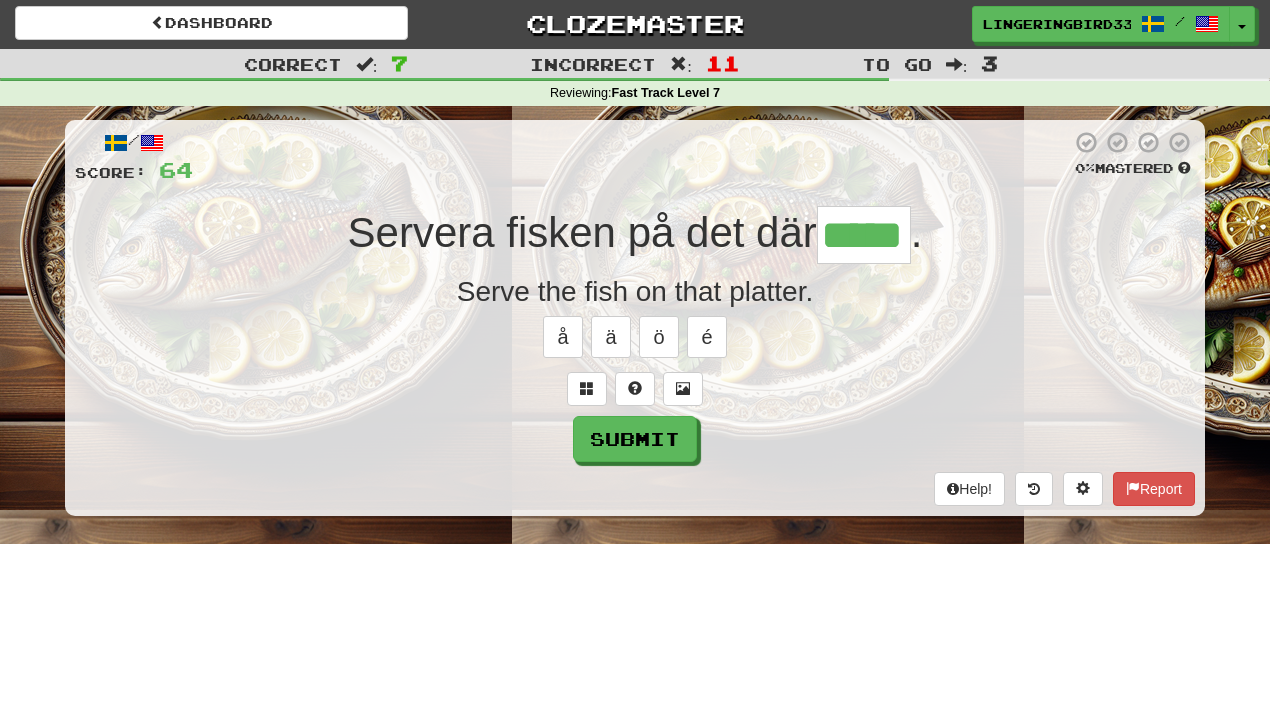 type on "*****" 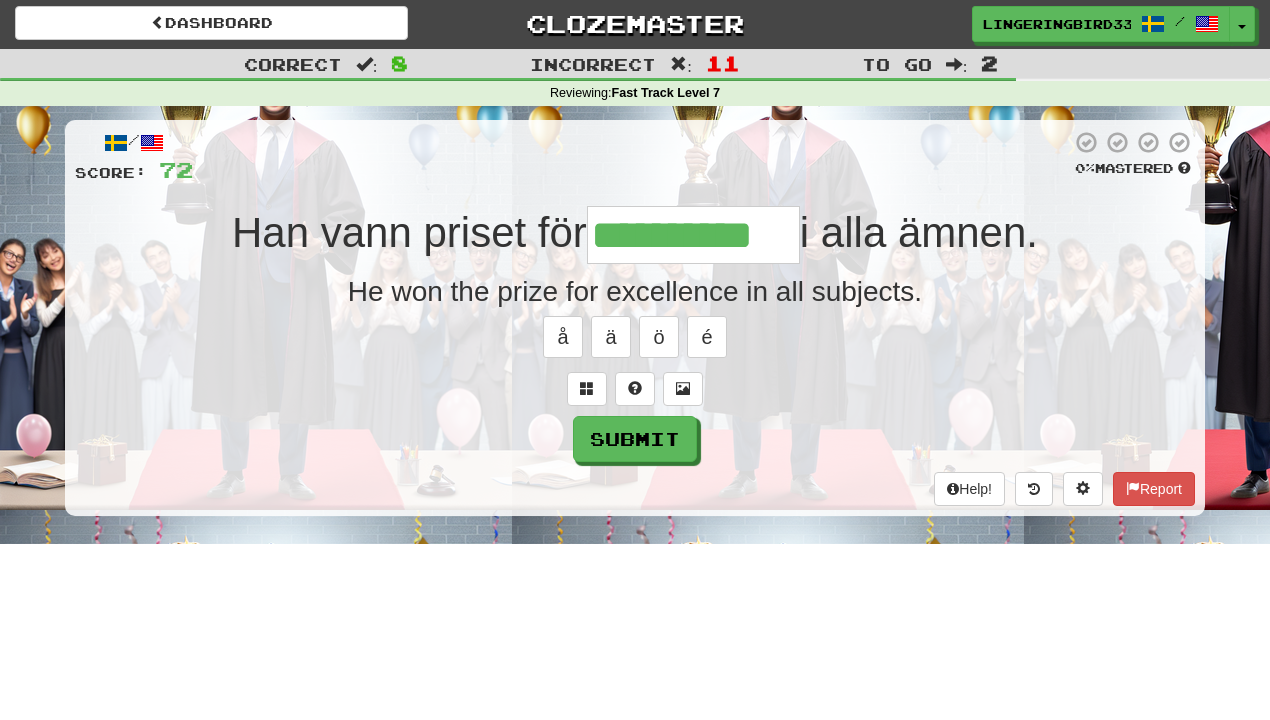 type on "**********" 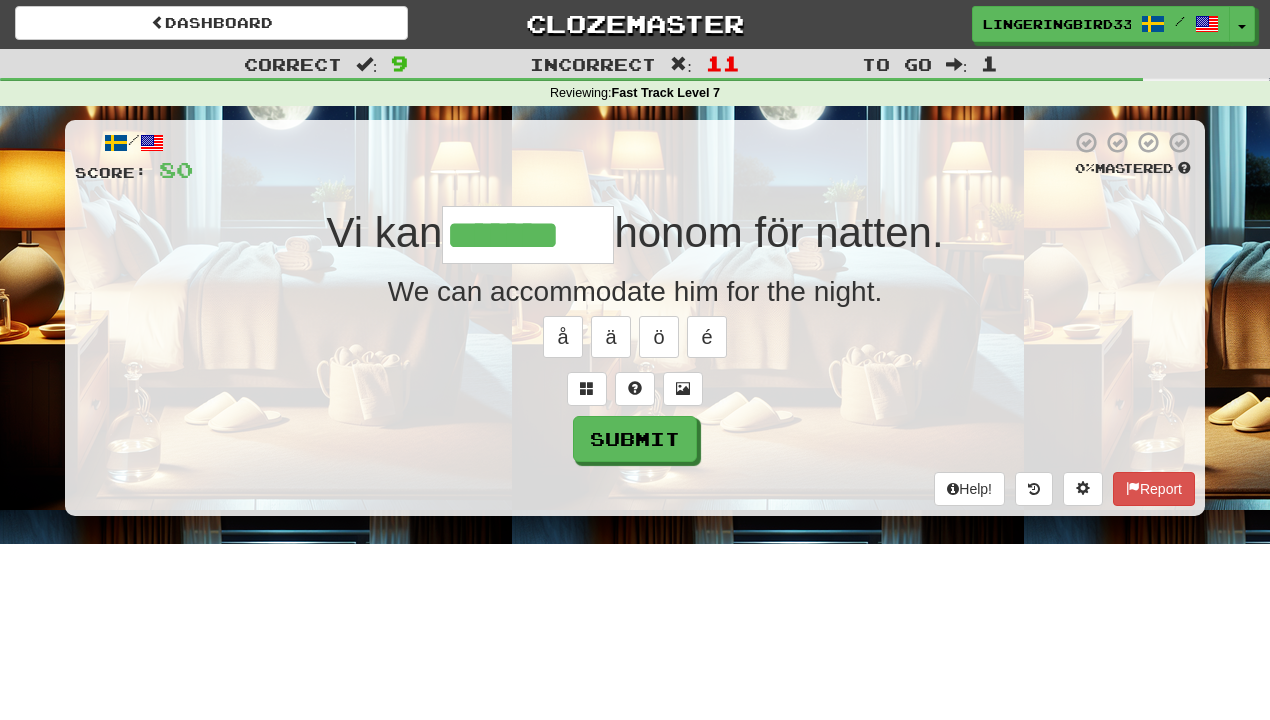 type on "*******" 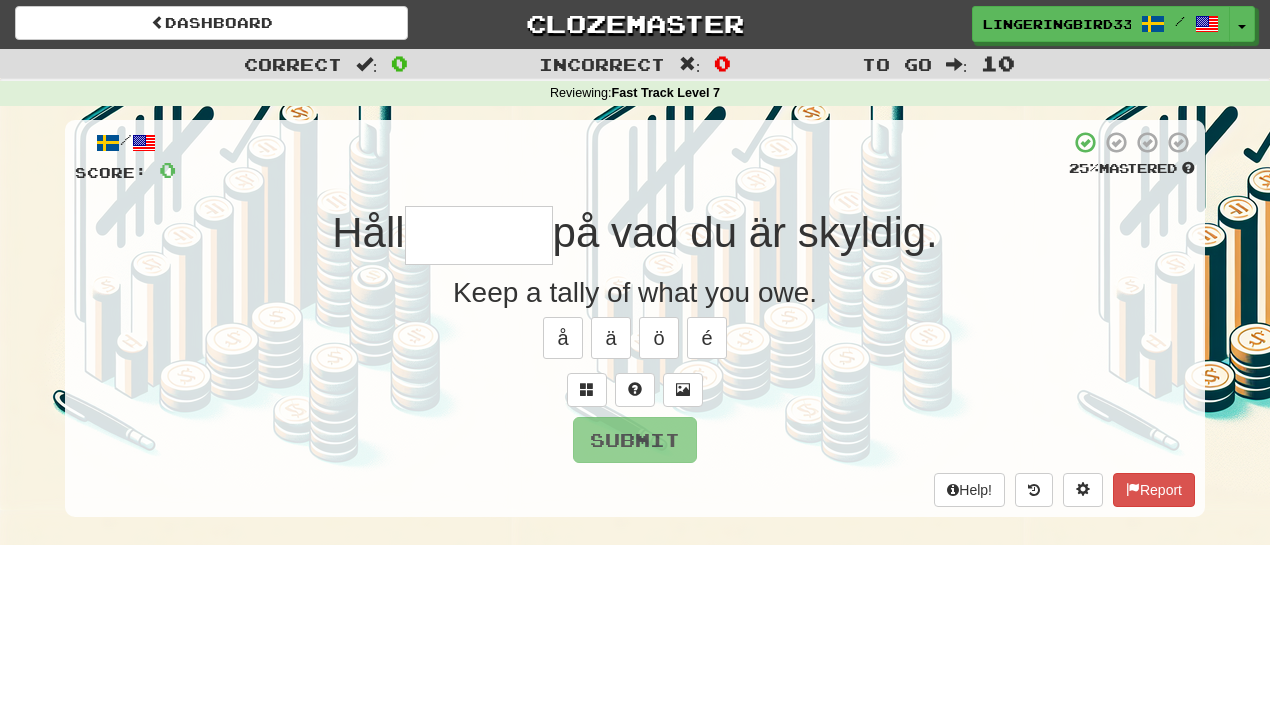 type on "*******" 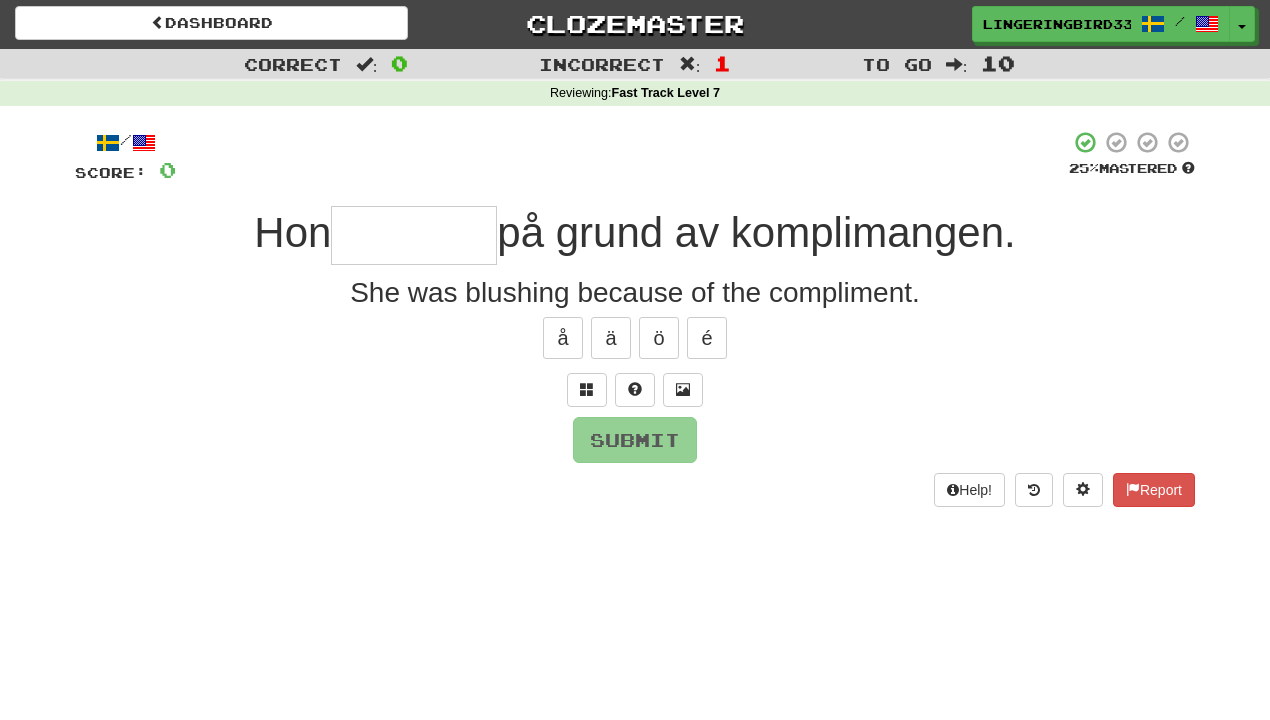 type on "*******" 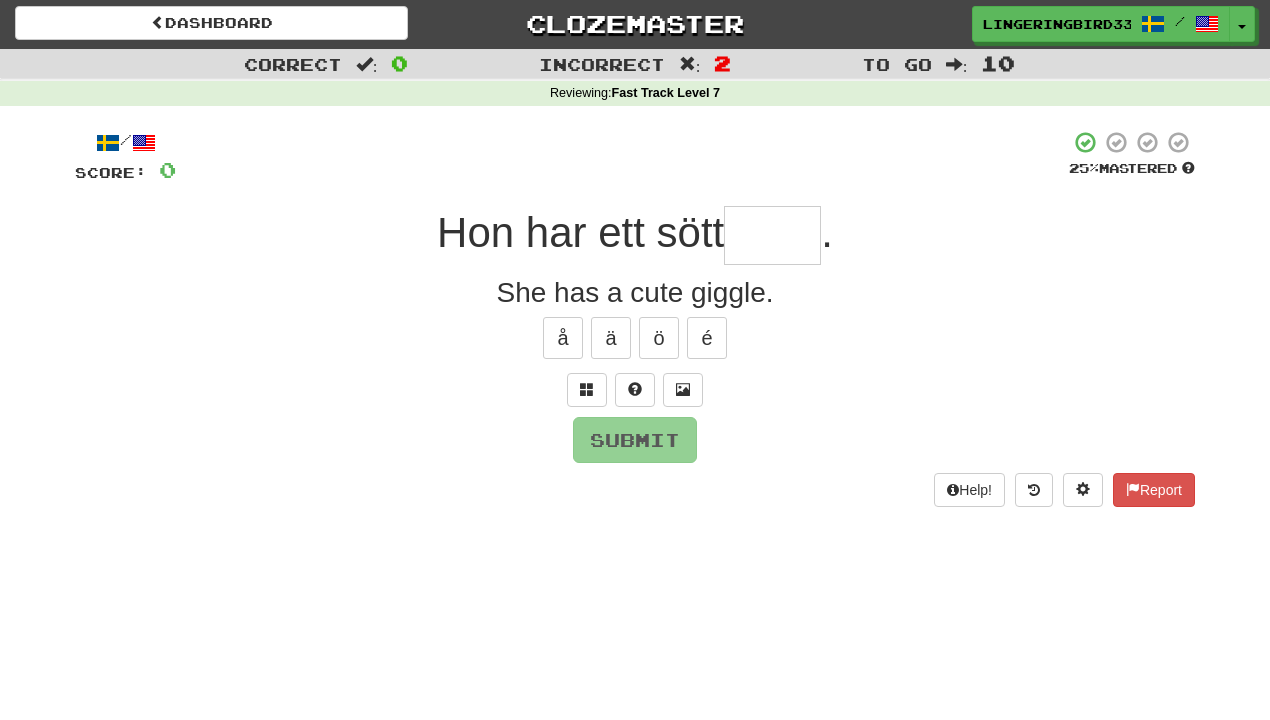type on "*****" 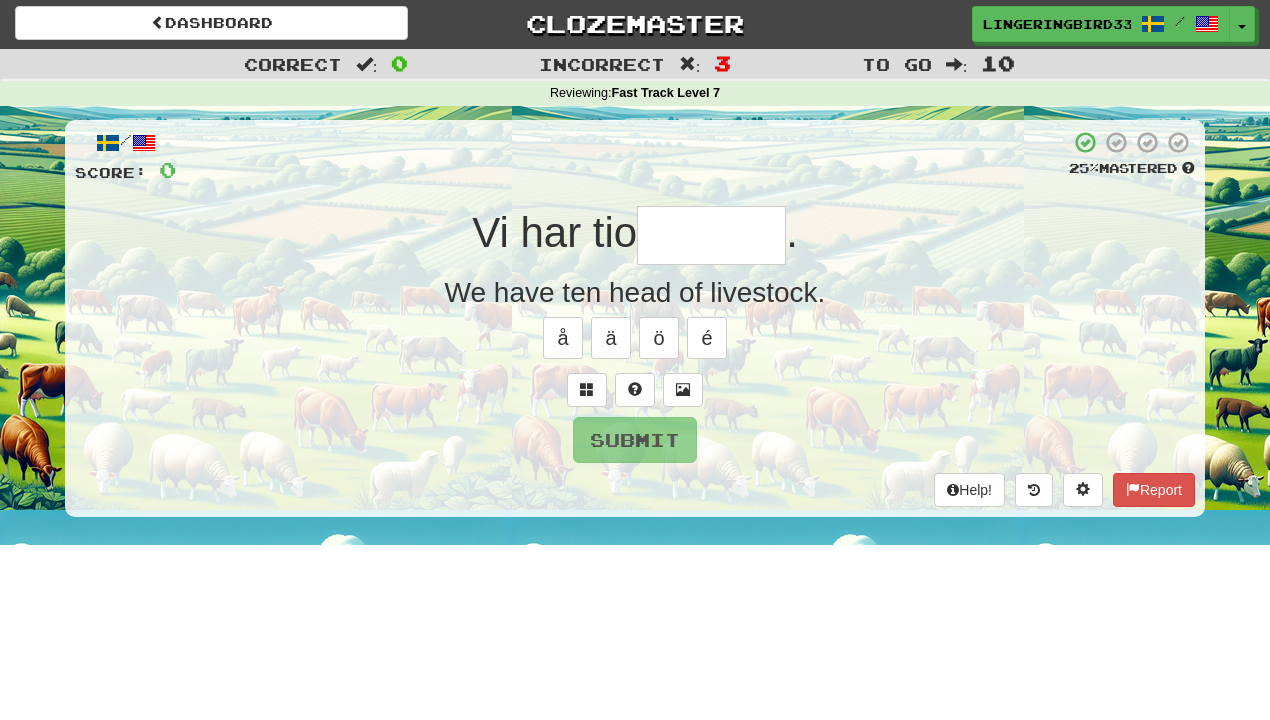 type on "******" 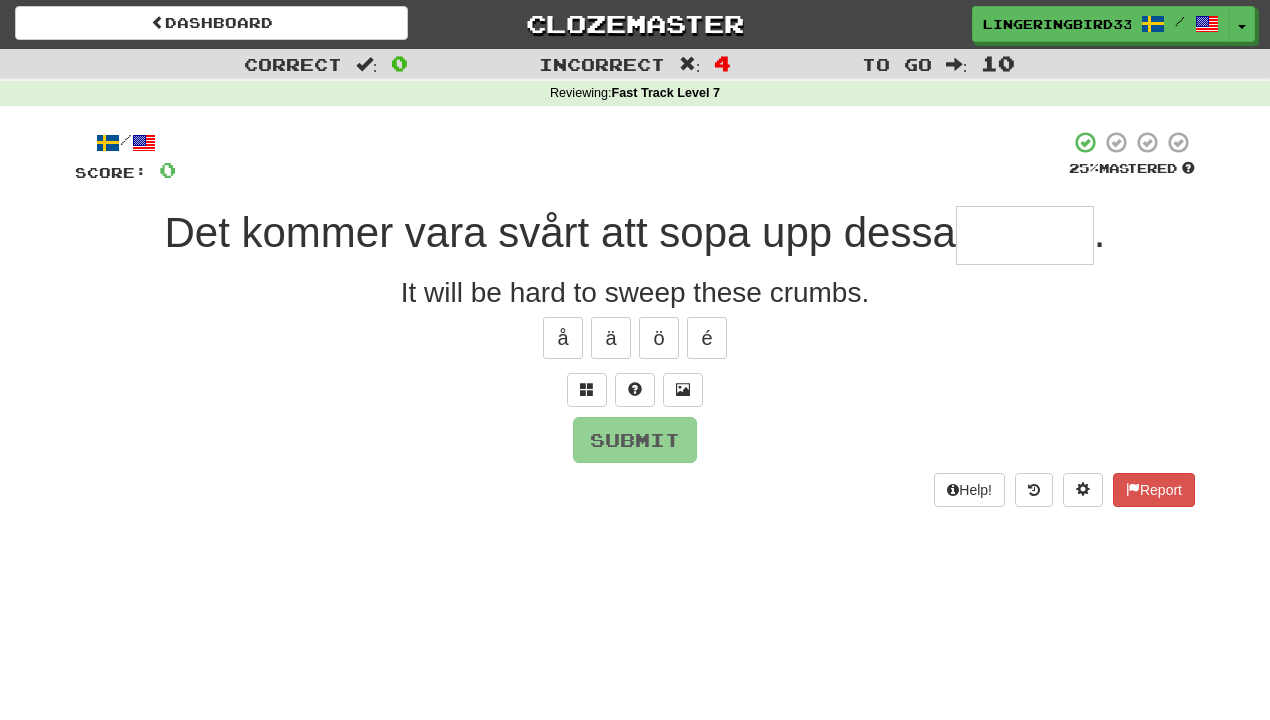 type on "******" 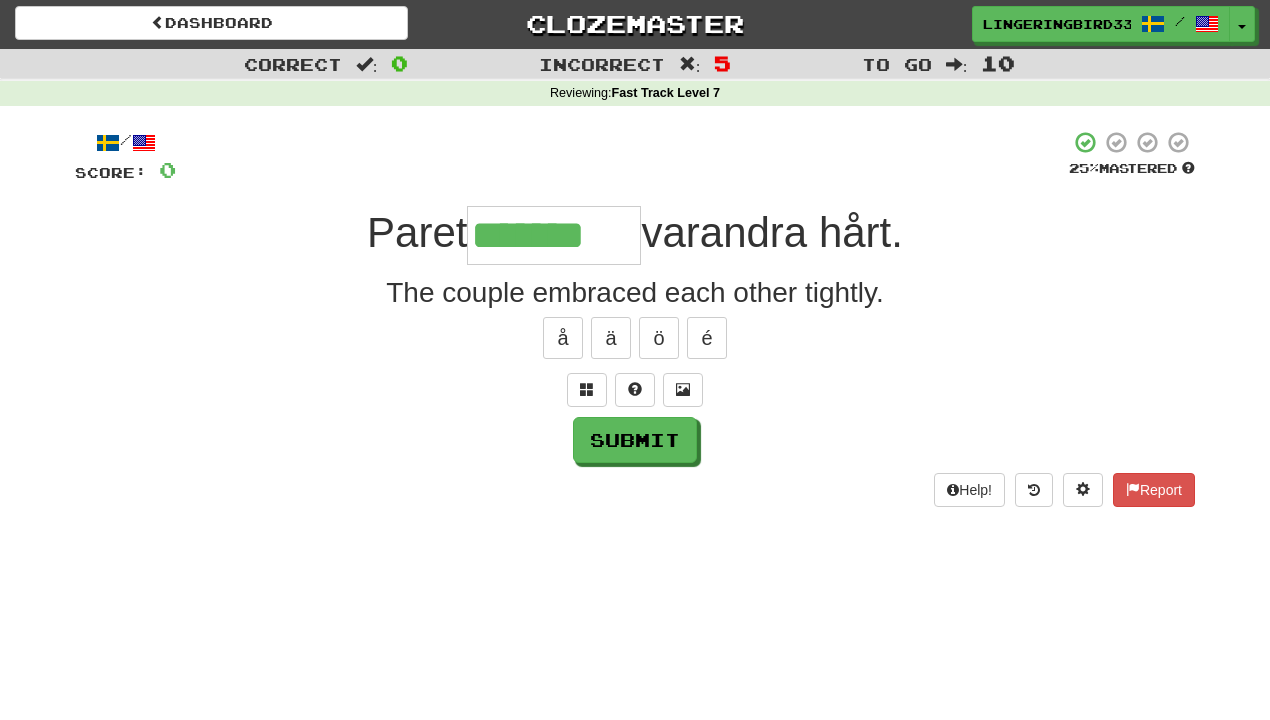type on "*******" 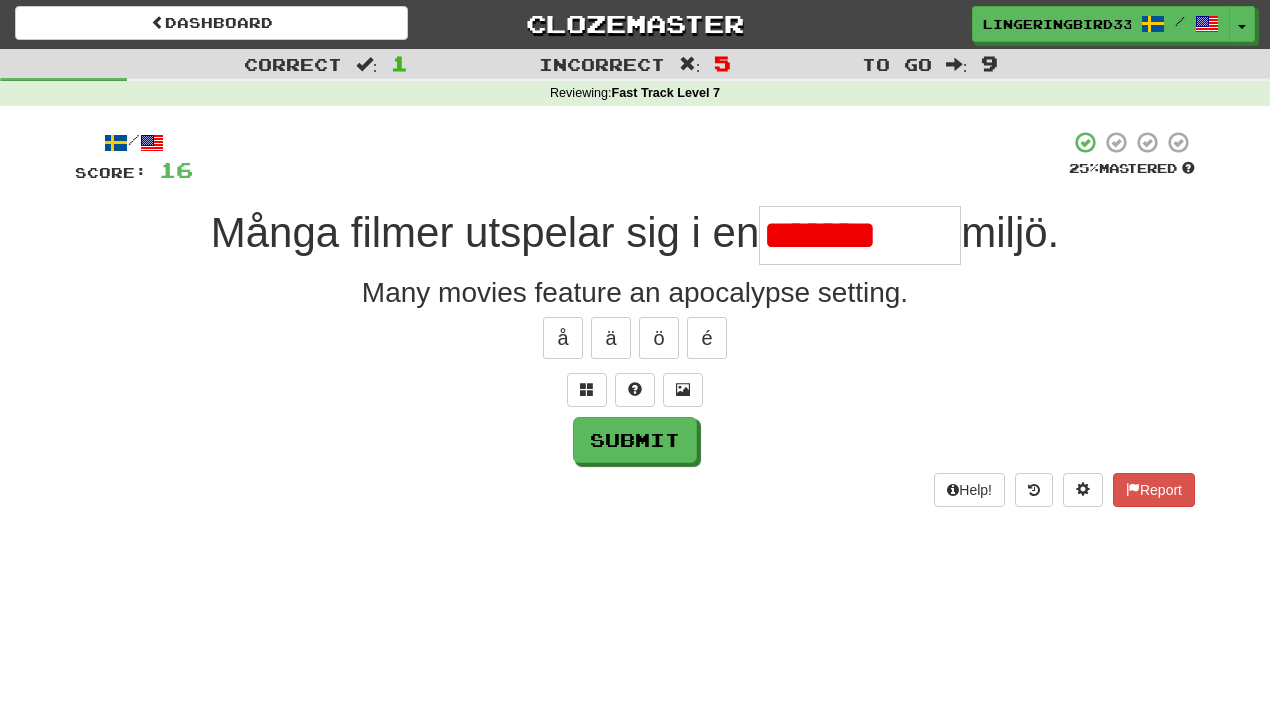 type on "*********" 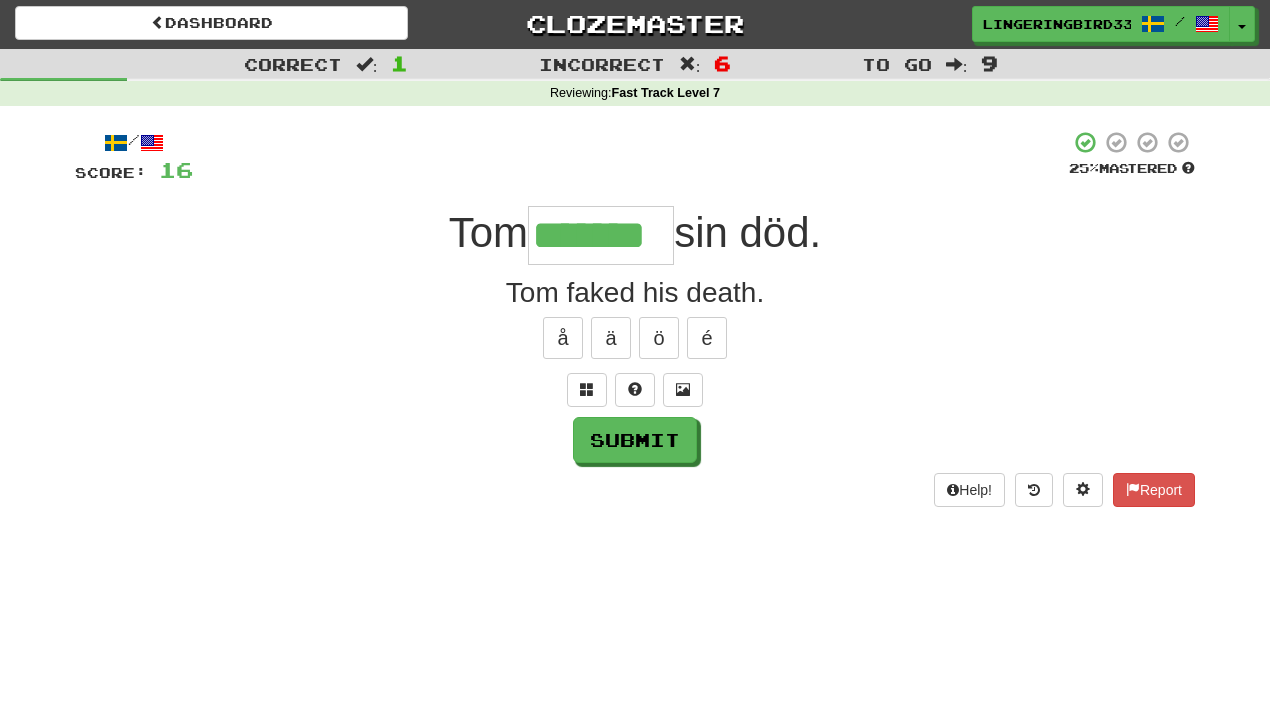type on "*******" 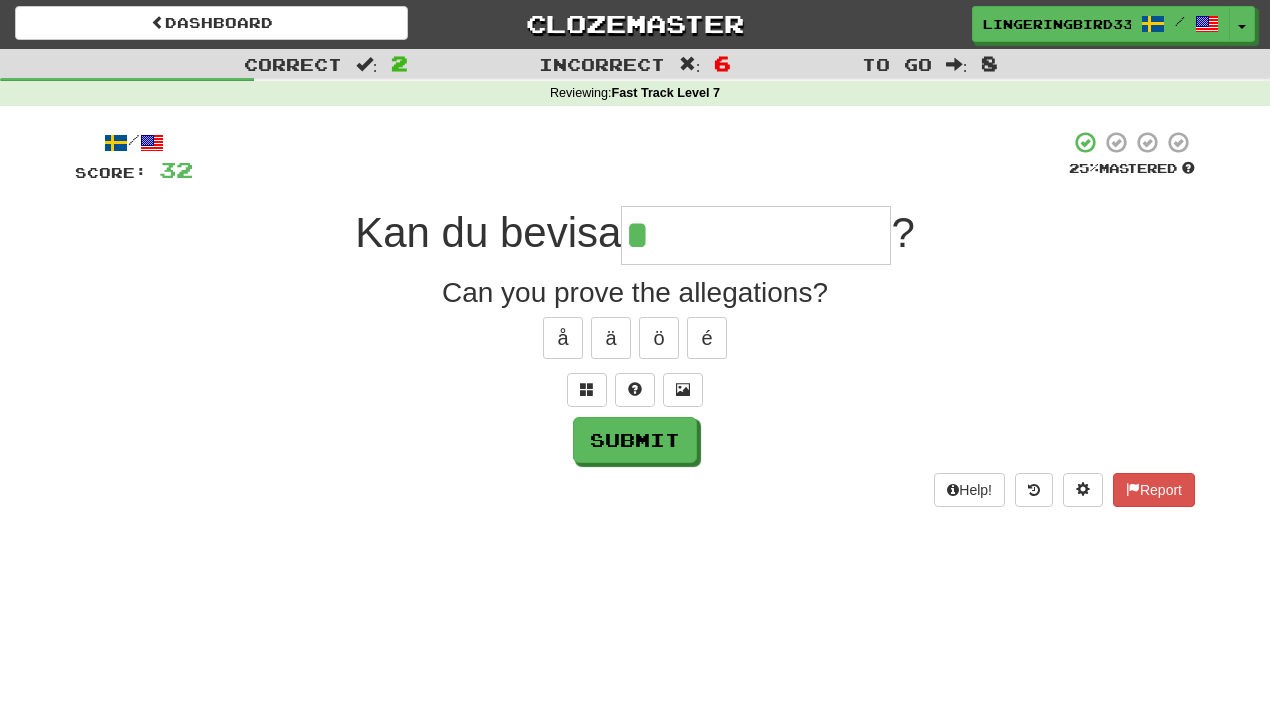 type on "**********" 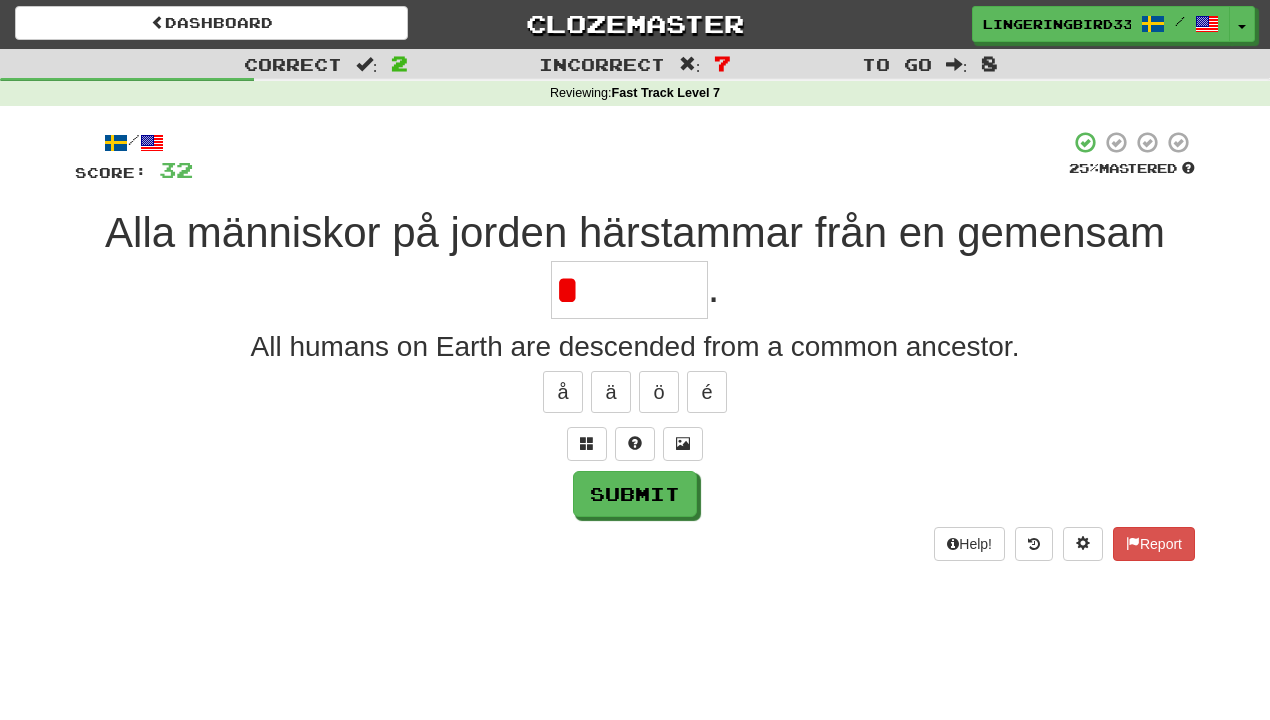 type on "*" 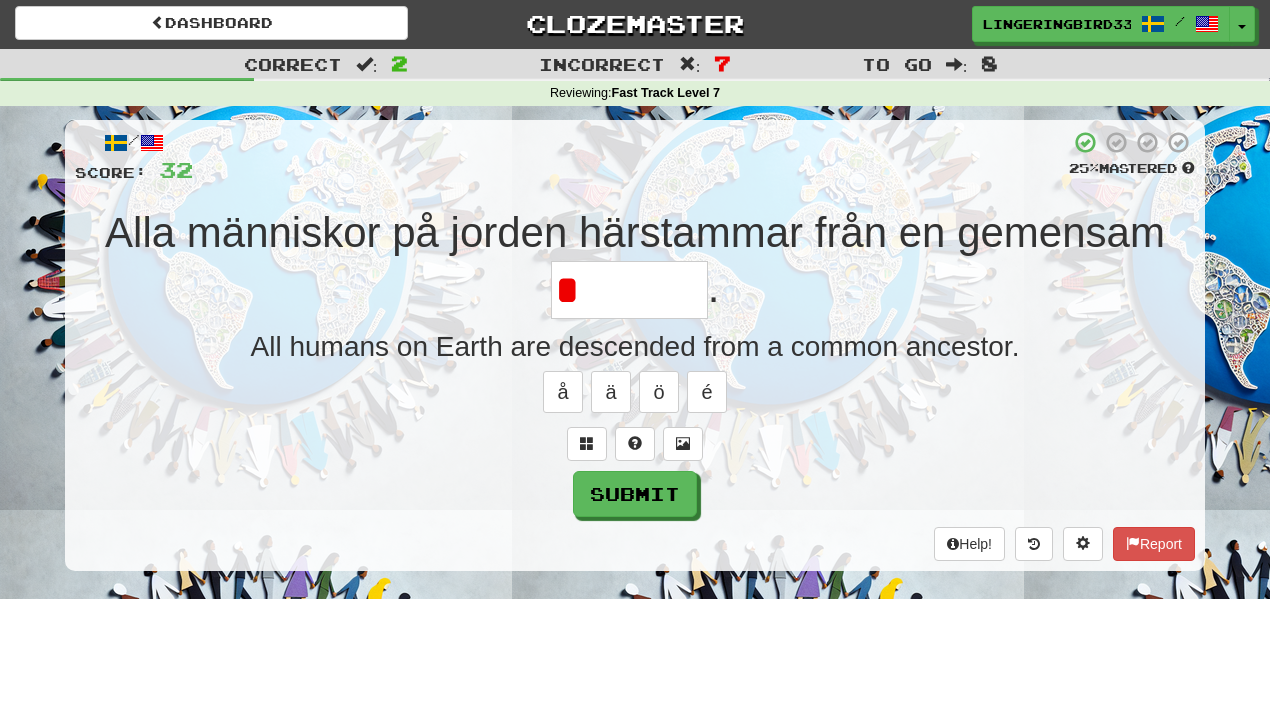 type on "********" 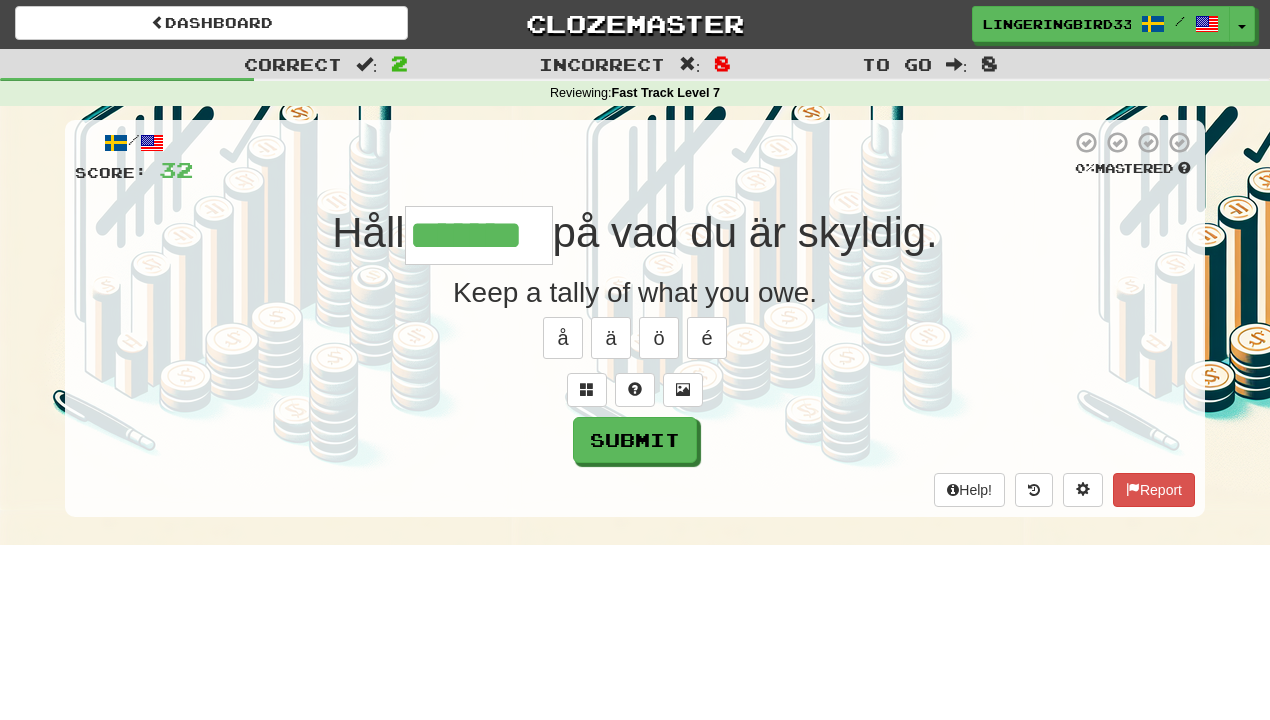 type on "*******" 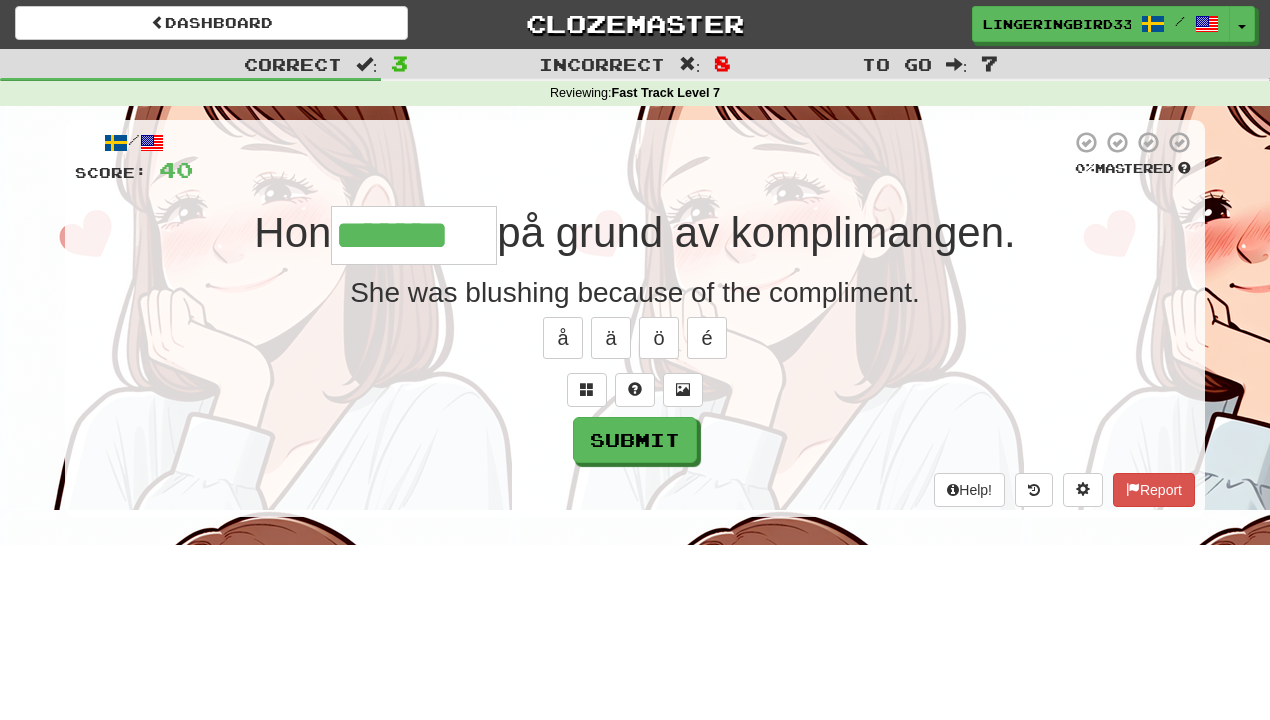 type on "*******" 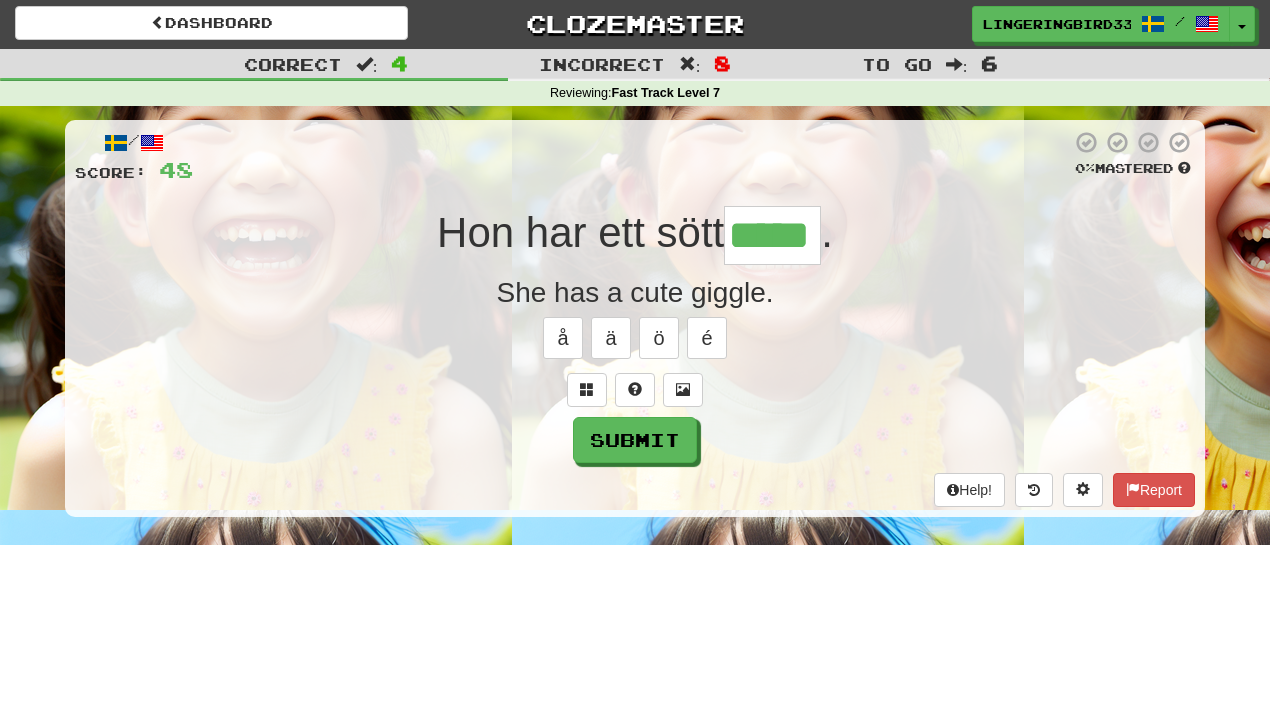 type on "*****" 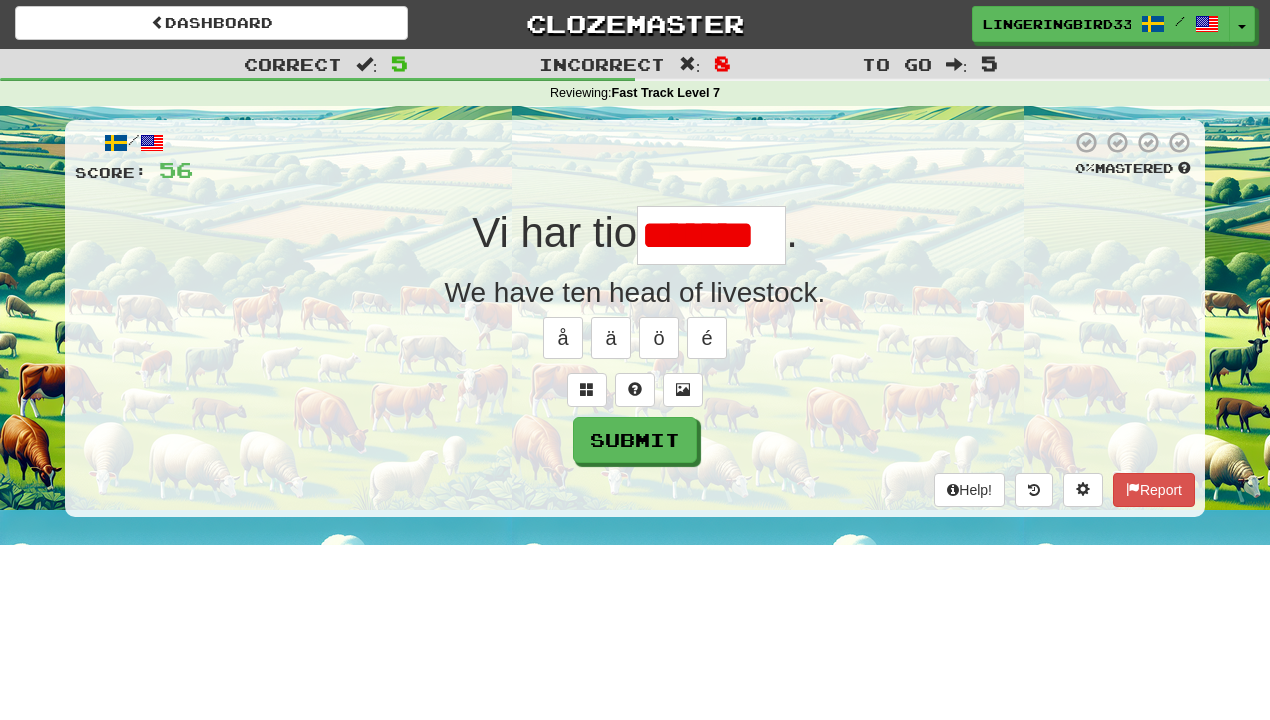 scroll, scrollTop: 0, scrollLeft: 10, axis: horizontal 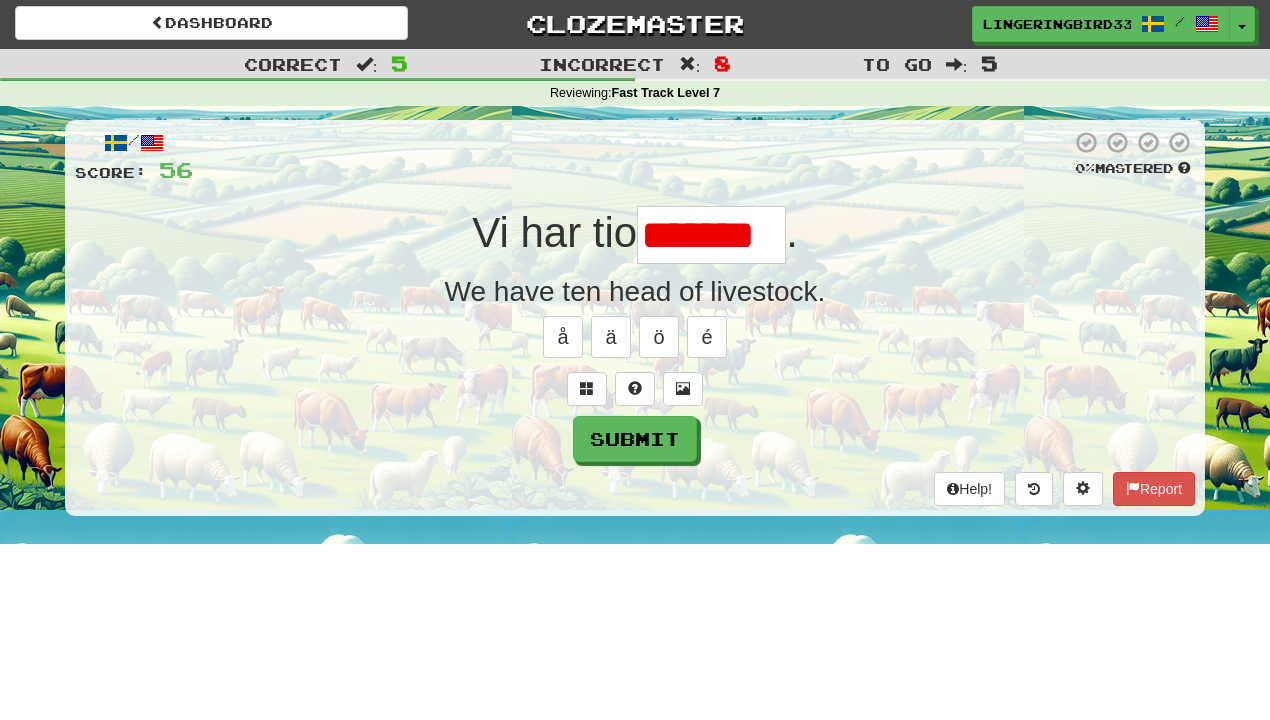 type on "******" 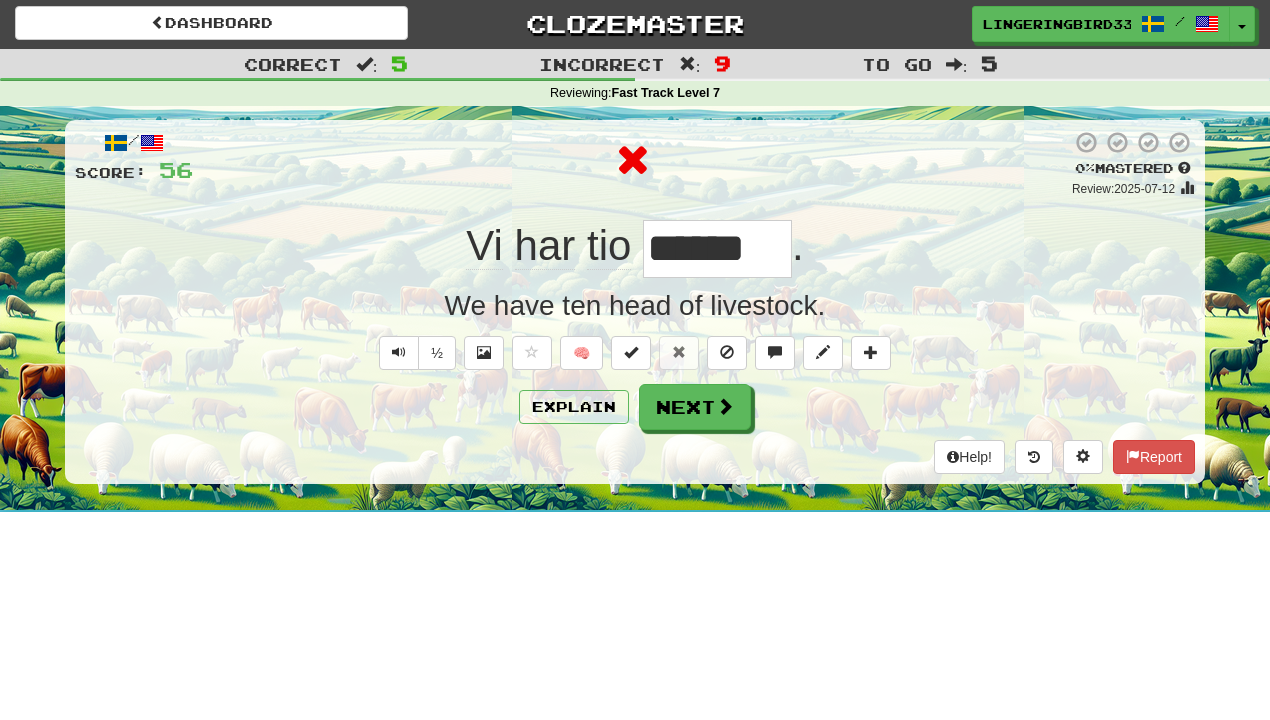 scroll, scrollTop: 0, scrollLeft: 0, axis: both 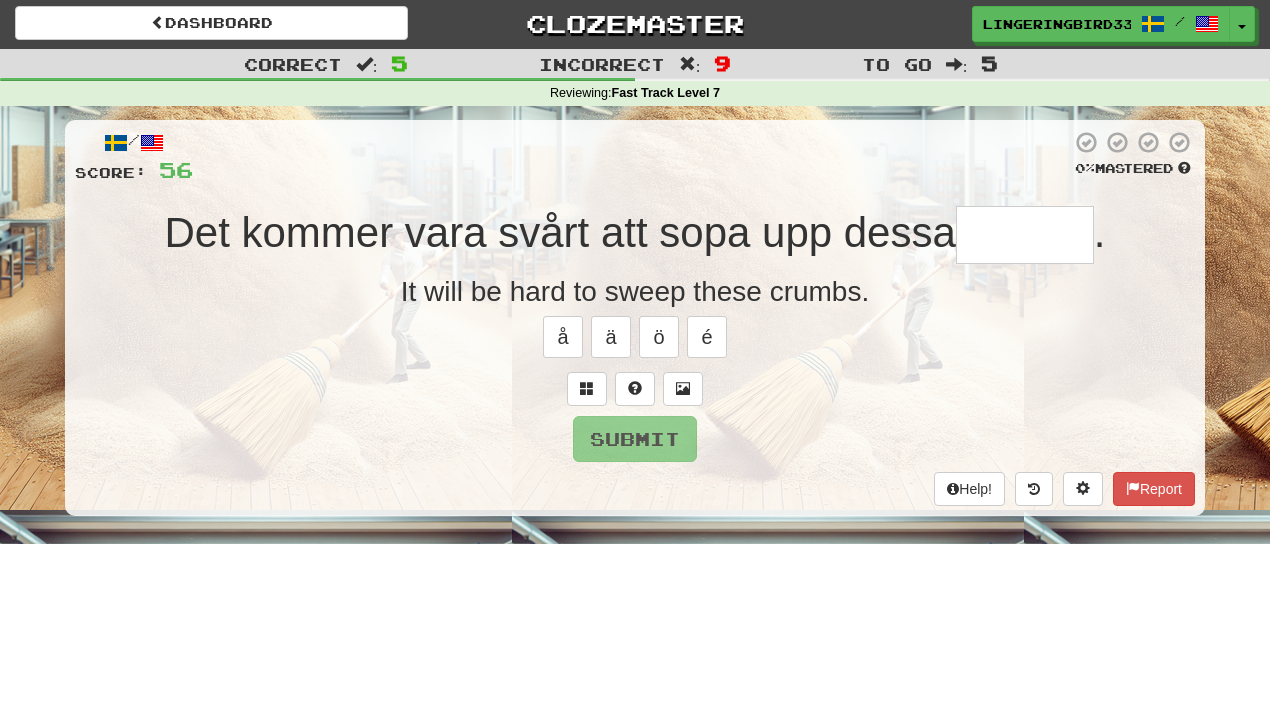 type on "******" 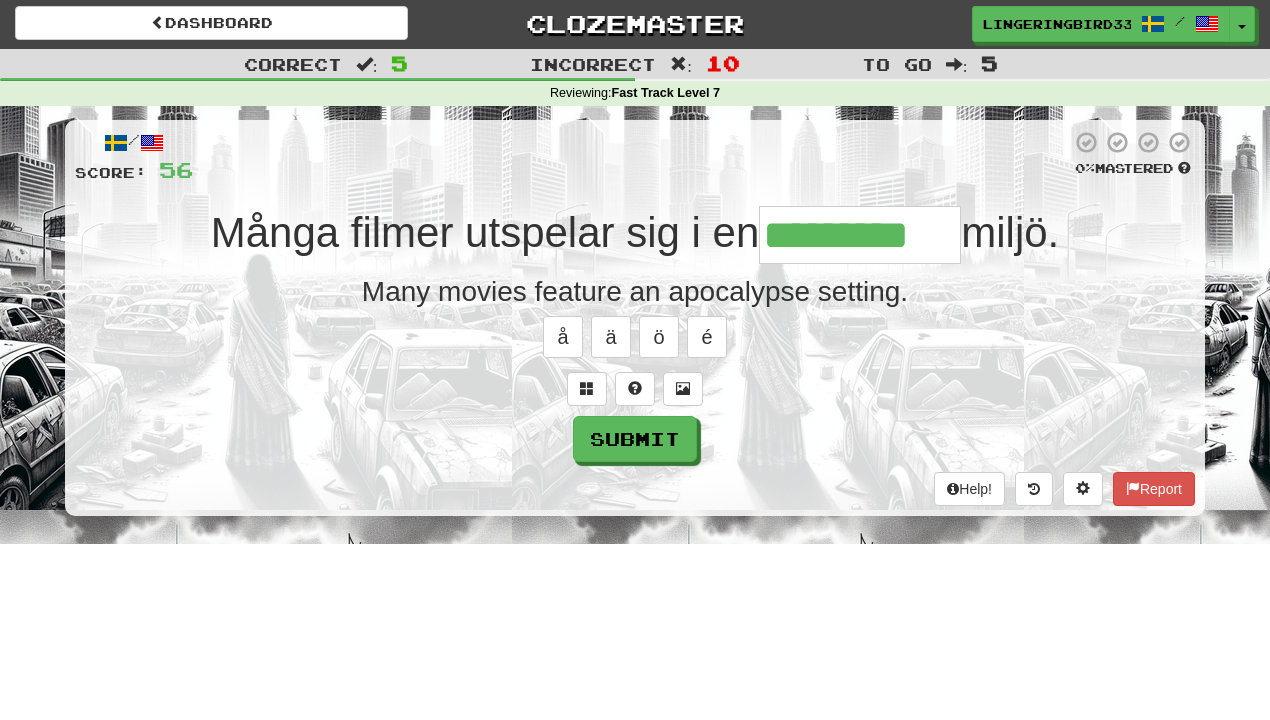 type on "*********" 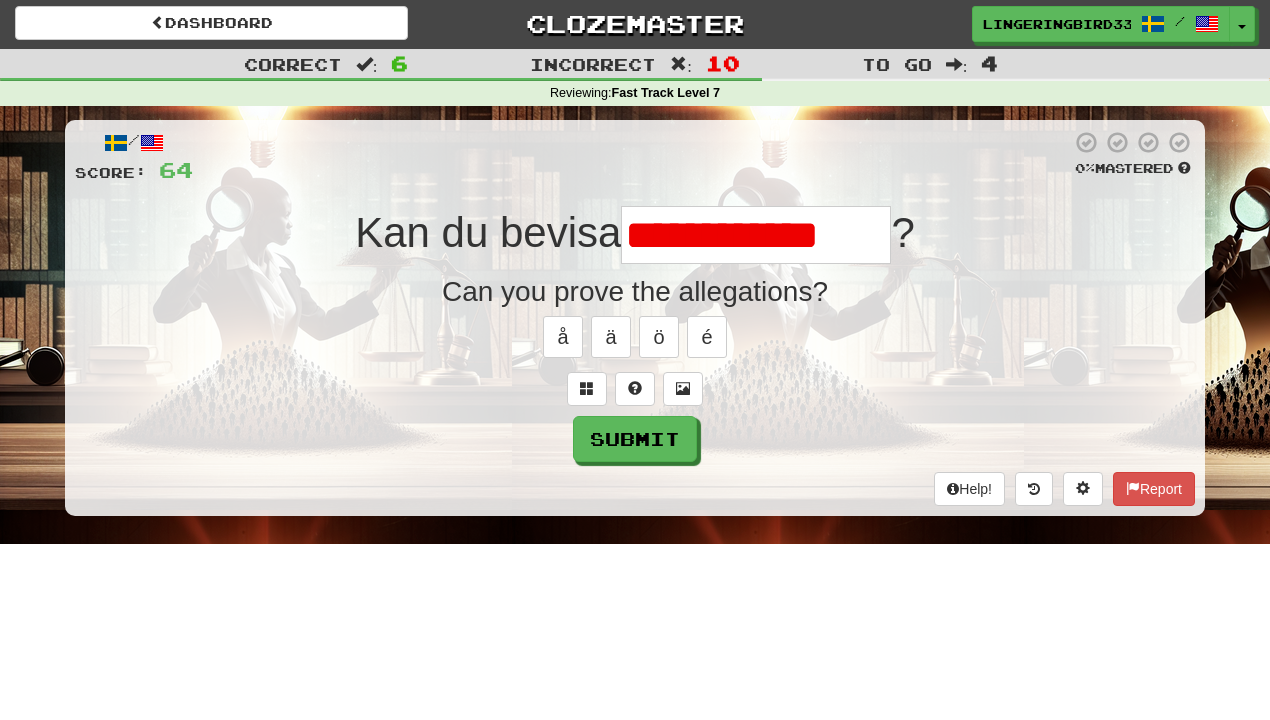 scroll, scrollTop: 0, scrollLeft: 0, axis: both 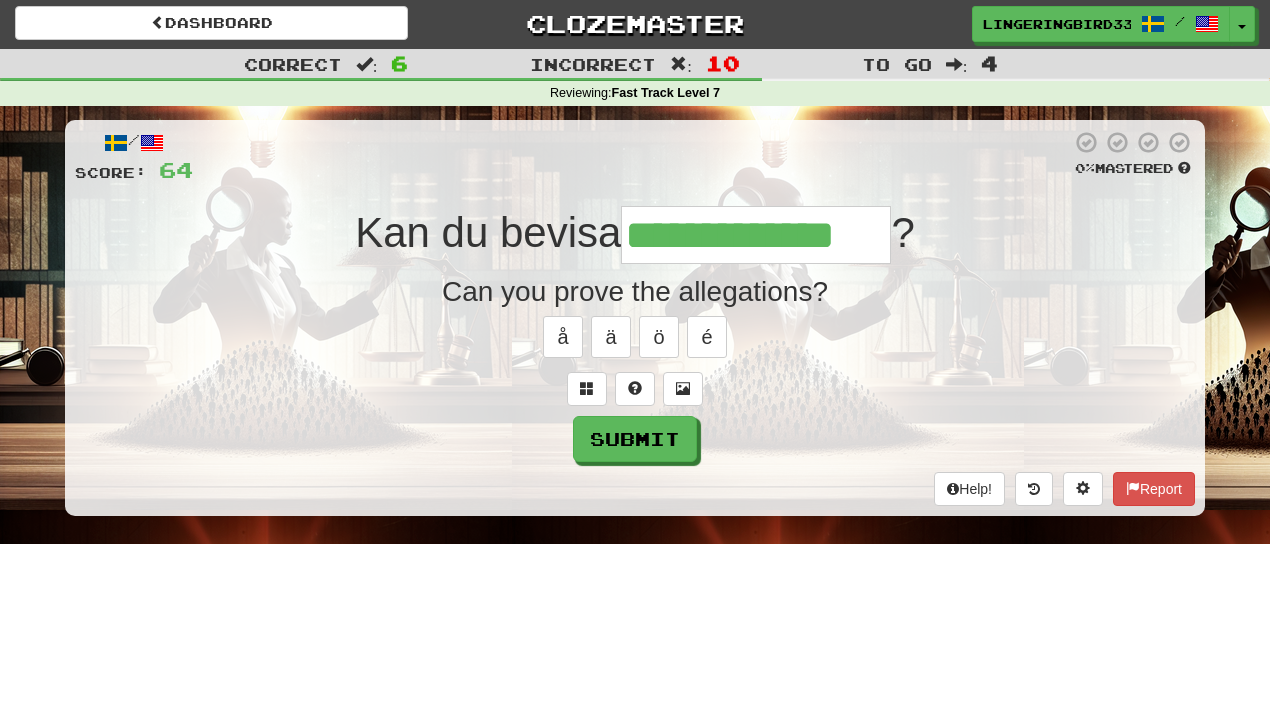 type on "**********" 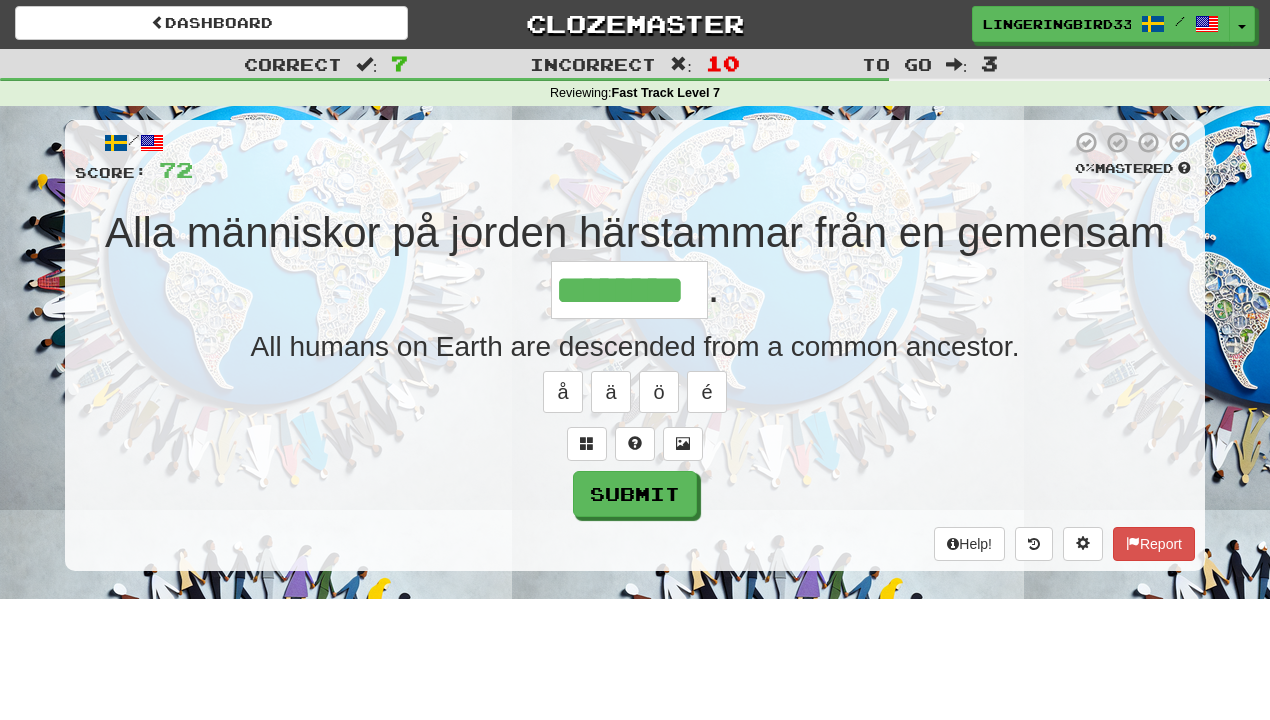 type on "********" 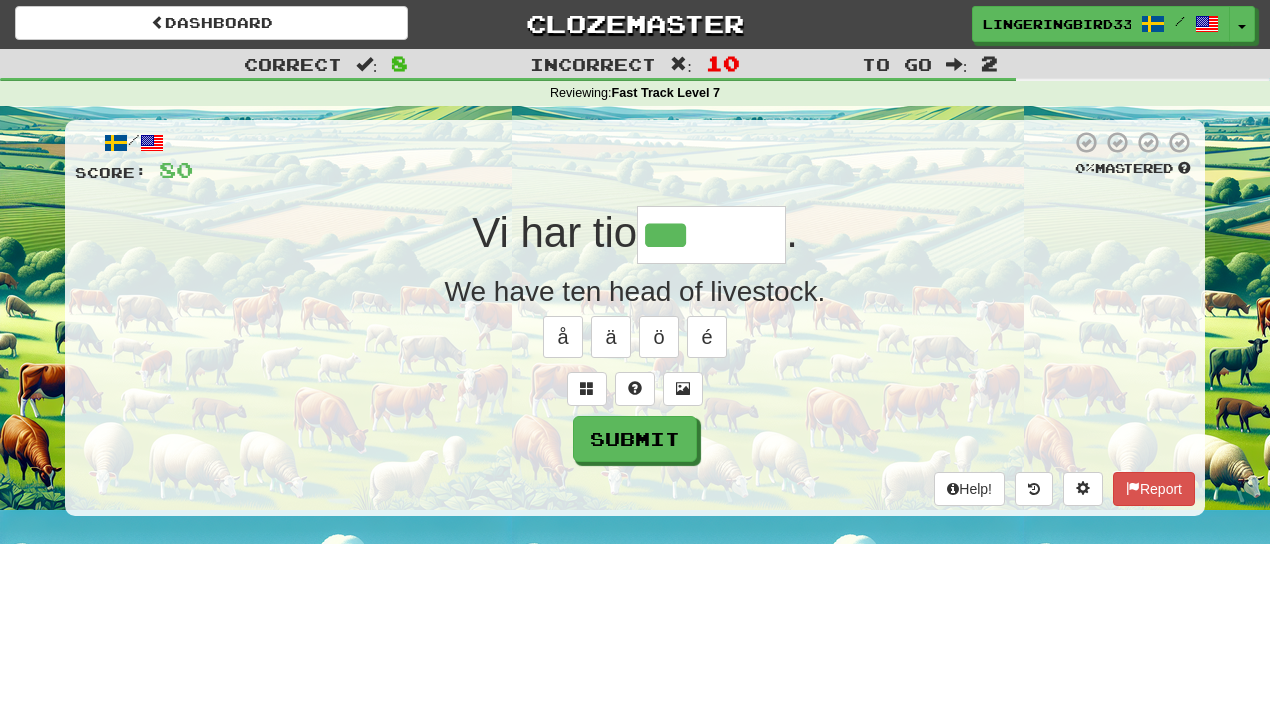 type on "******" 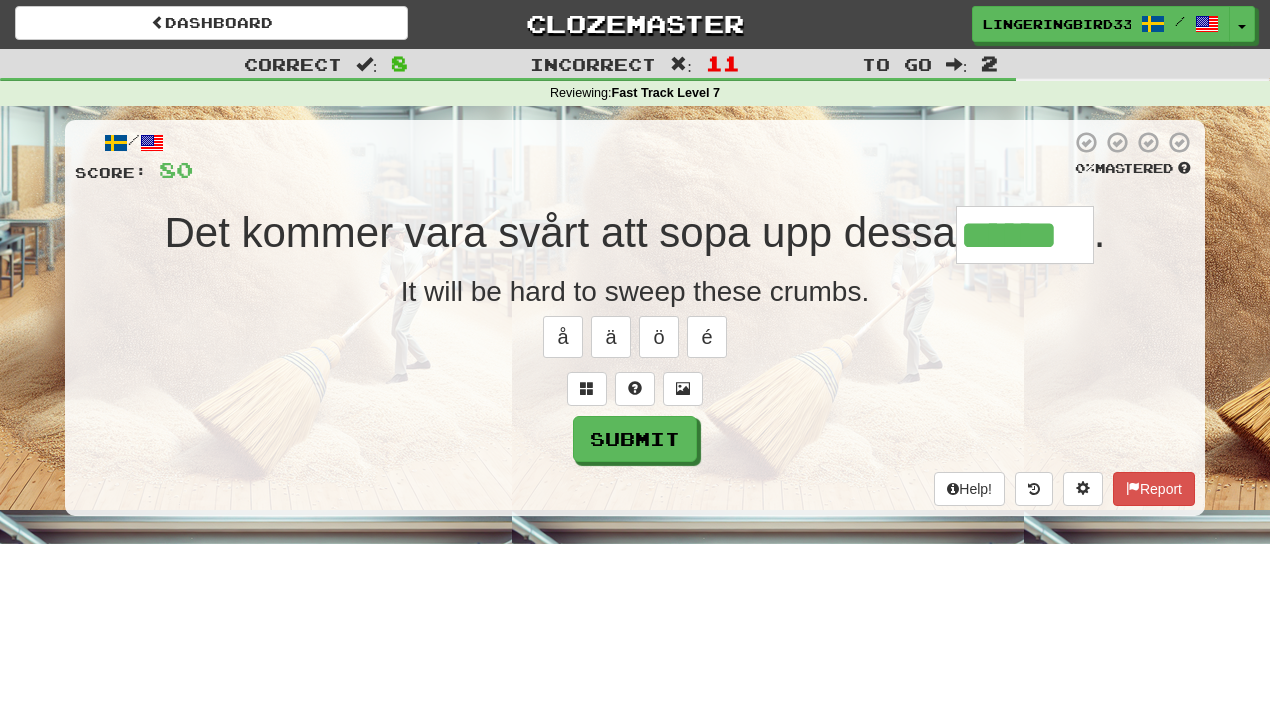 type on "******" 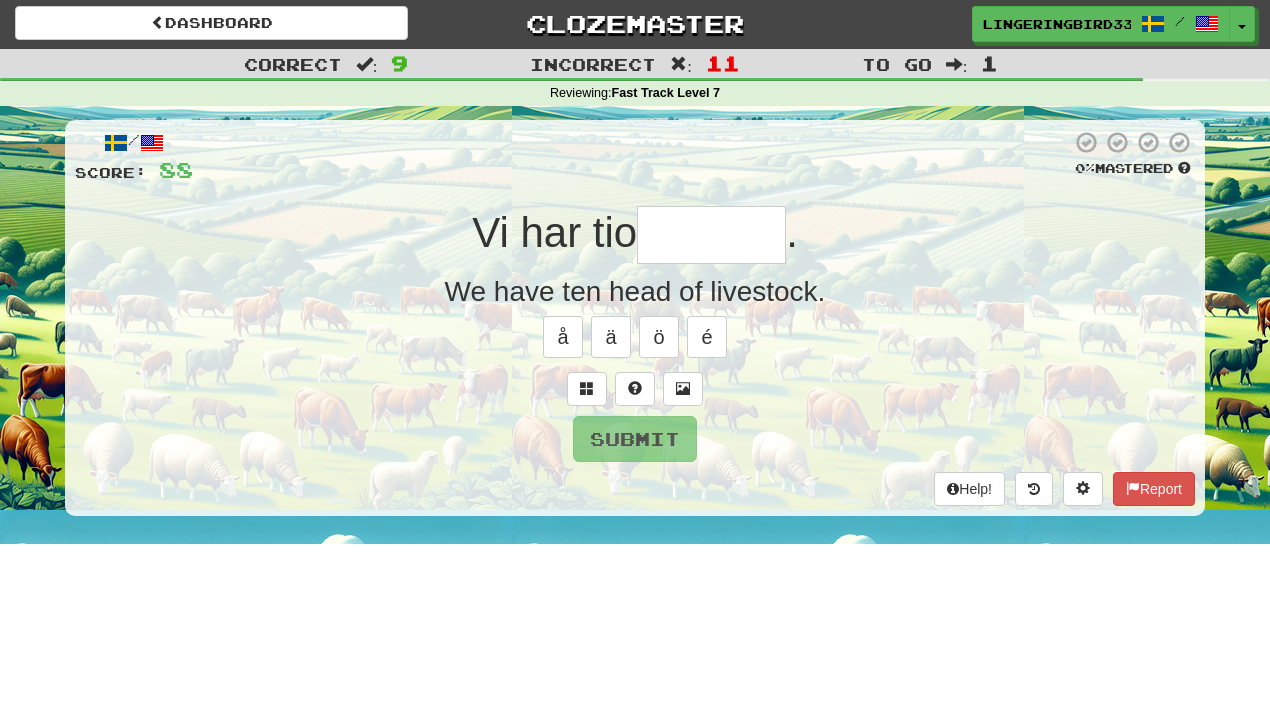 type on "*" 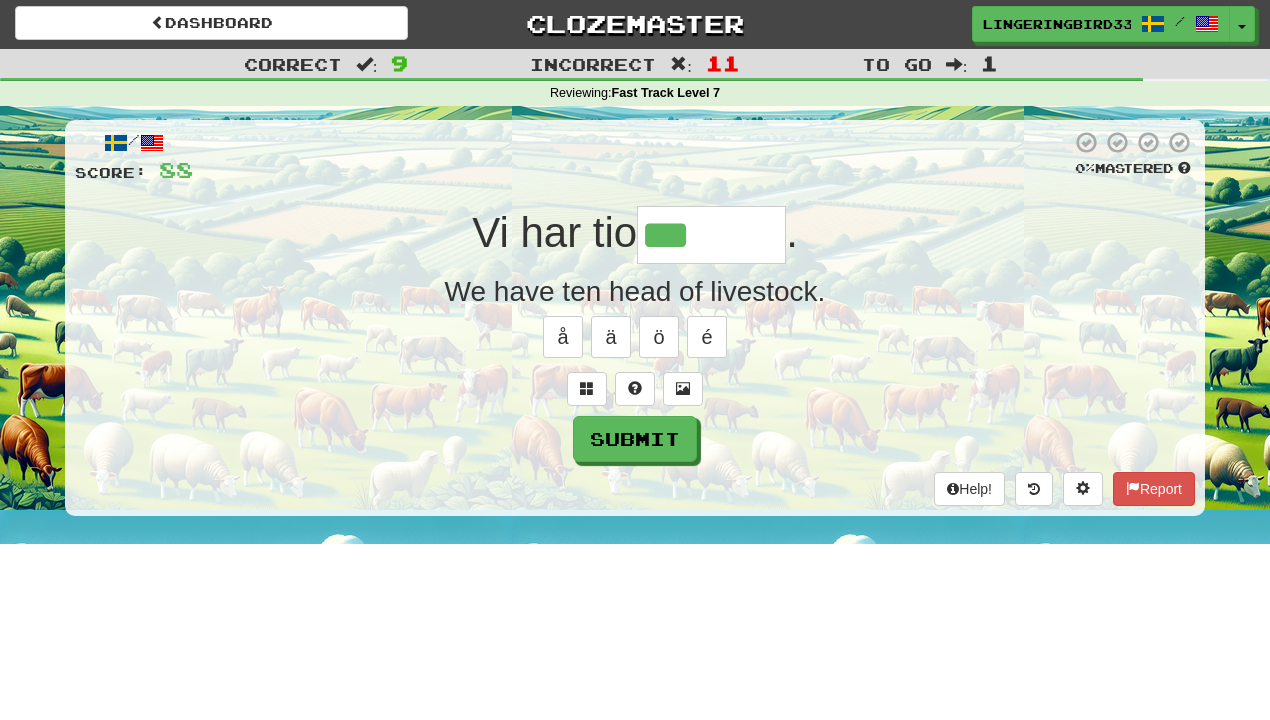 type on "******" 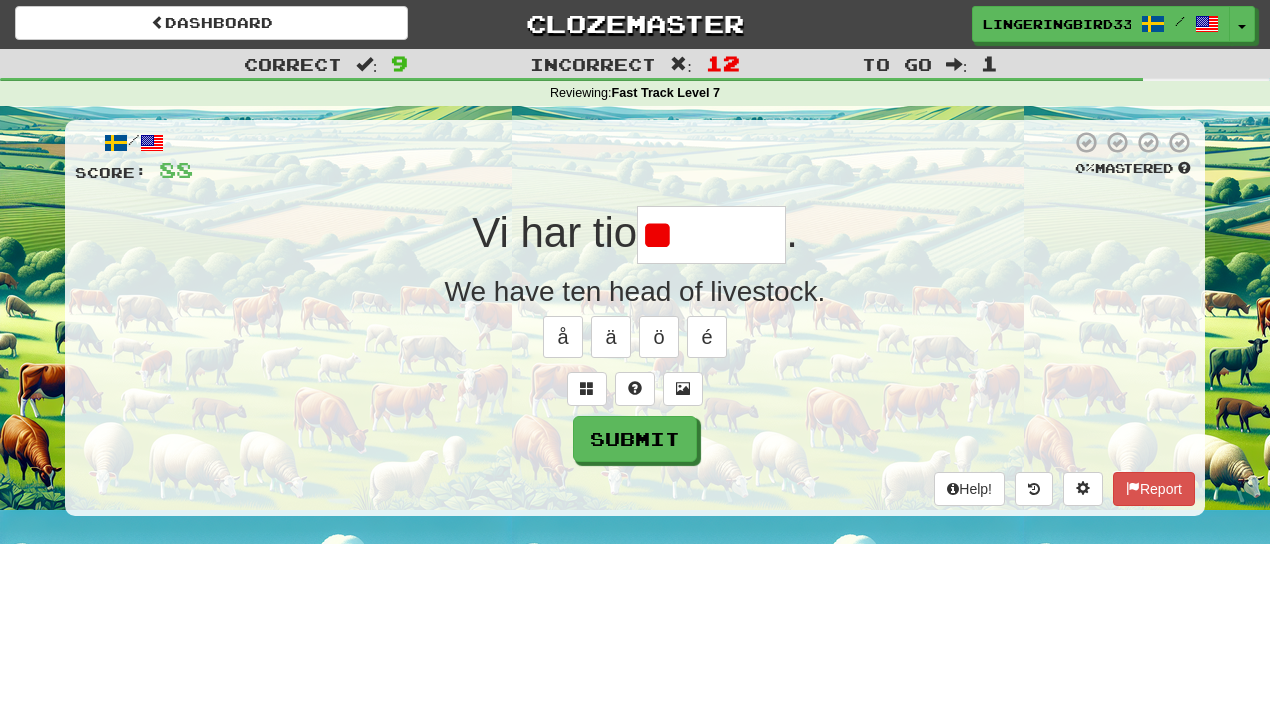 type on "*" 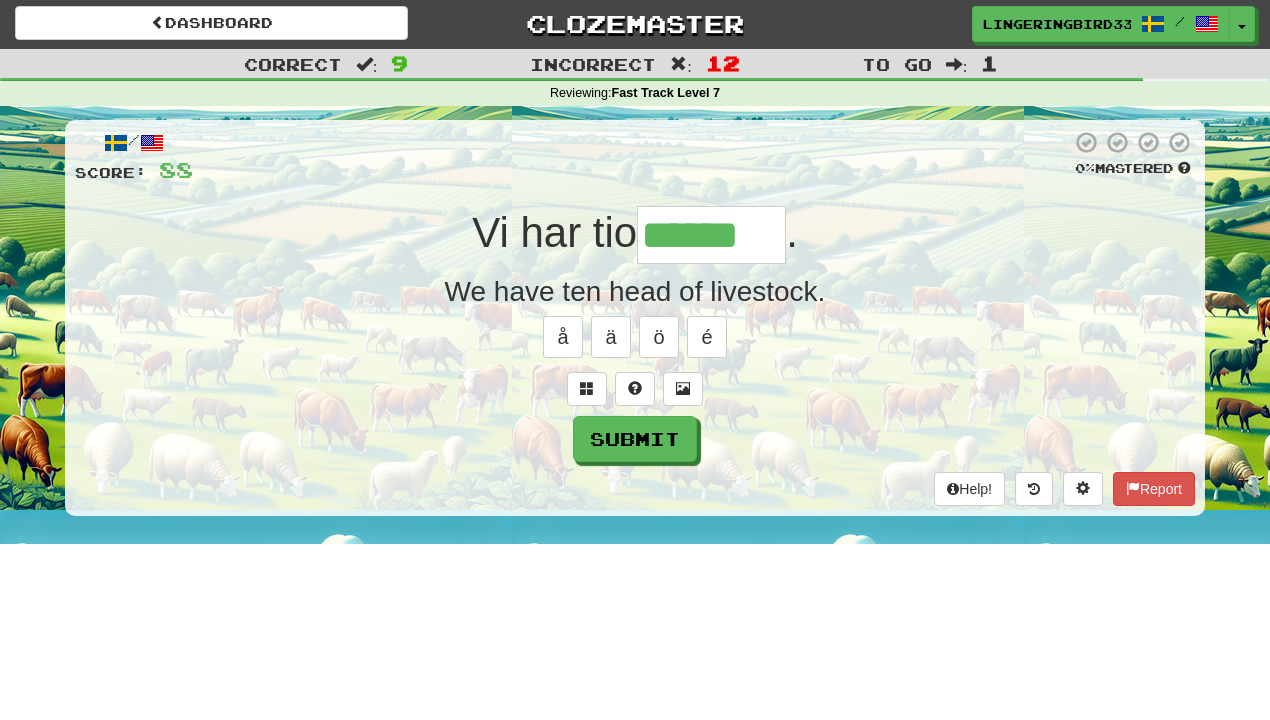 type on "******" 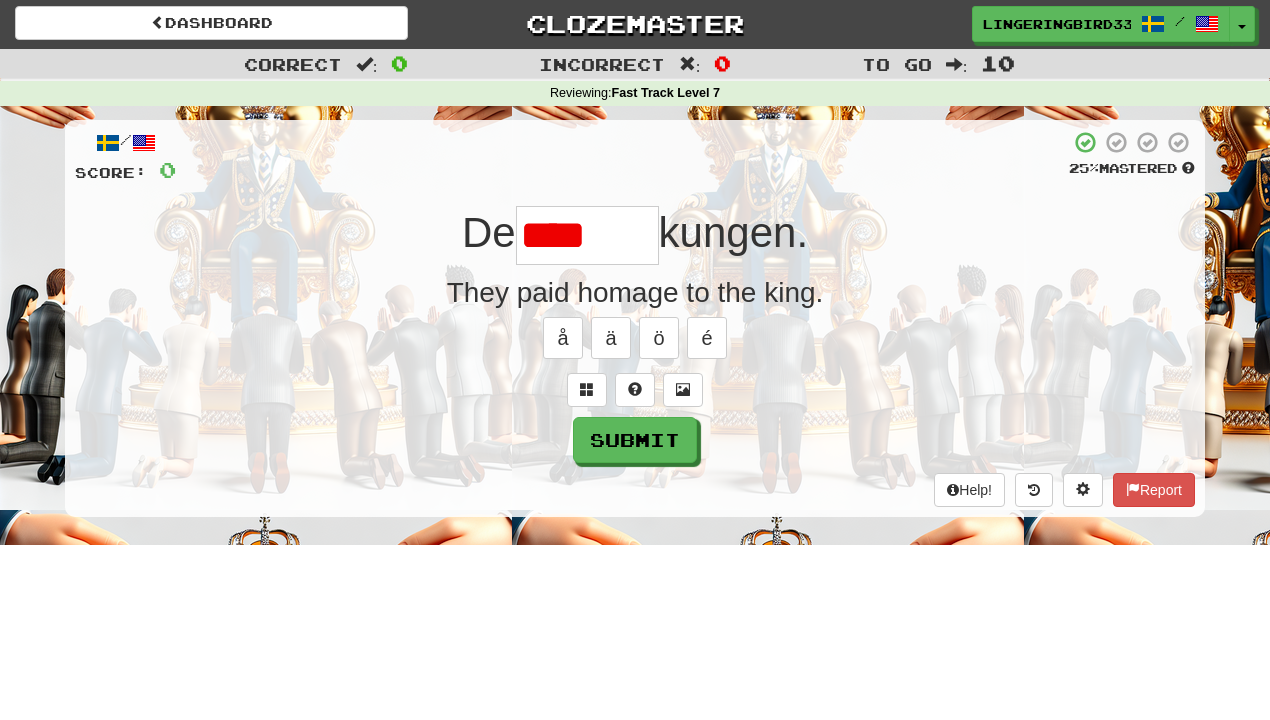 type on "*******" 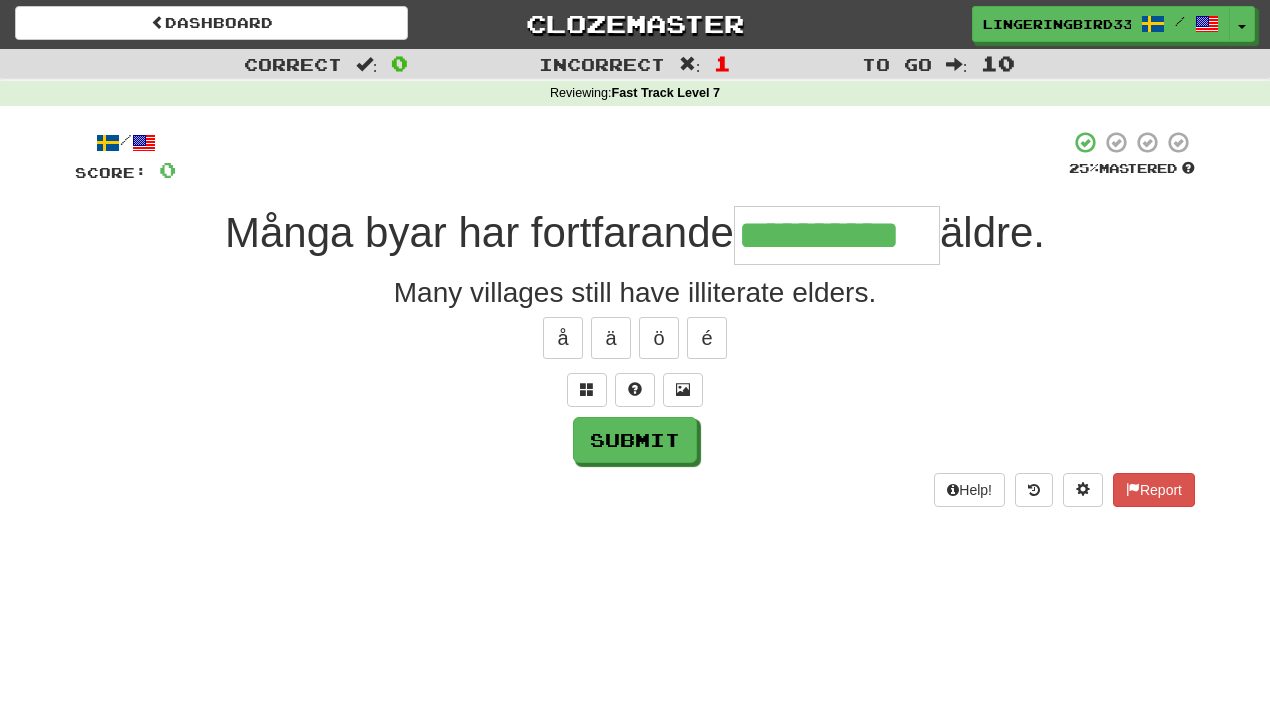 type on "**********" 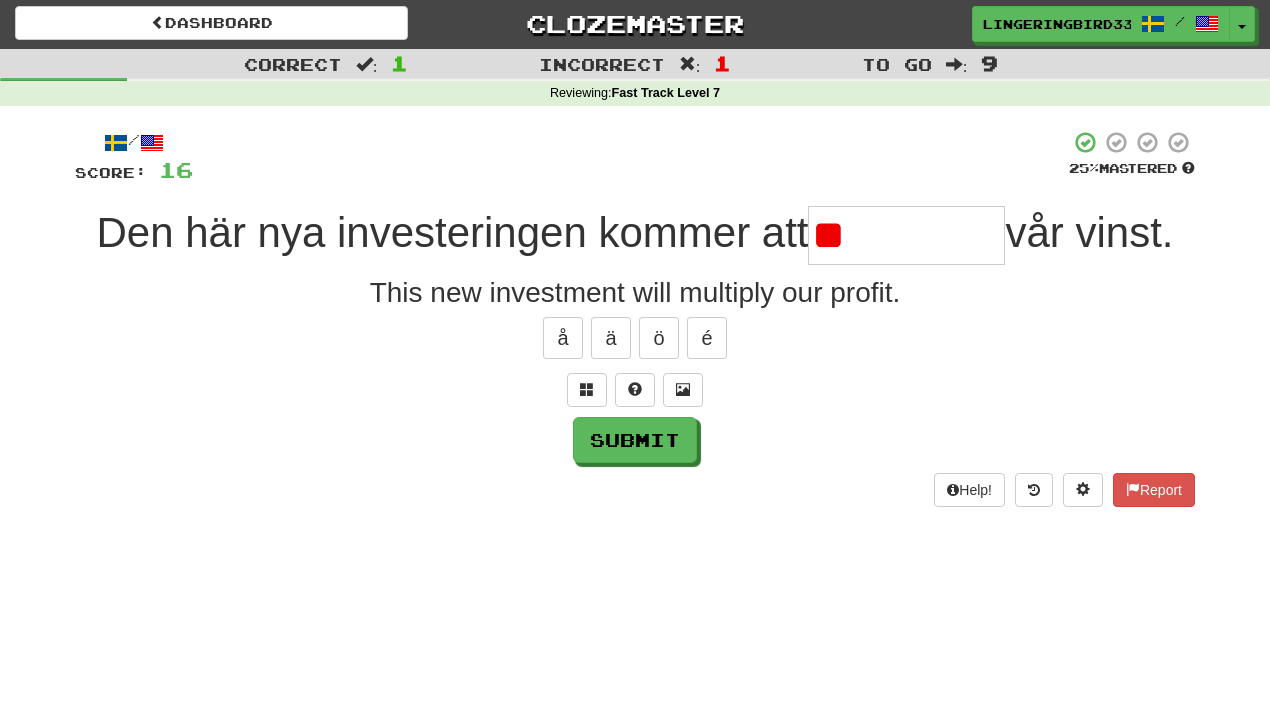 type on "*" 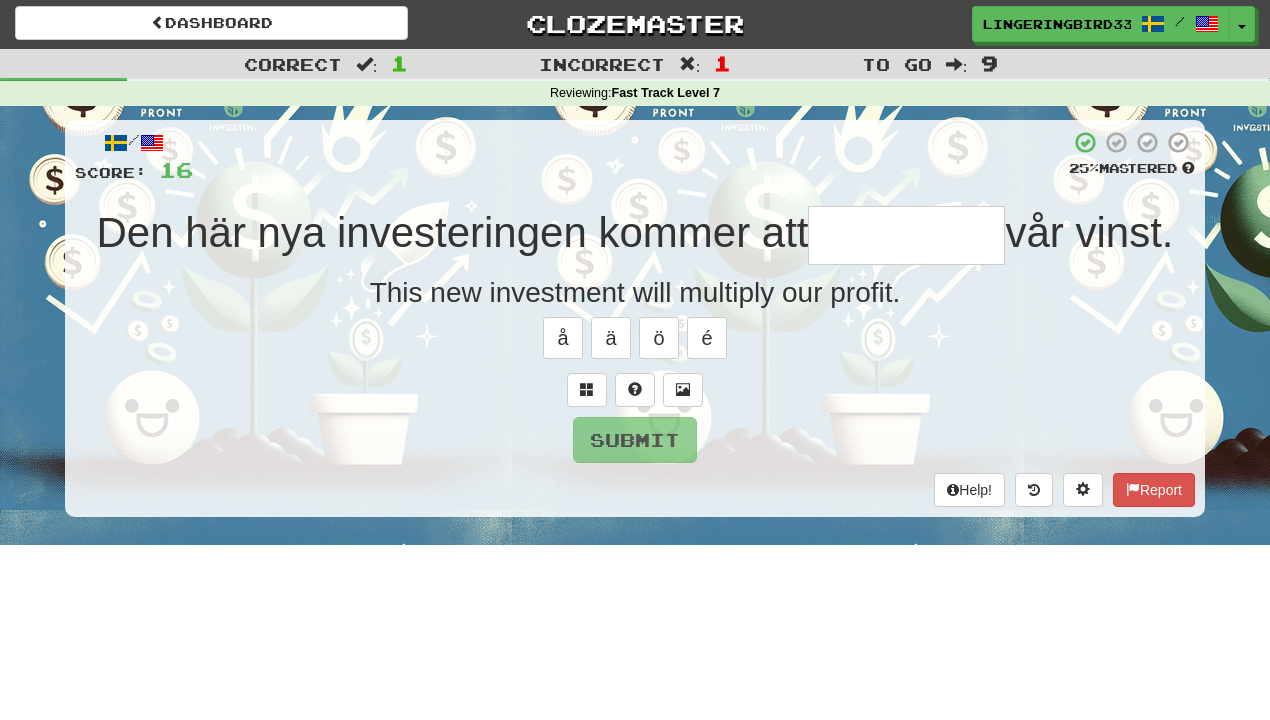 type on "**********" 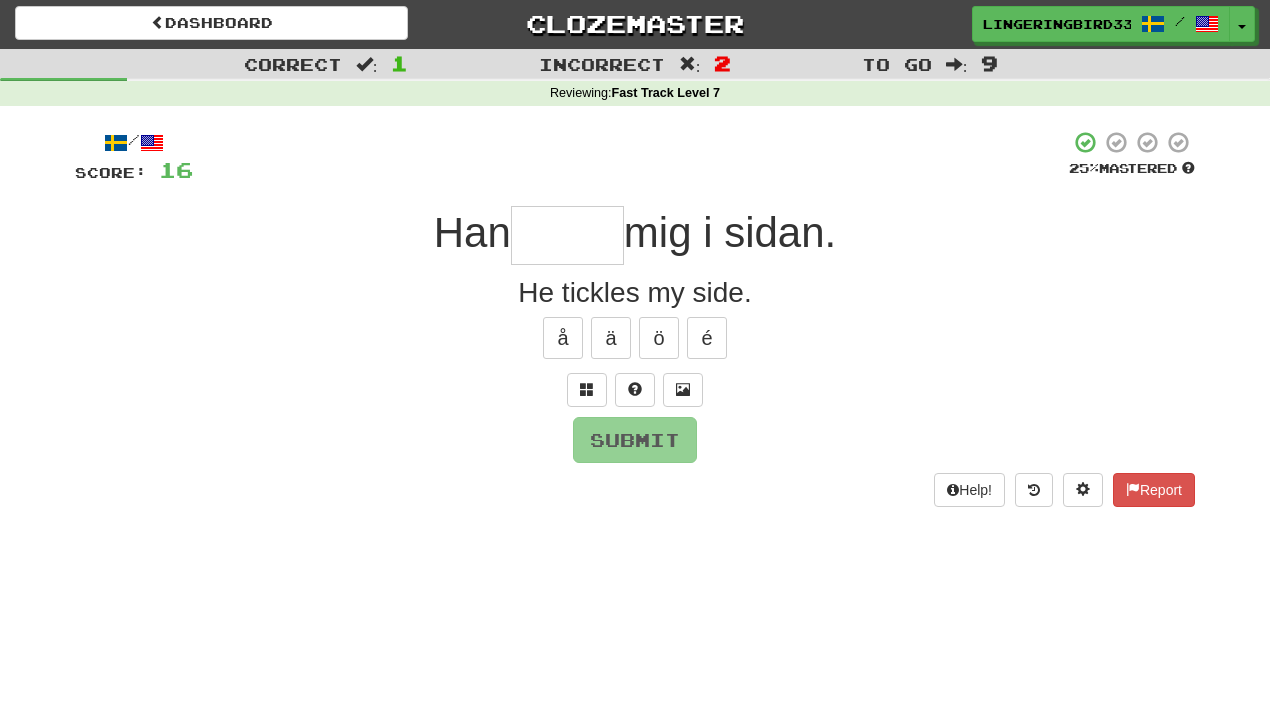 type on "*******" 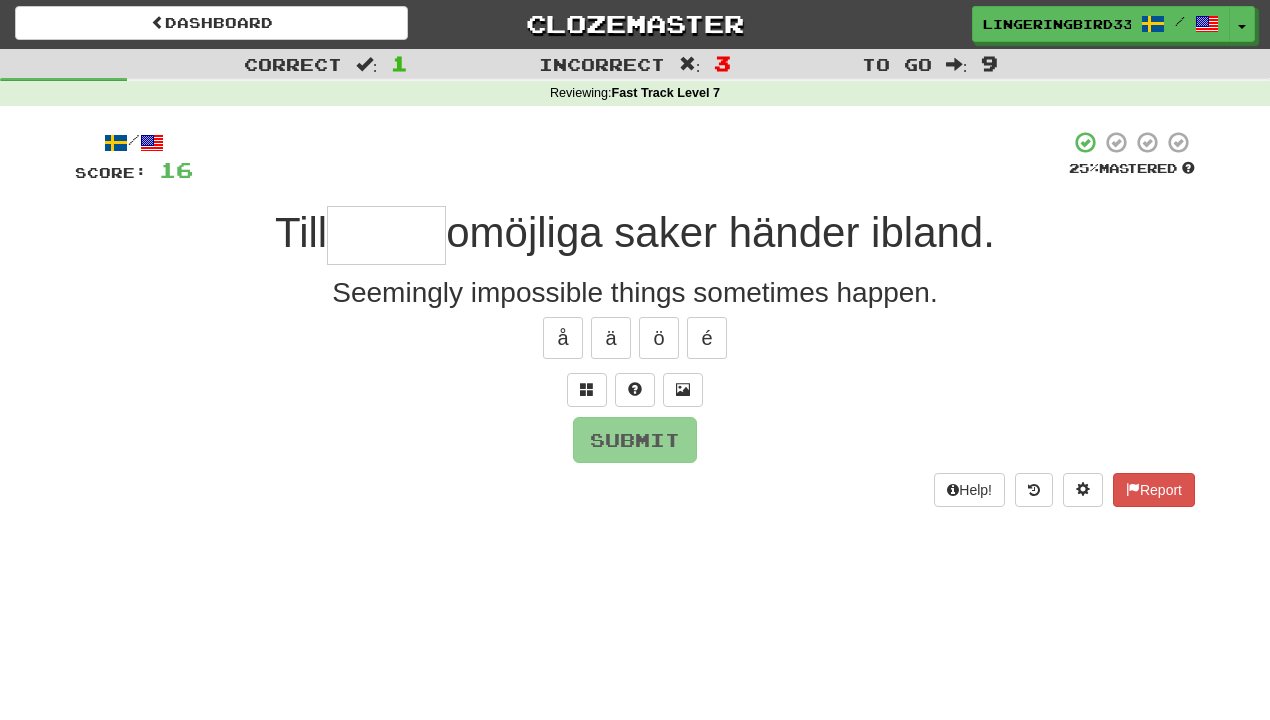 type on "*****" 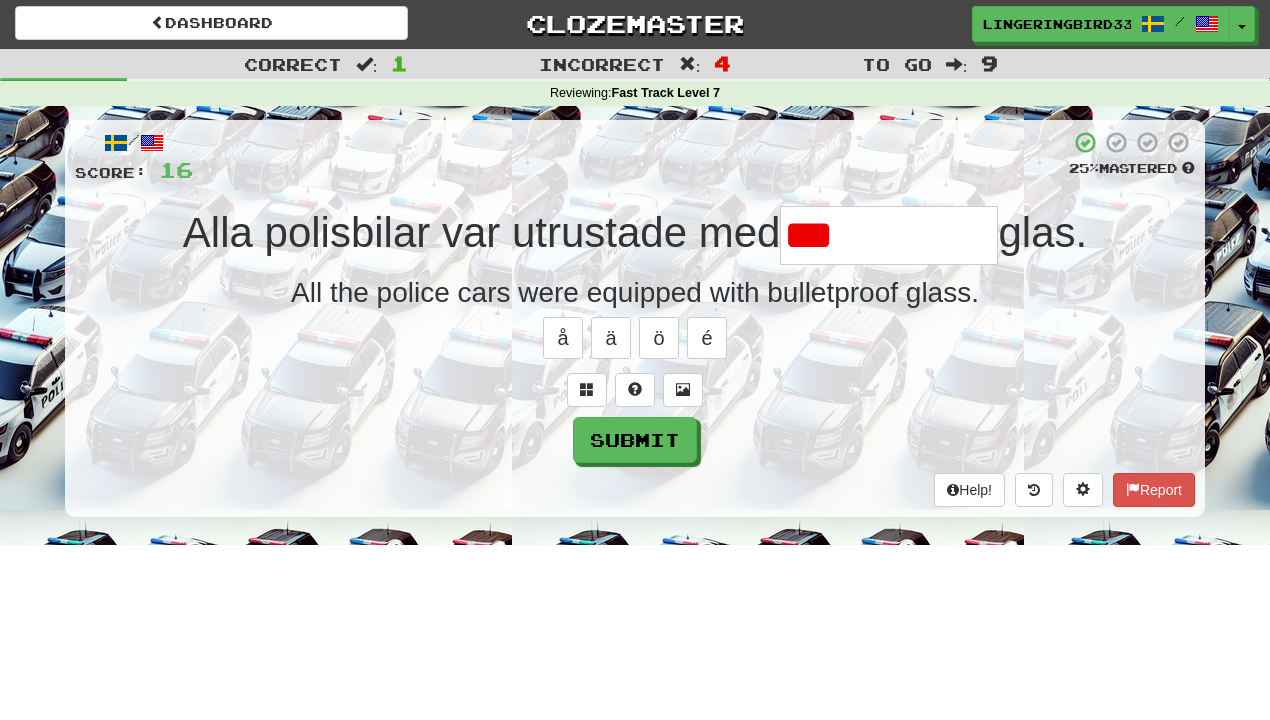 type on "**********" 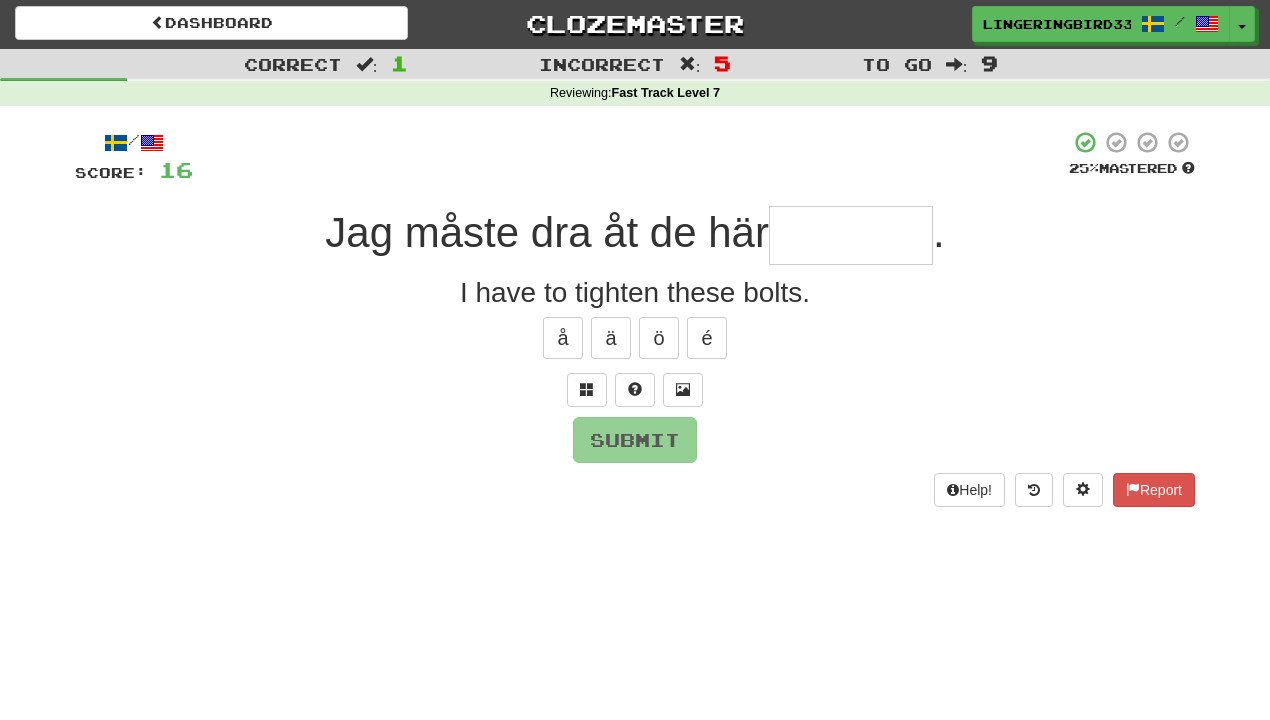 type on "********" 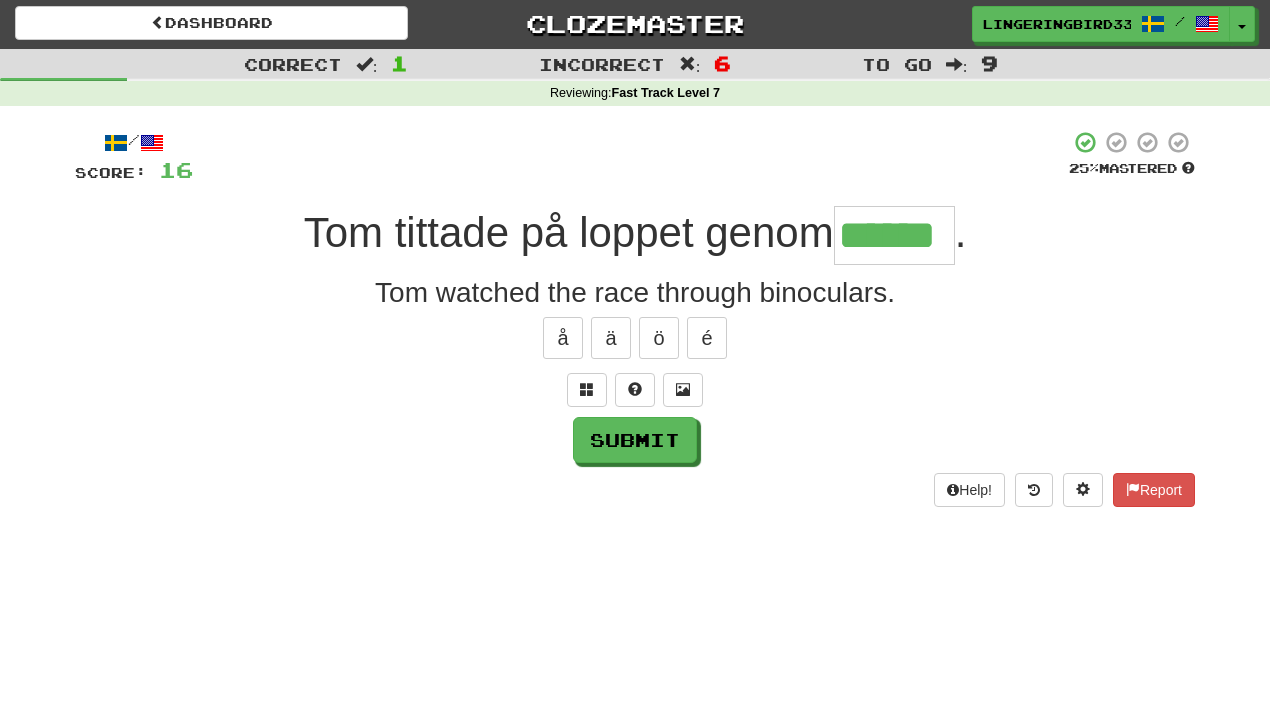 type on "******" 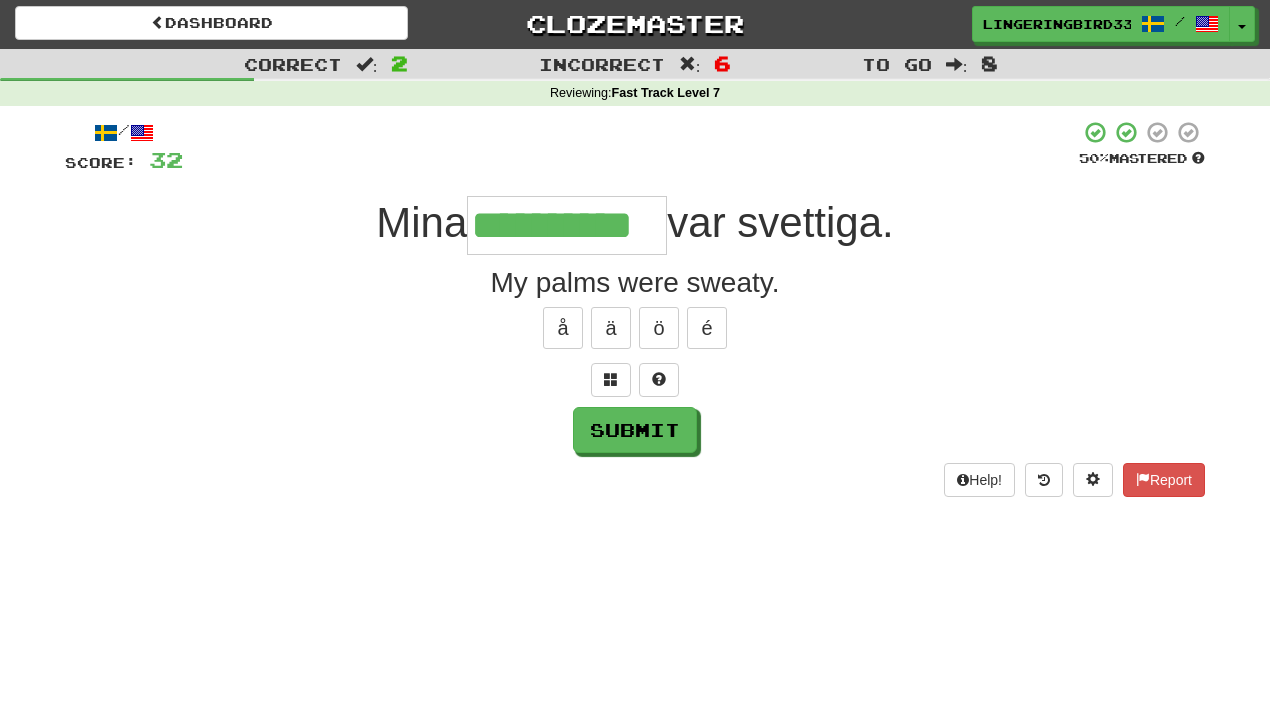 type on "**********" 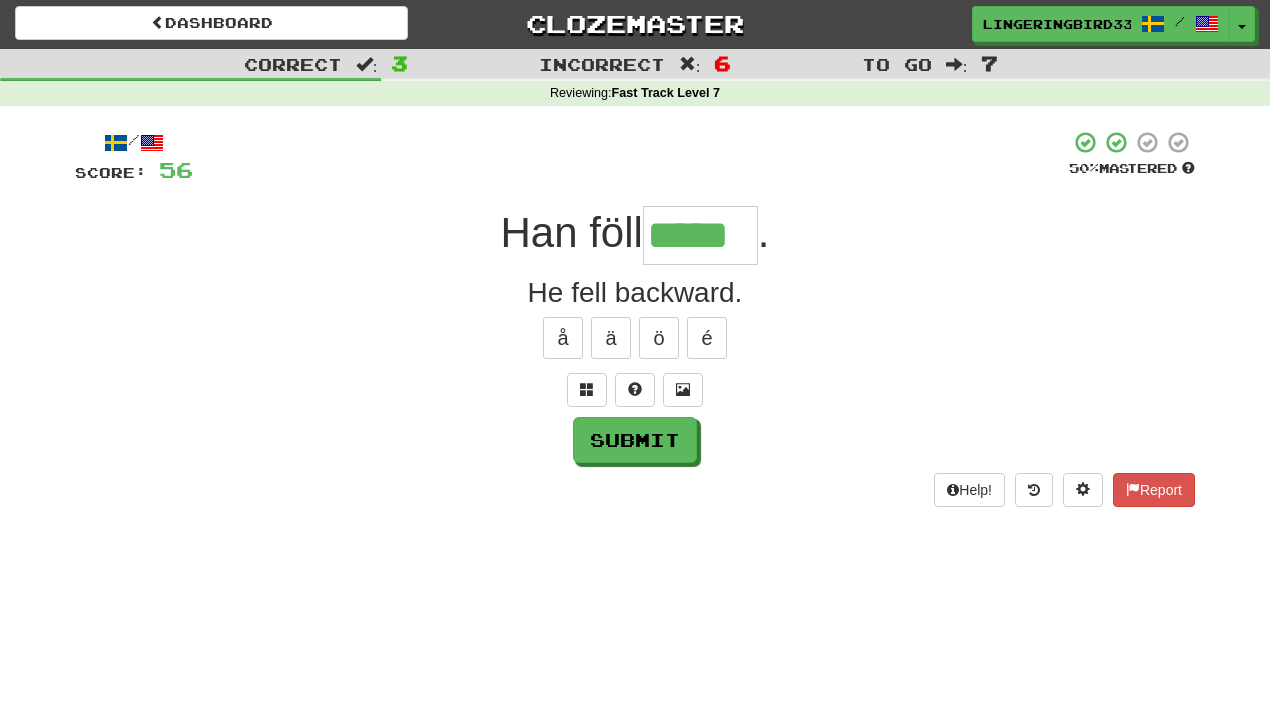type on "*****" 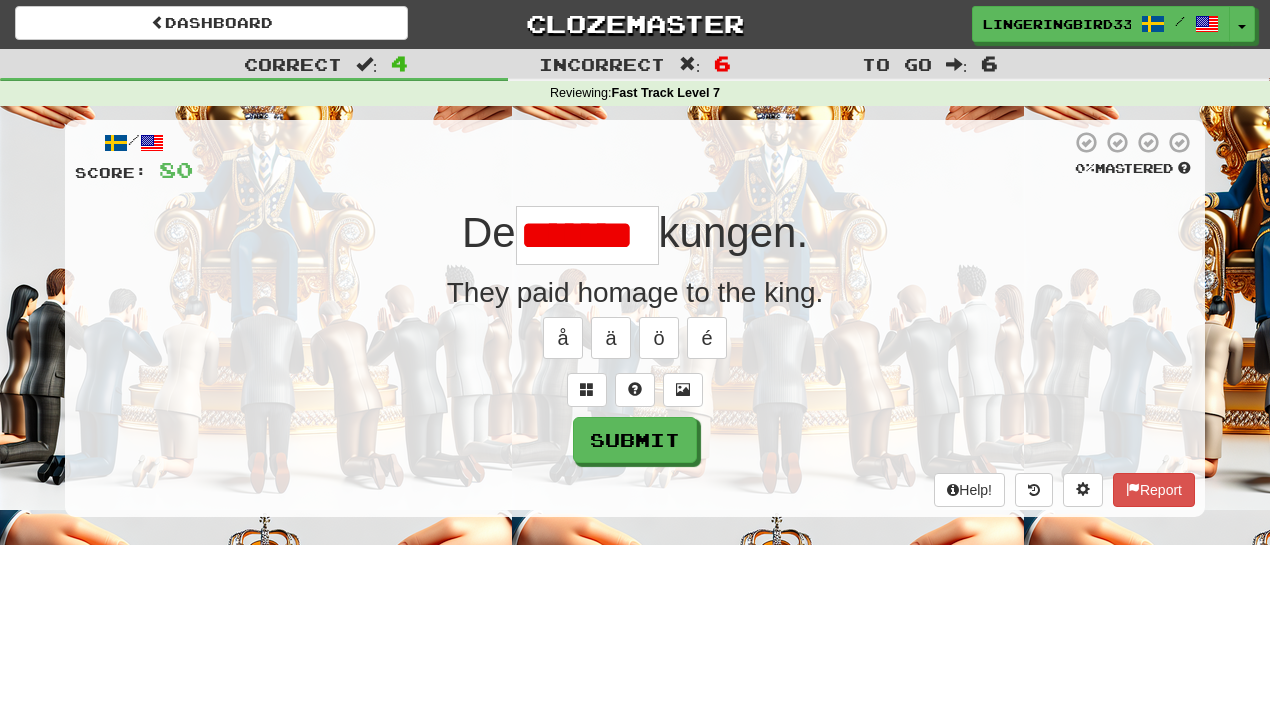 scroll, scrollTop: 0, scrollLeft: 5, axis: horizontal 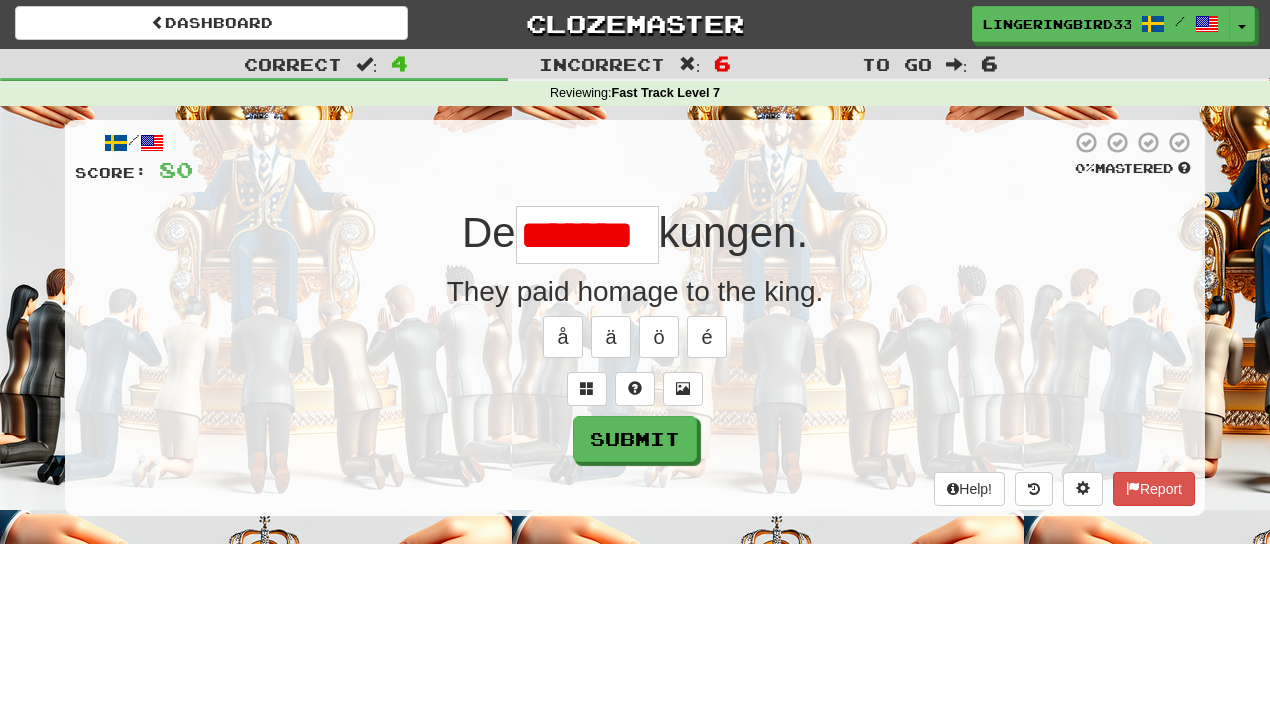 type on "*******" 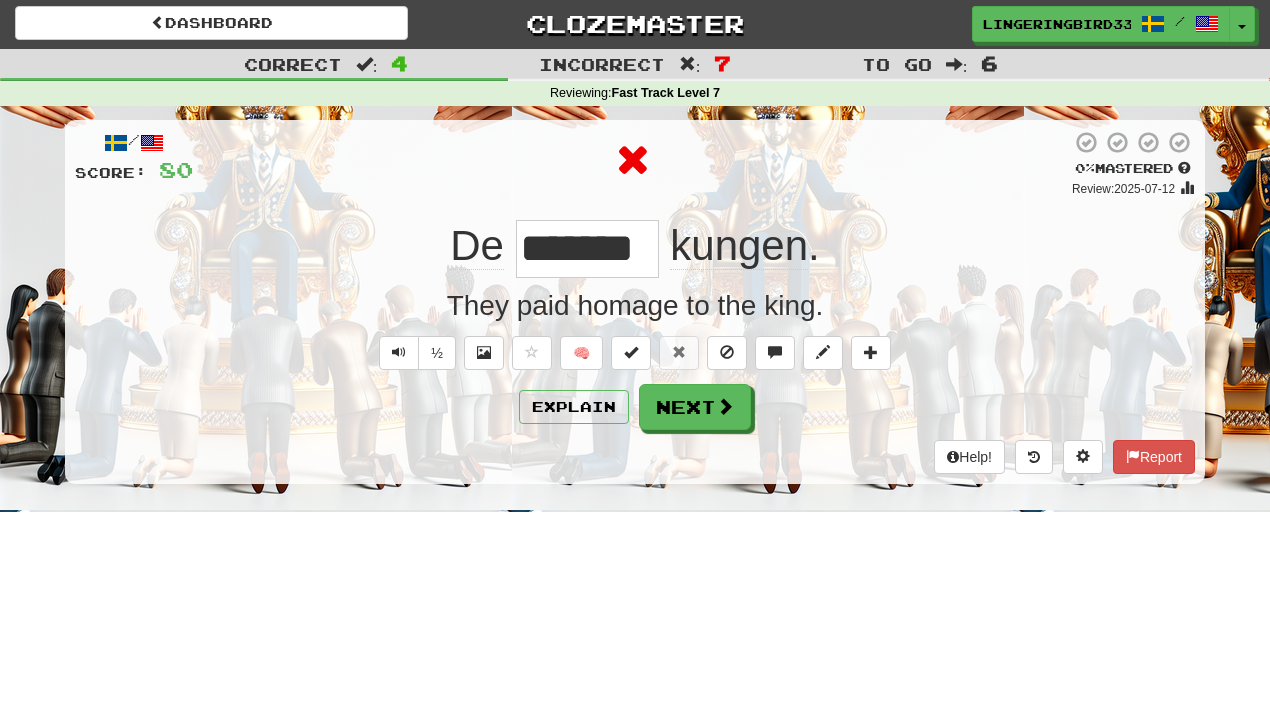 scroll, scrollTop: 0, scrollLeft: 0, axis: both 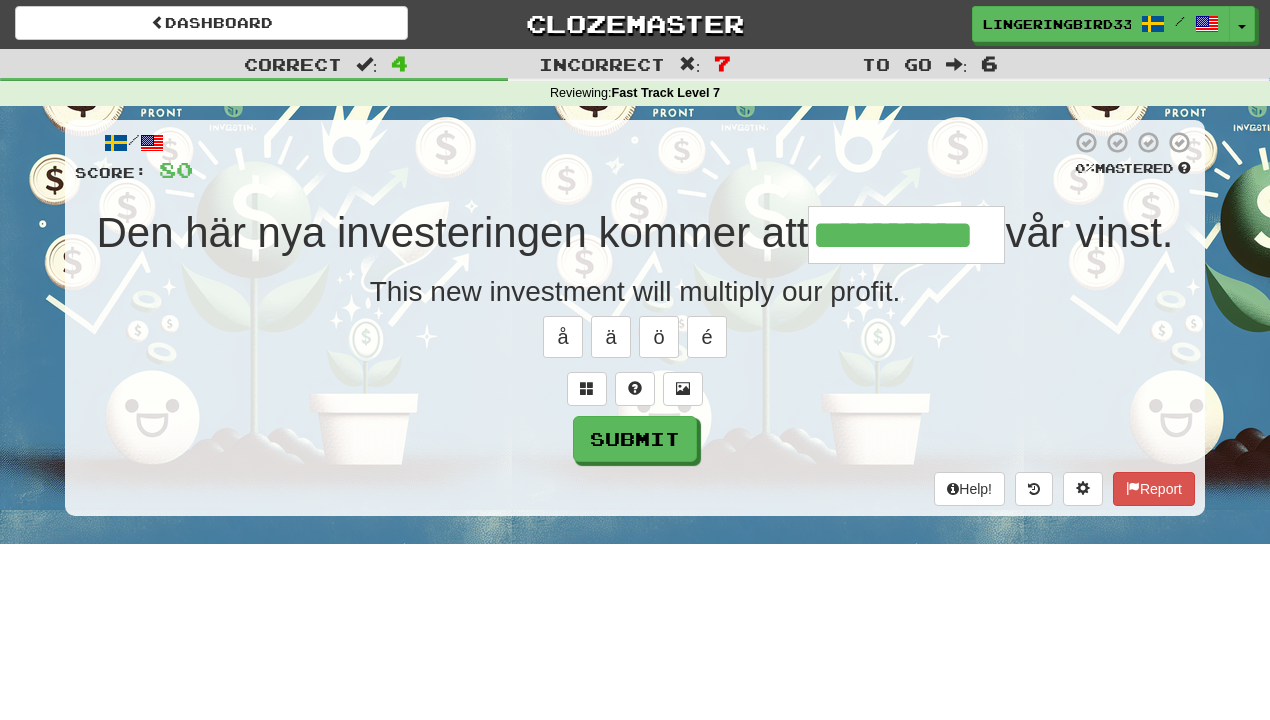 type on "**********" 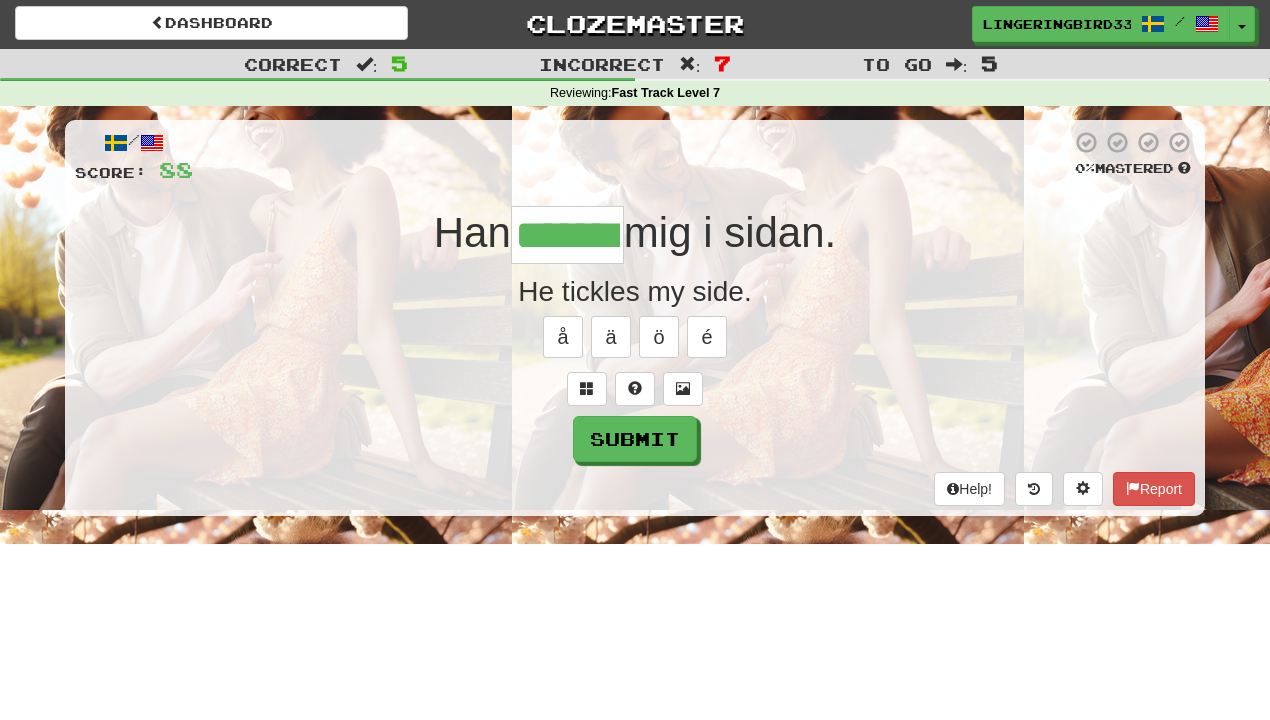 type on "*******" 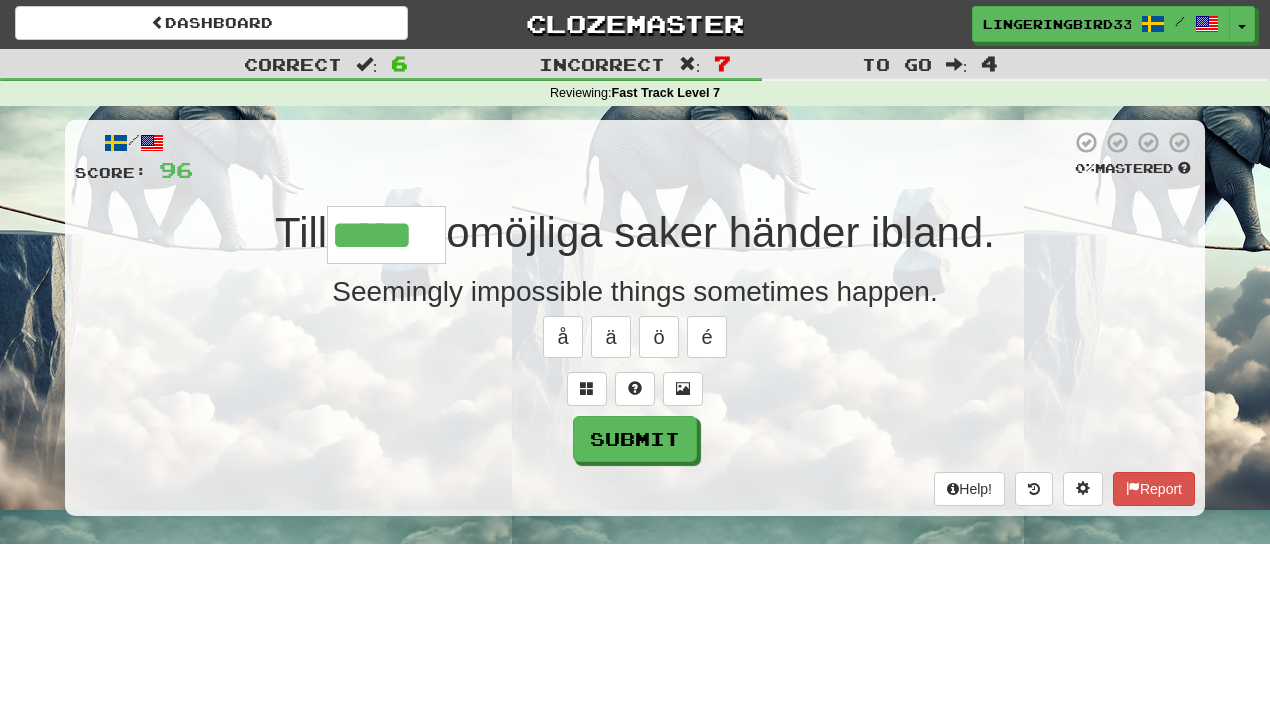type on "*****" 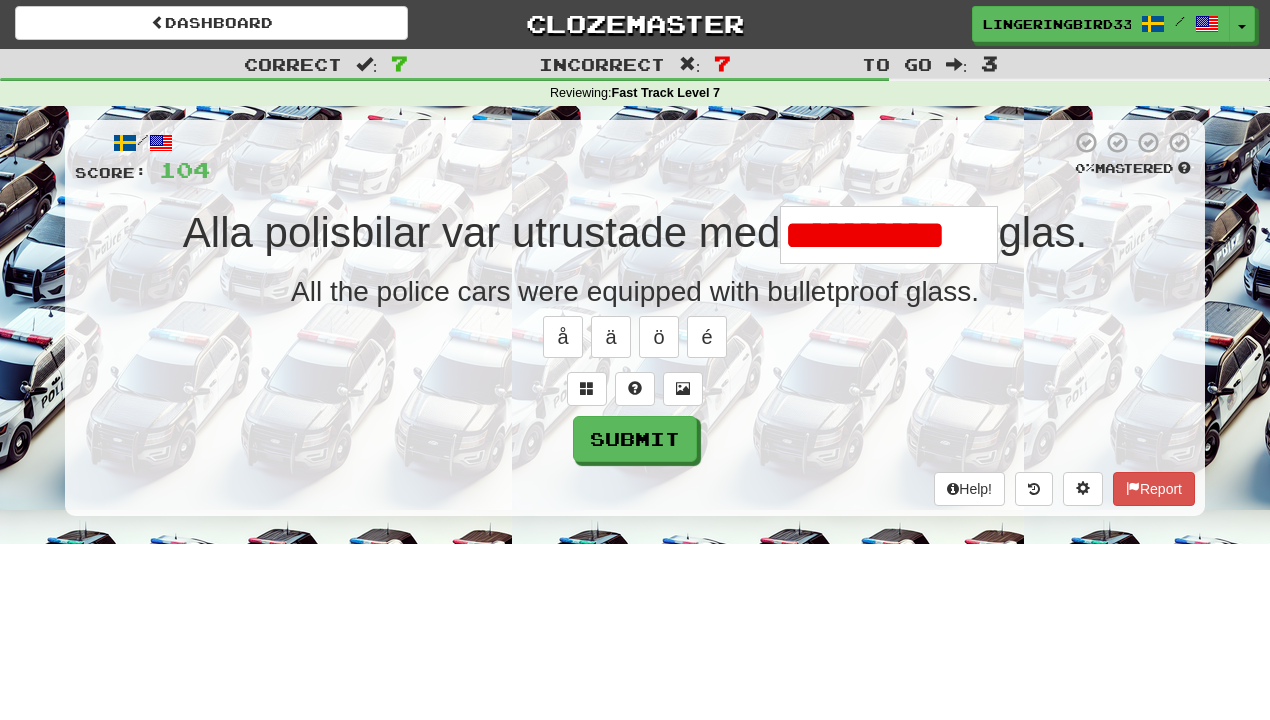 scroll, scrollTop: 0, scrollLeft: 0, axis: both 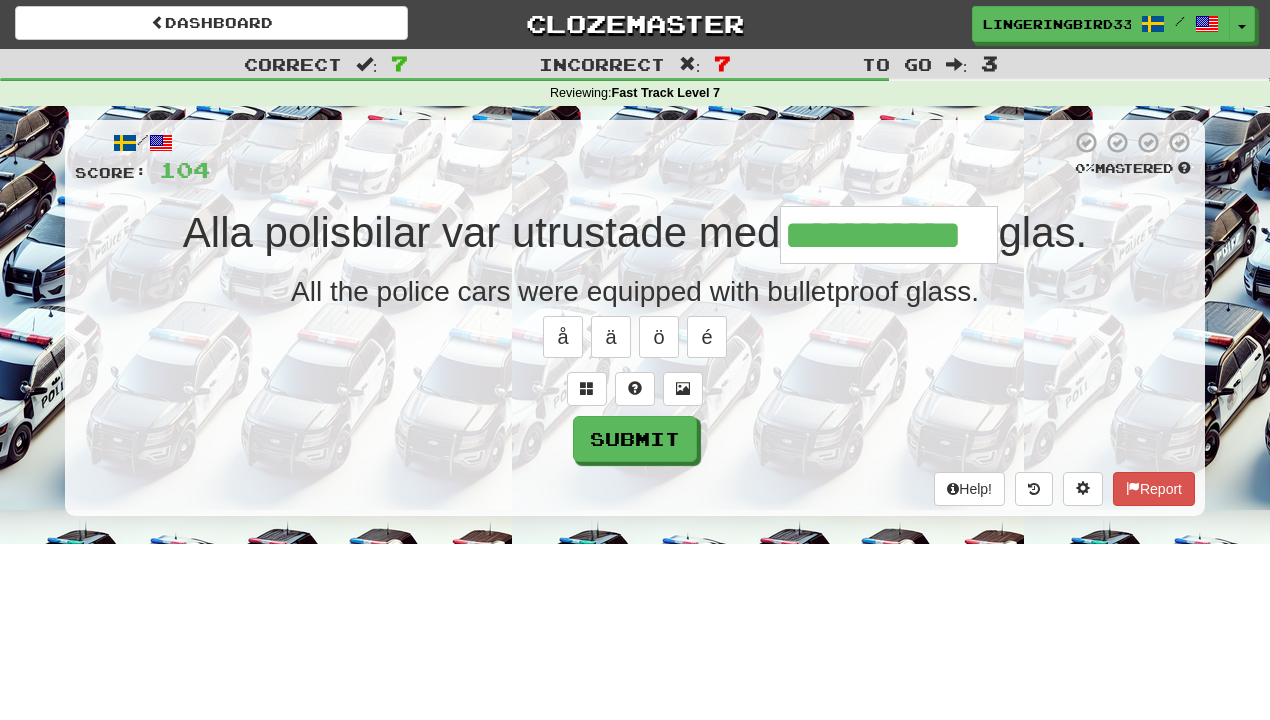type on "**********" 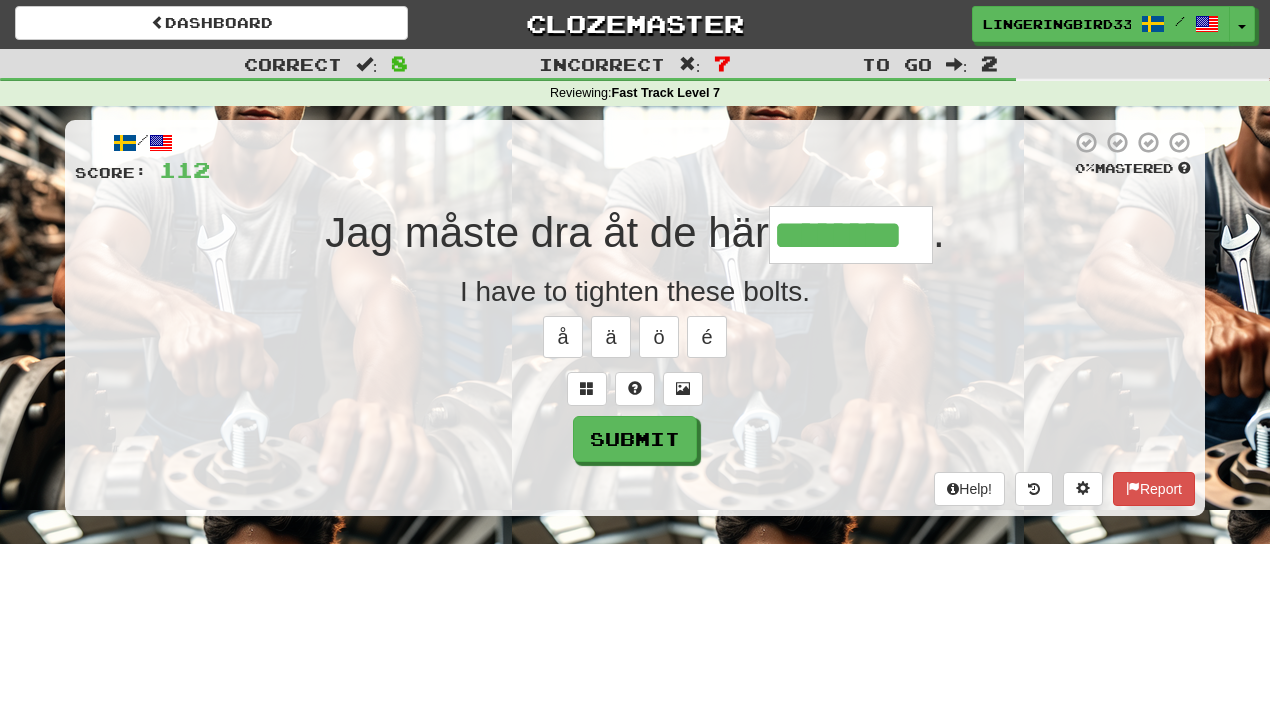 type on "********" 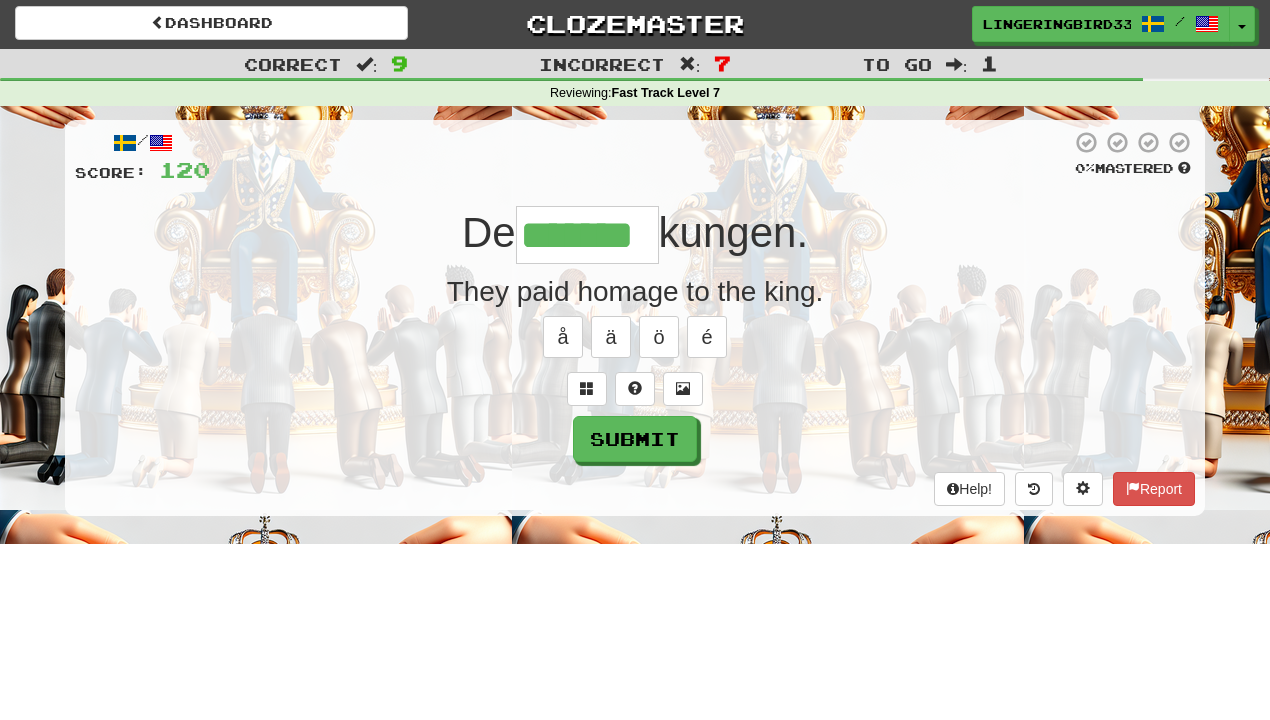 type on "*******" 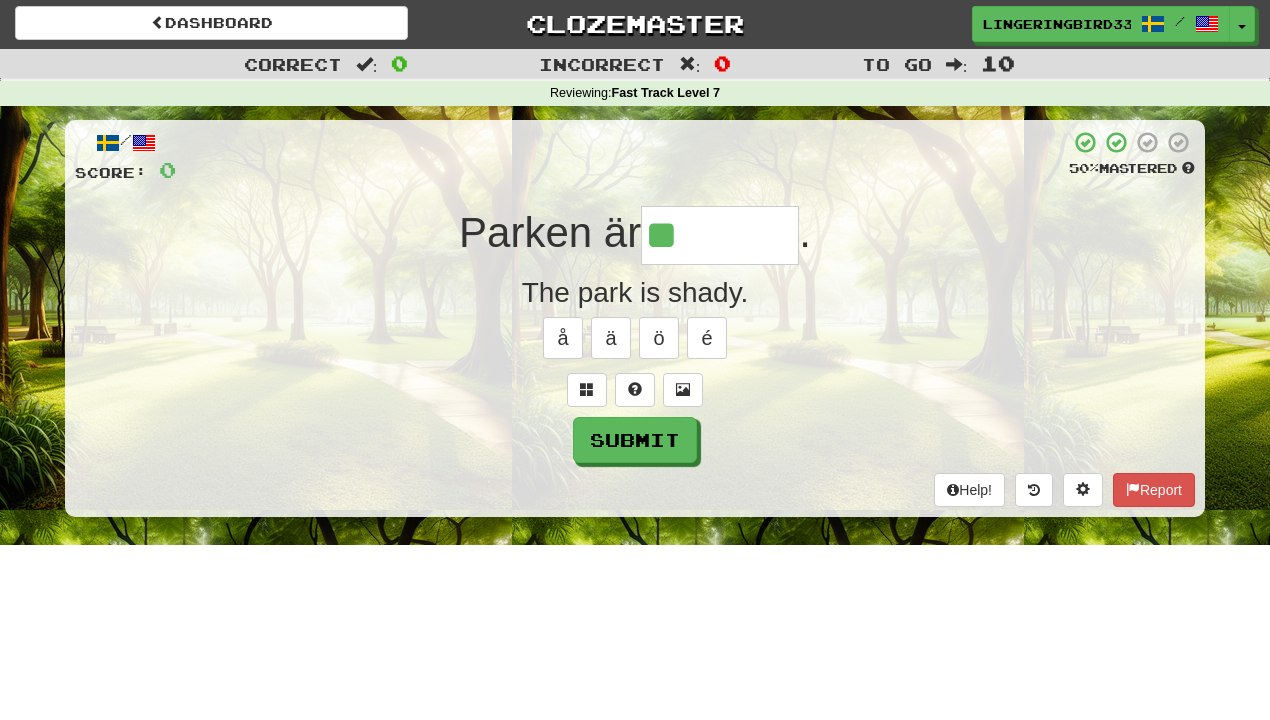 type on "*******" 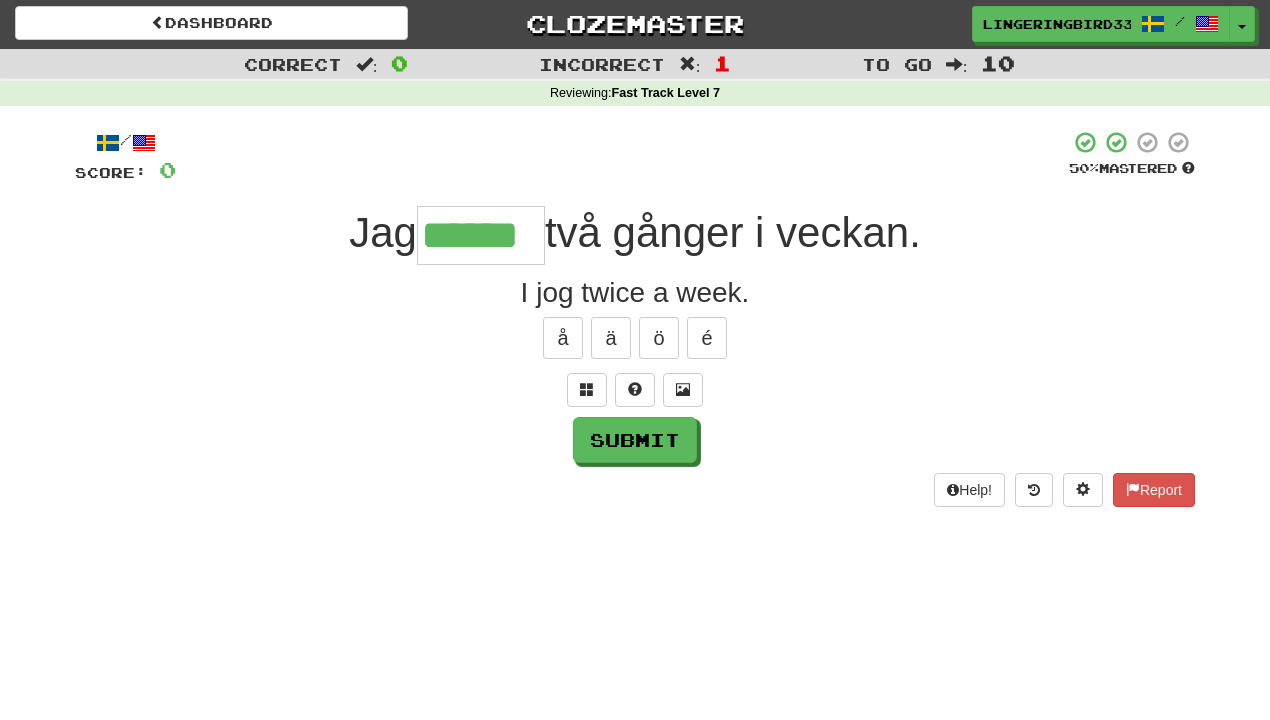 type on "******" 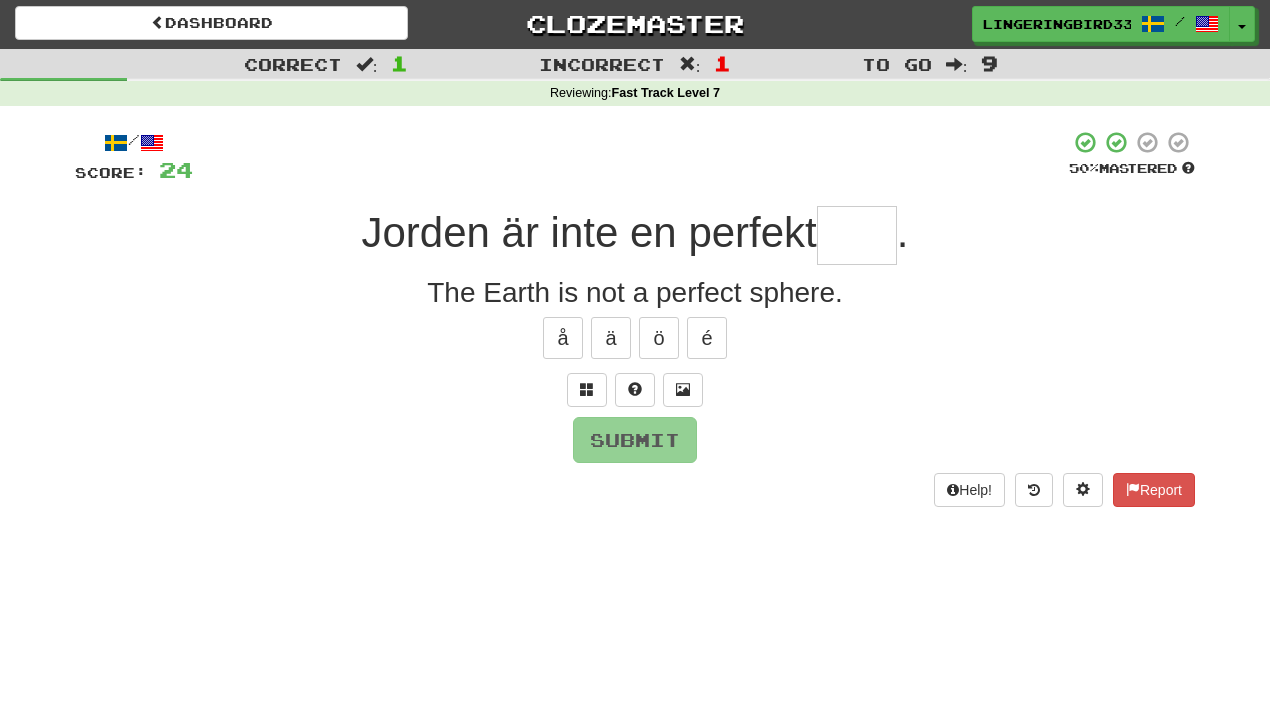 type on "*" 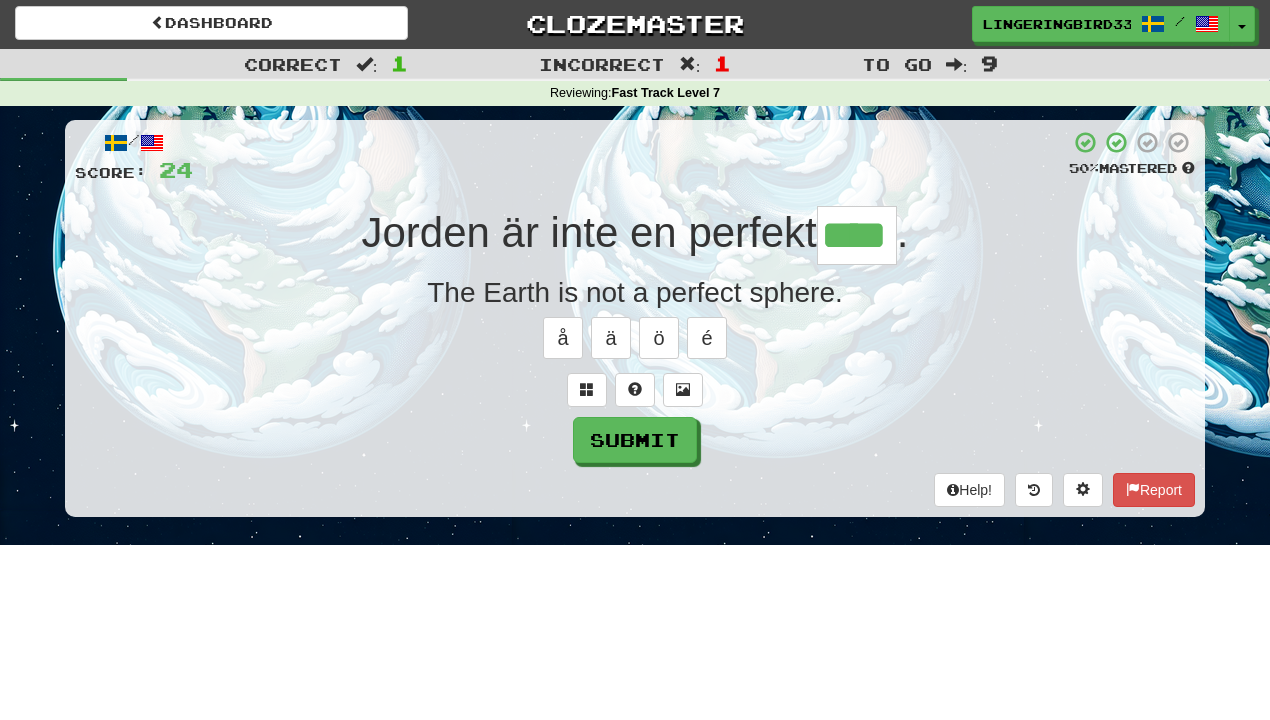 type on "****" 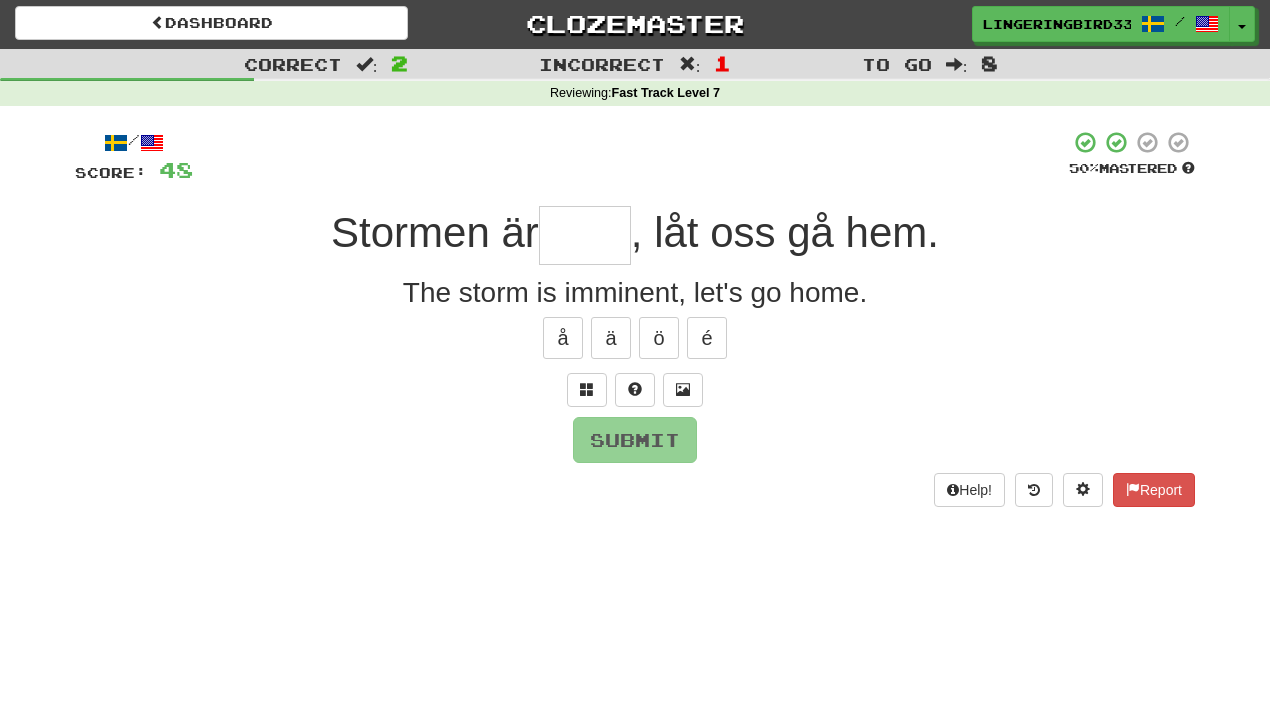 type on "****" 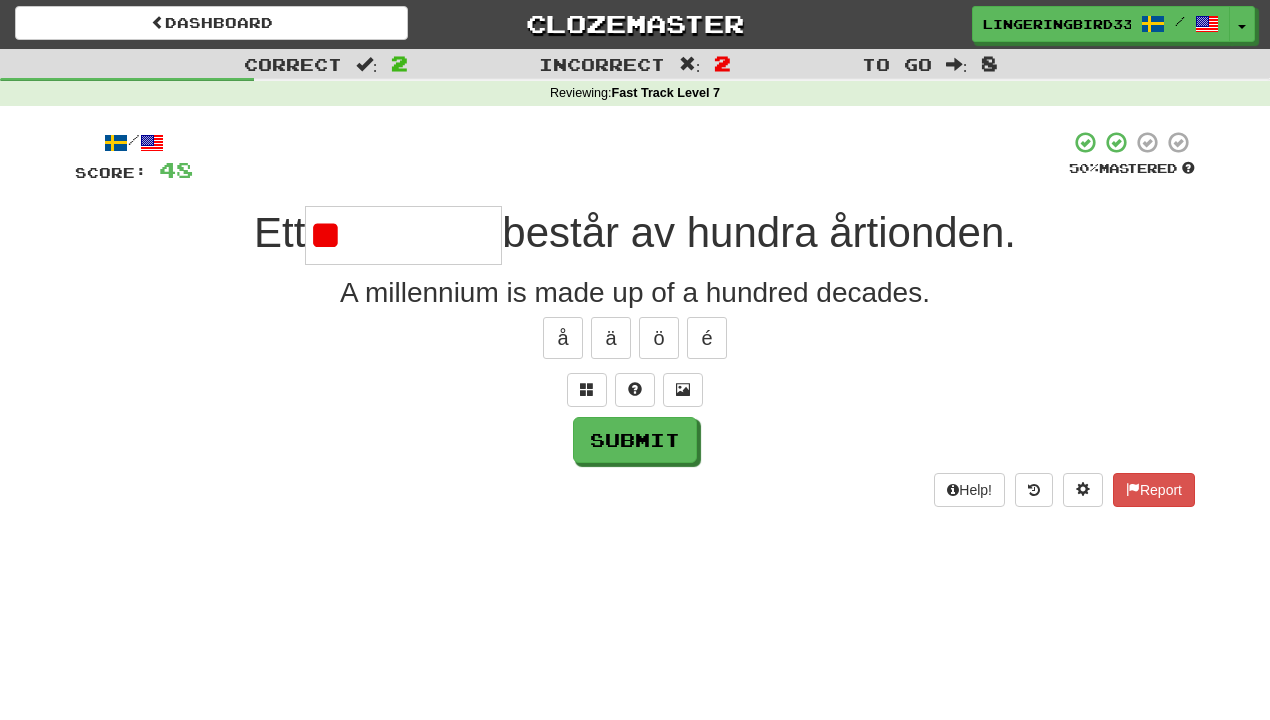 type on "*" 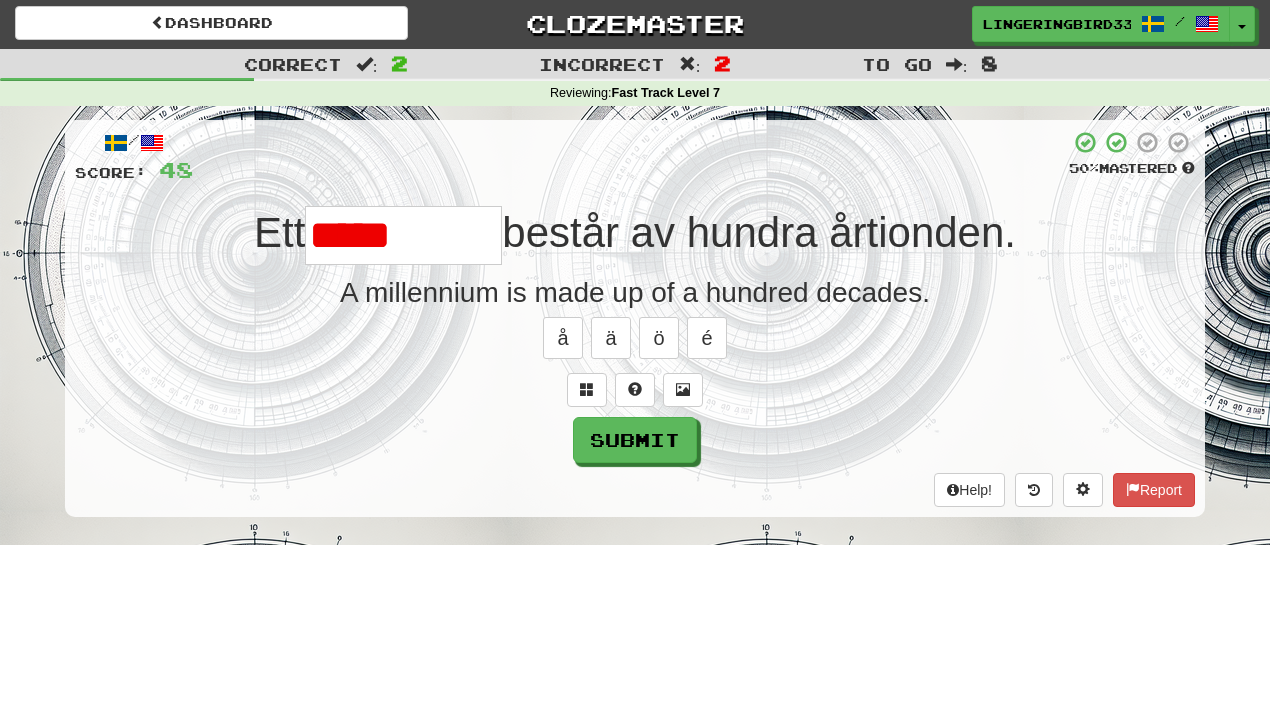 type on "*********" 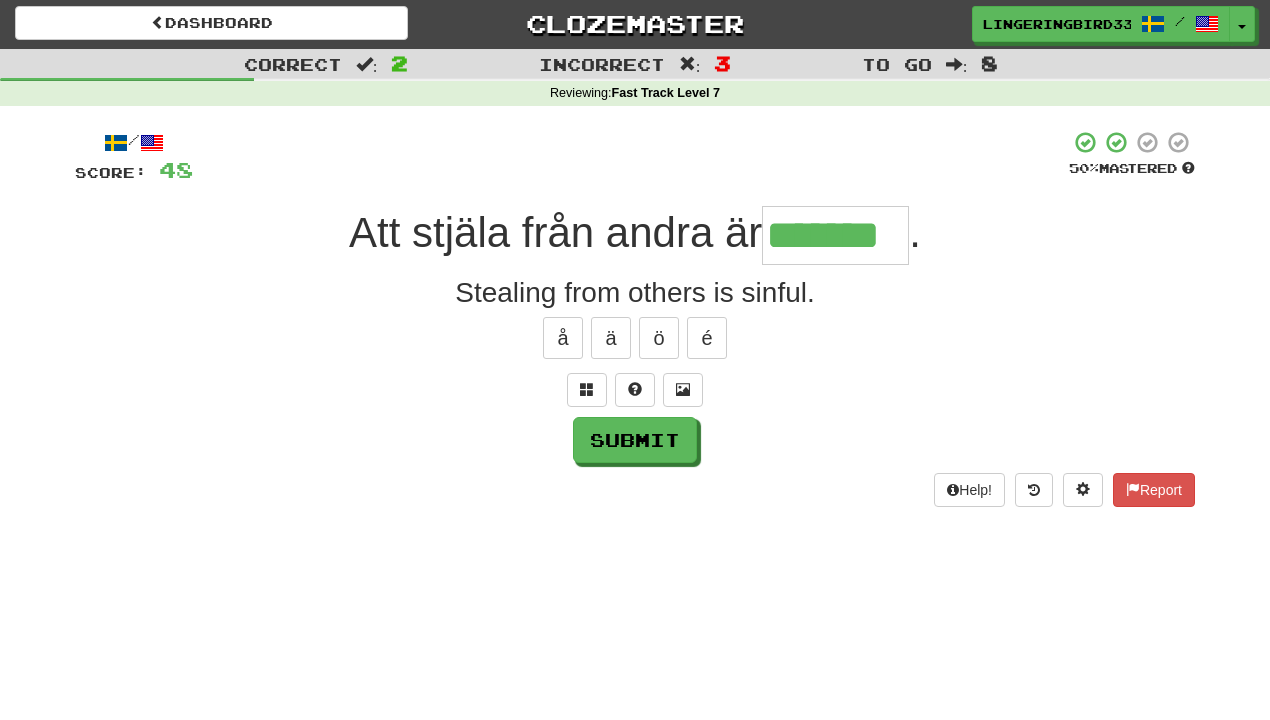 type on "*******" 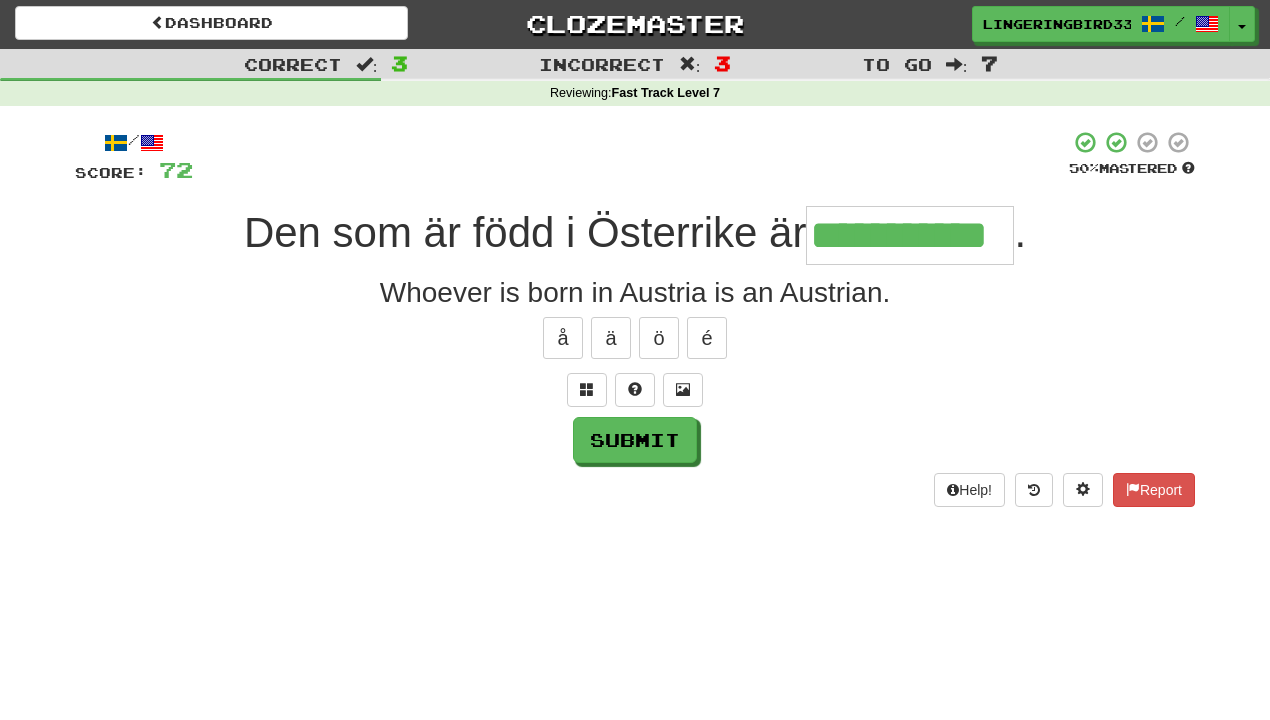 type on "**********" 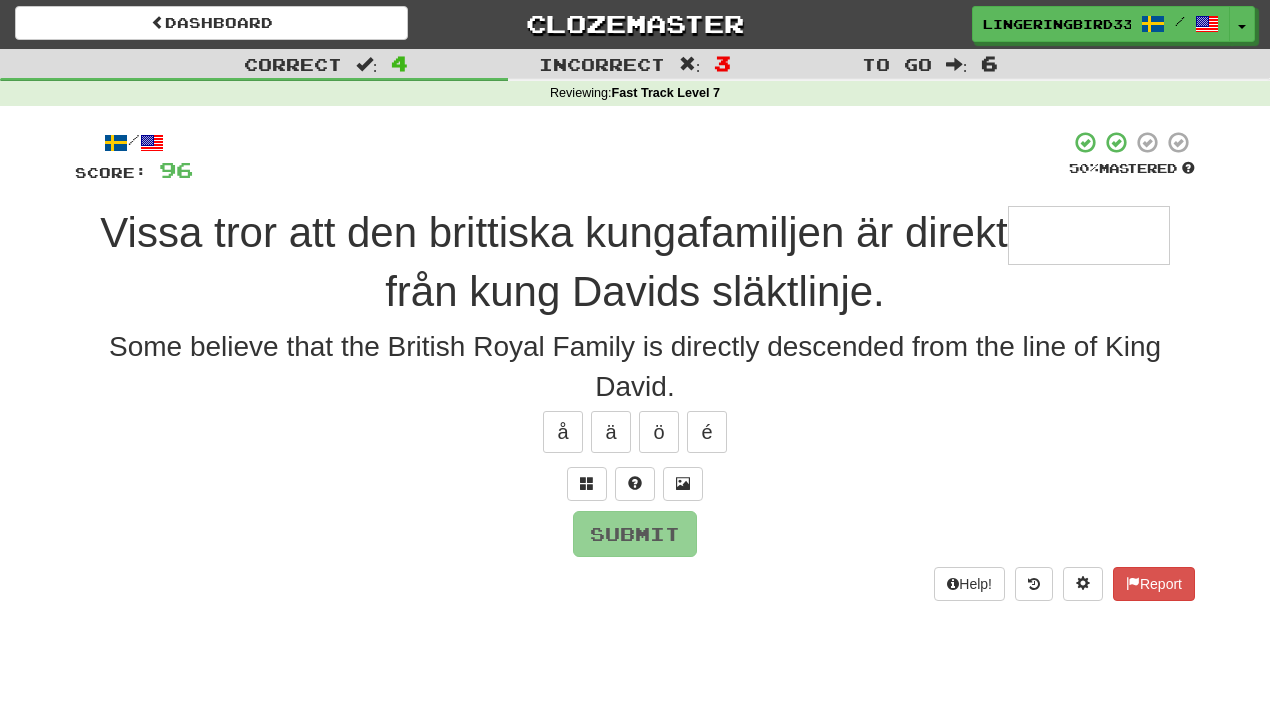 type on "*********" 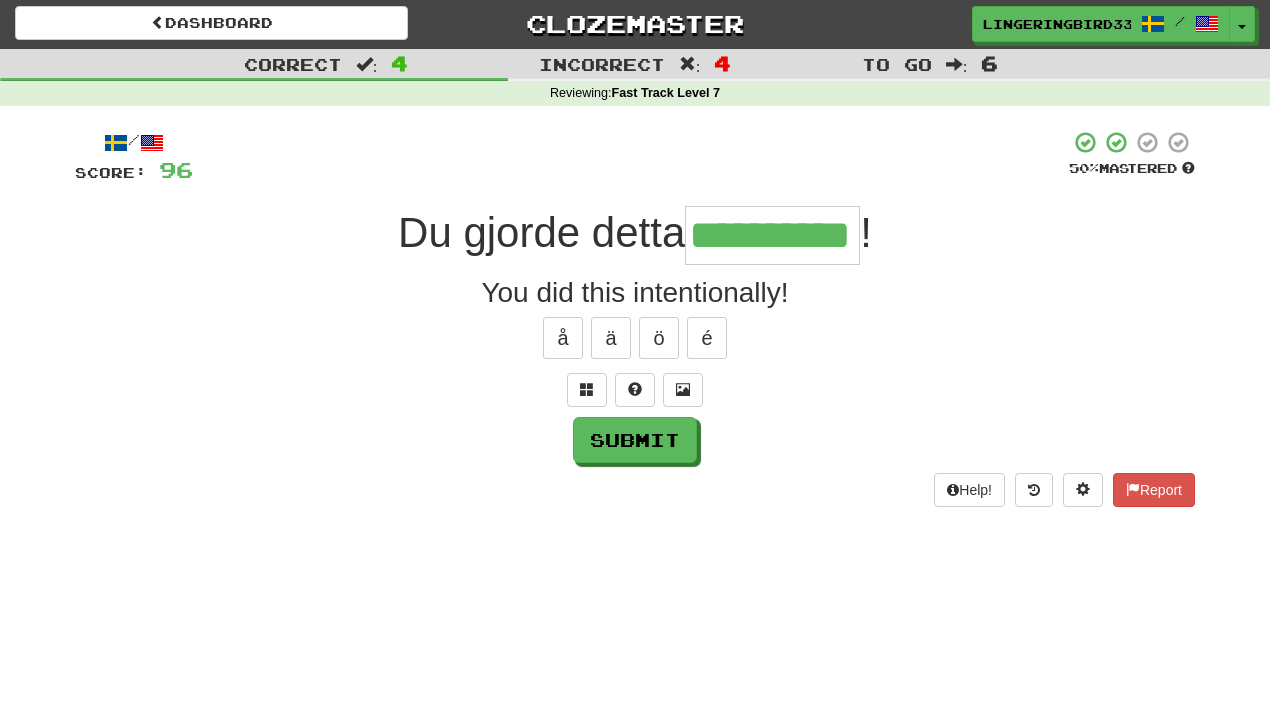 type on "**********" 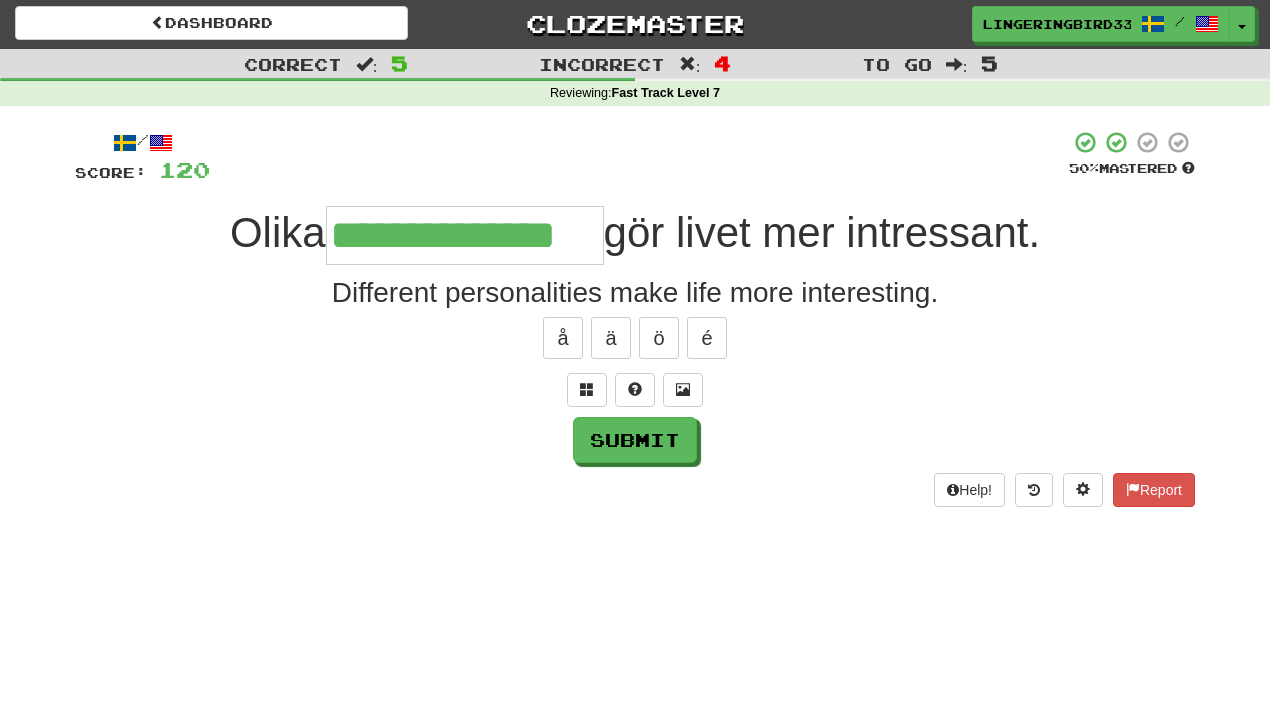 type on "**********" 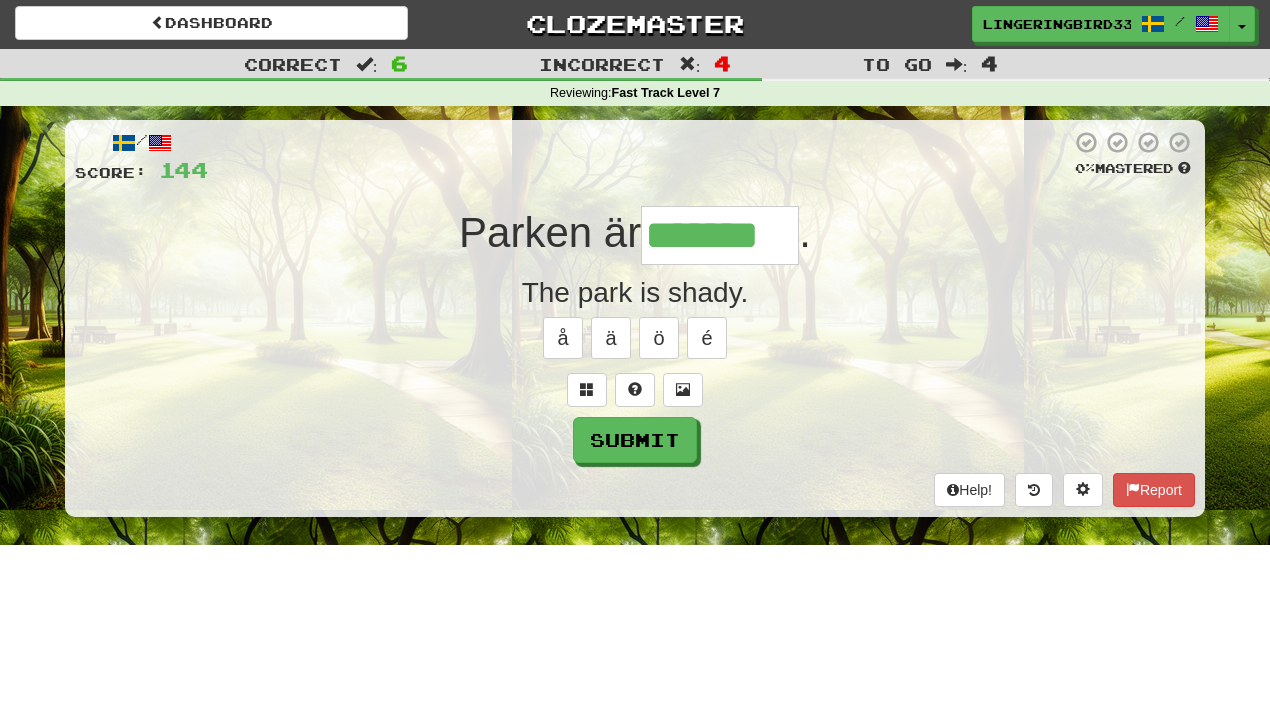 type on "*******" 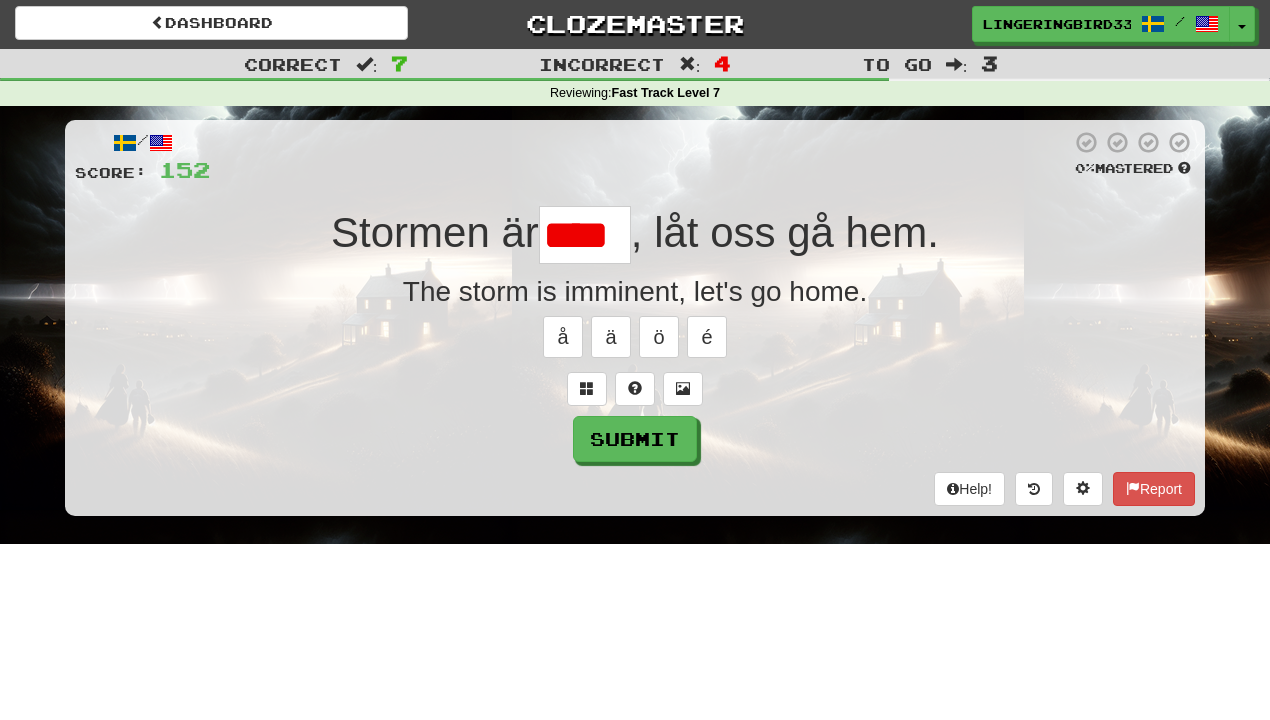 scroll, scrollTop: 0, scrollLeft: 0, axis: both 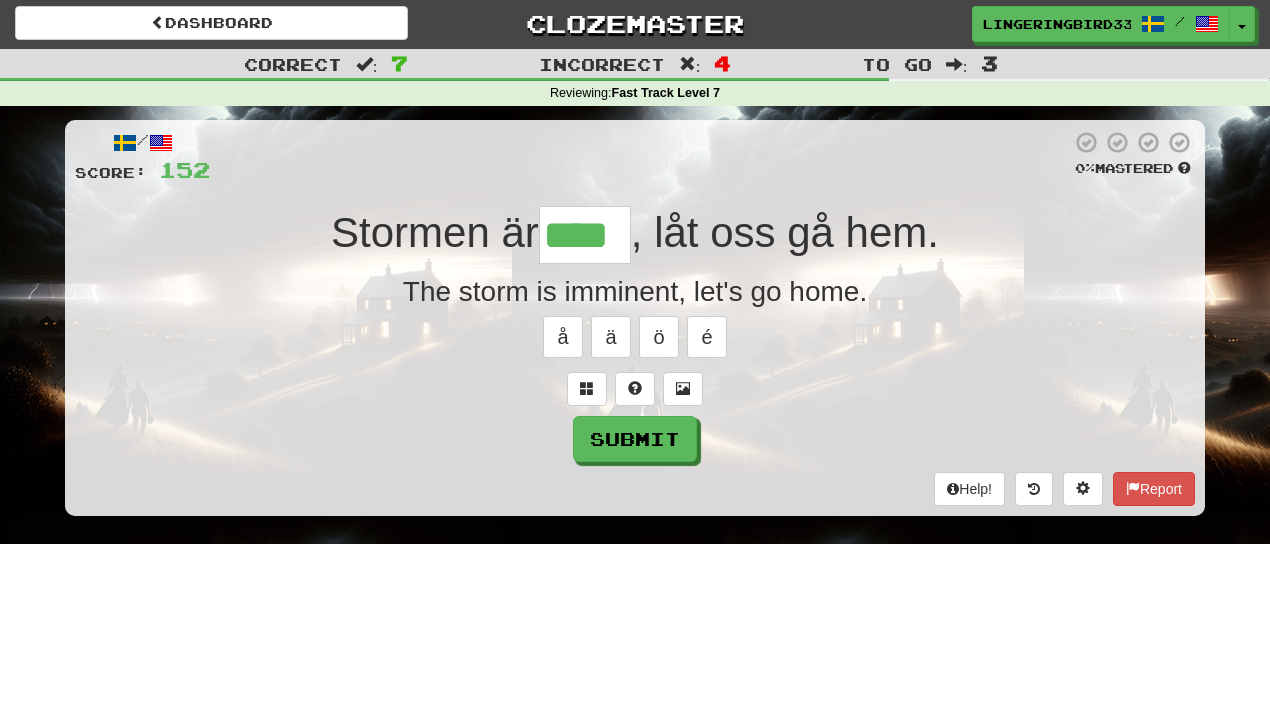 type on "****" 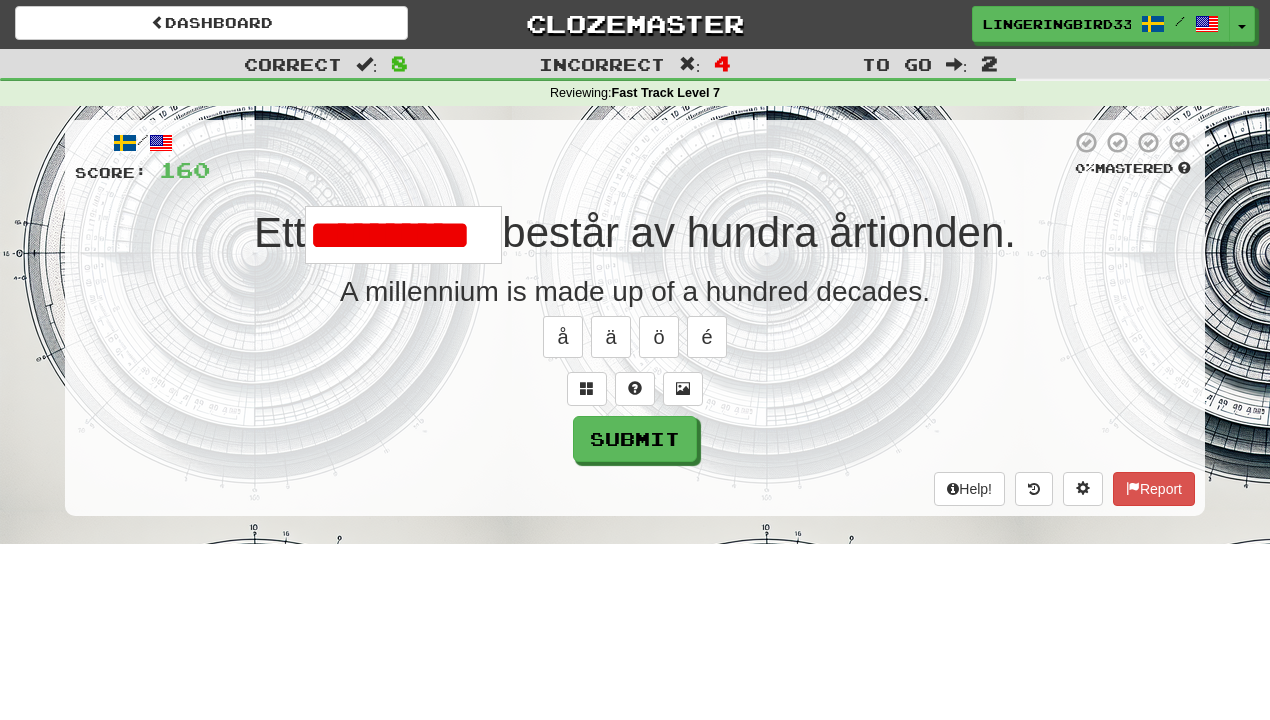 scroll, scrollTop: 0, scrollLeft: 0, axis: both 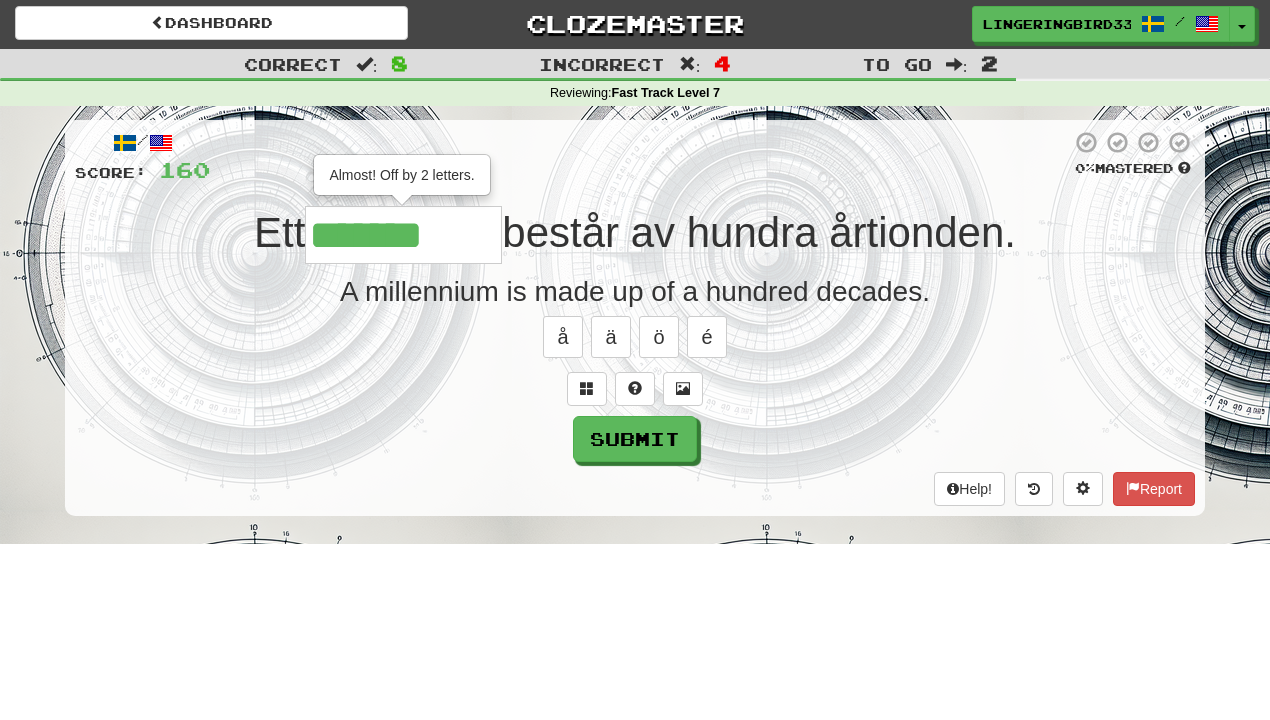 type on "*********" 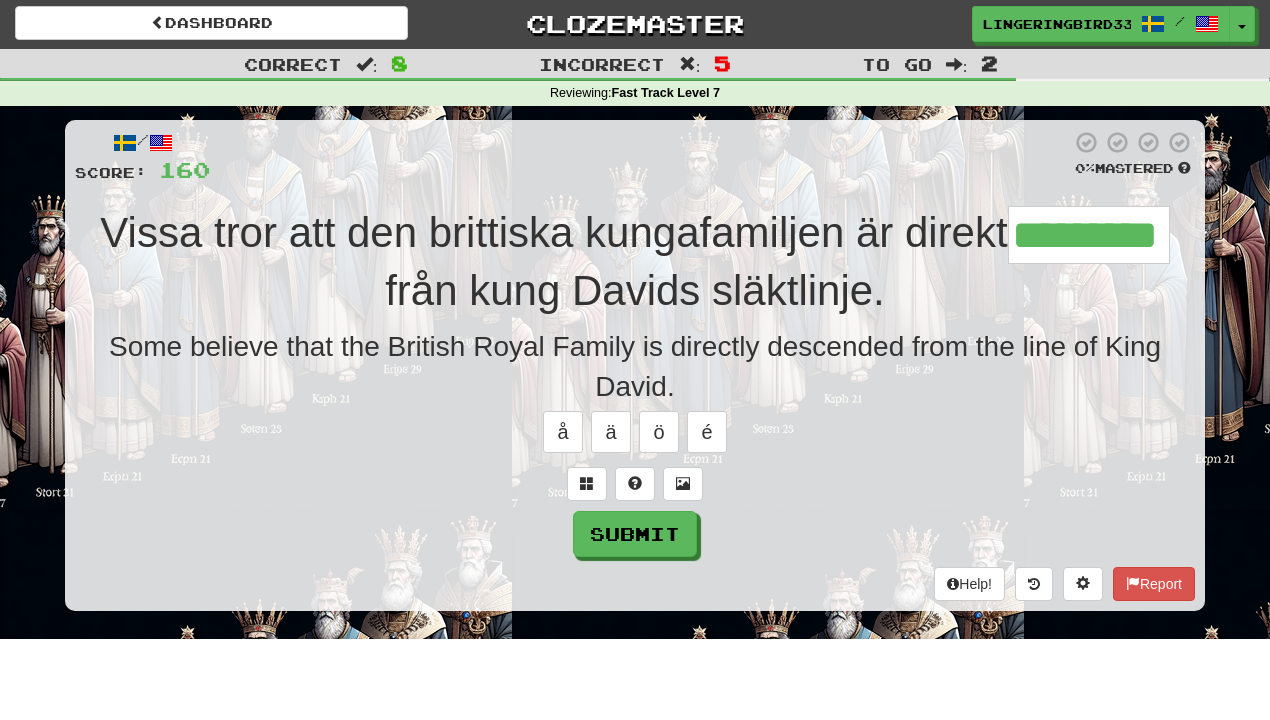 type on "*********" 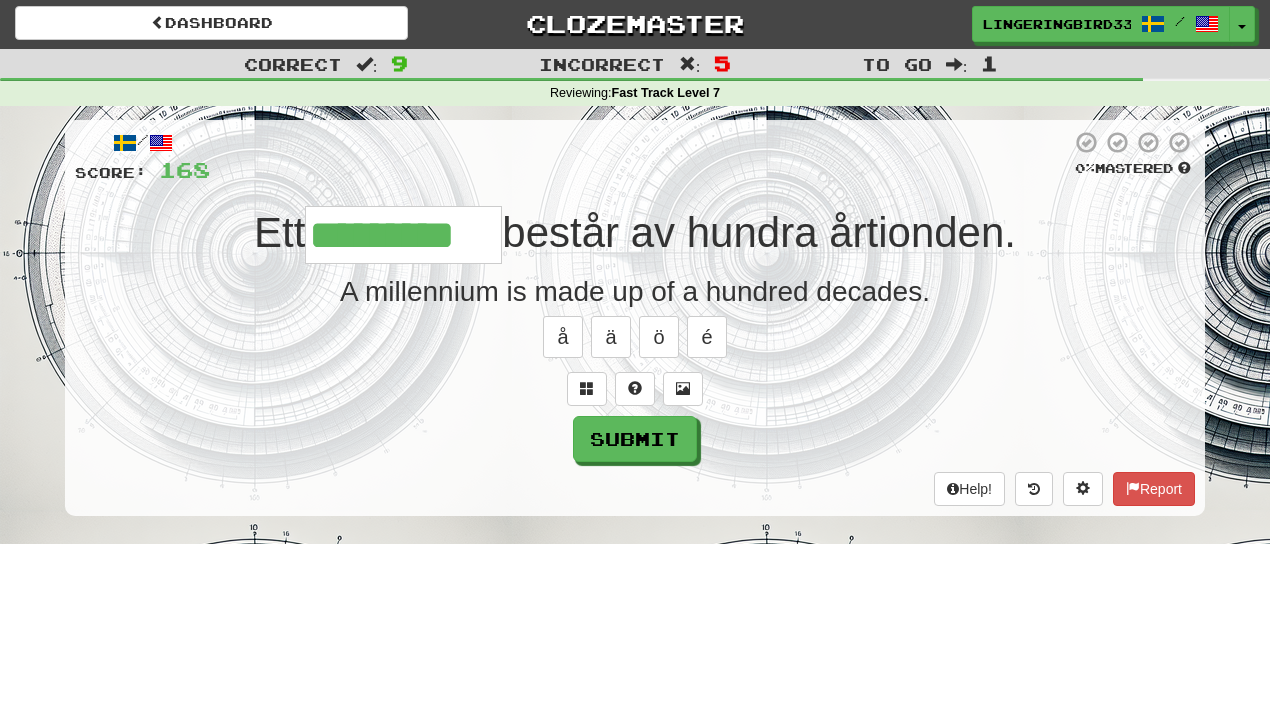 type 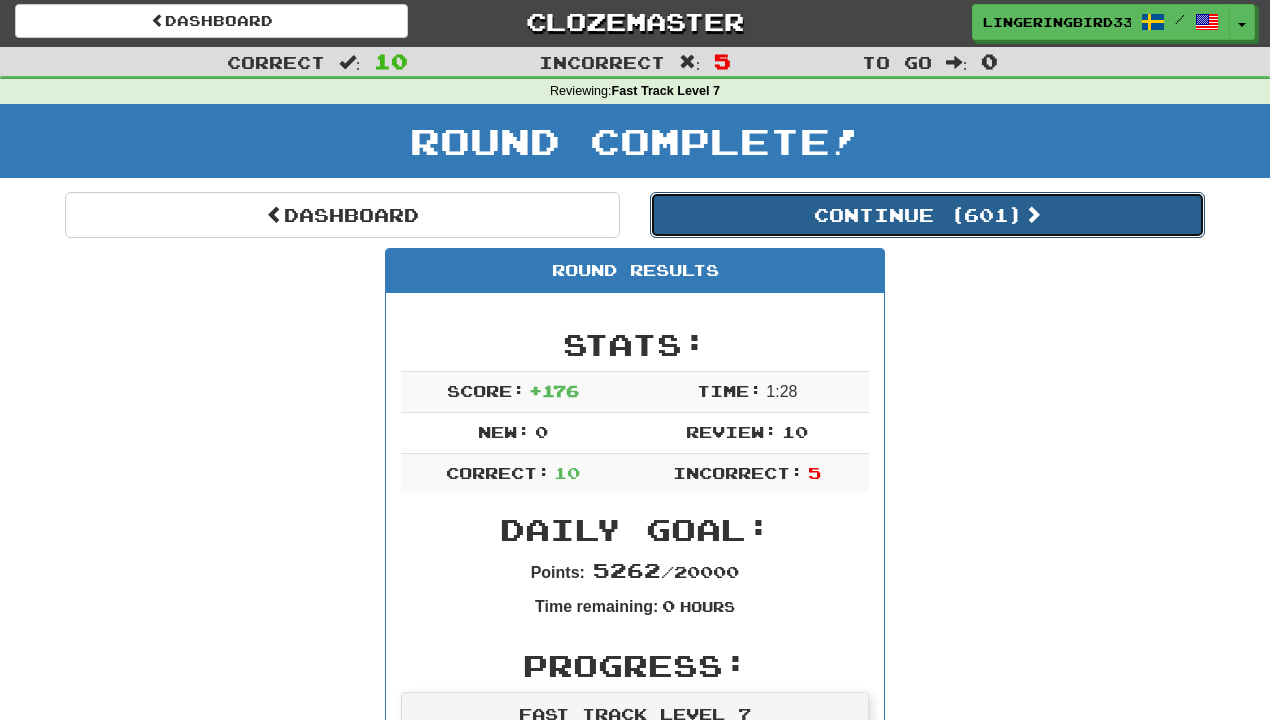 click on "Continue ( 601 )" at bounding box center [927, 215] 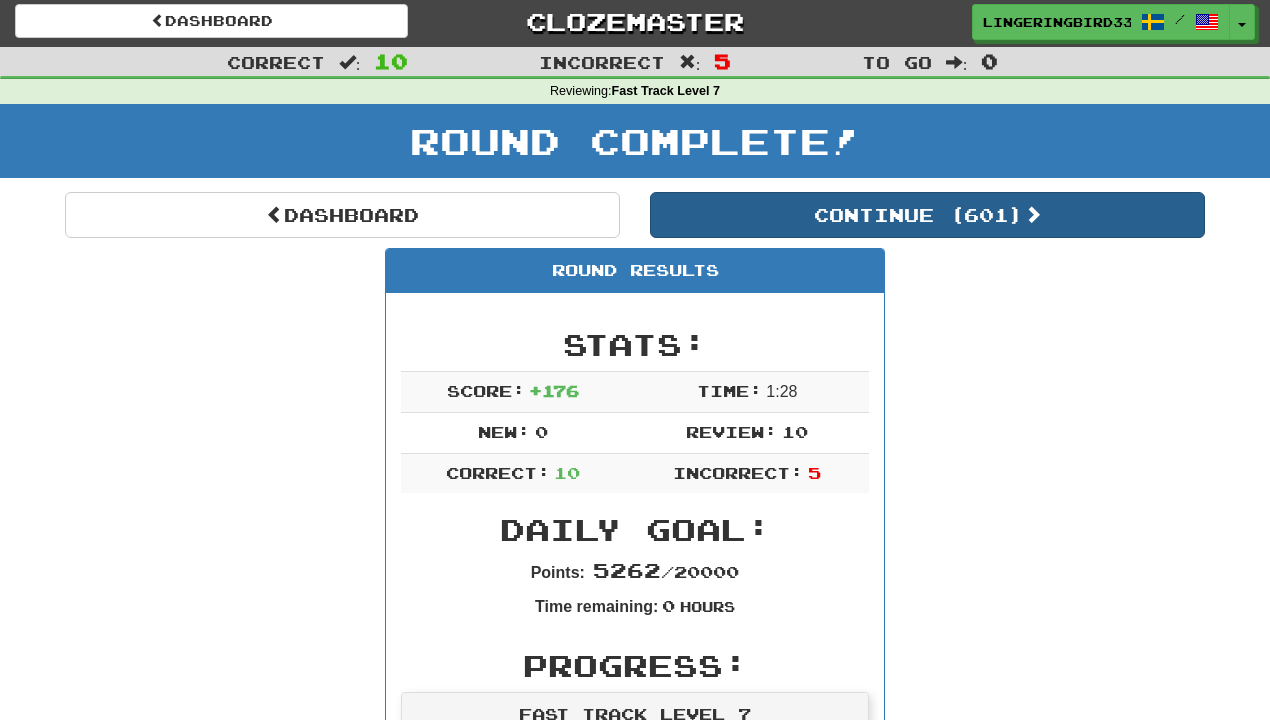 scroll, scrollTop: 3, scrollLeft: 0, axis: vertical 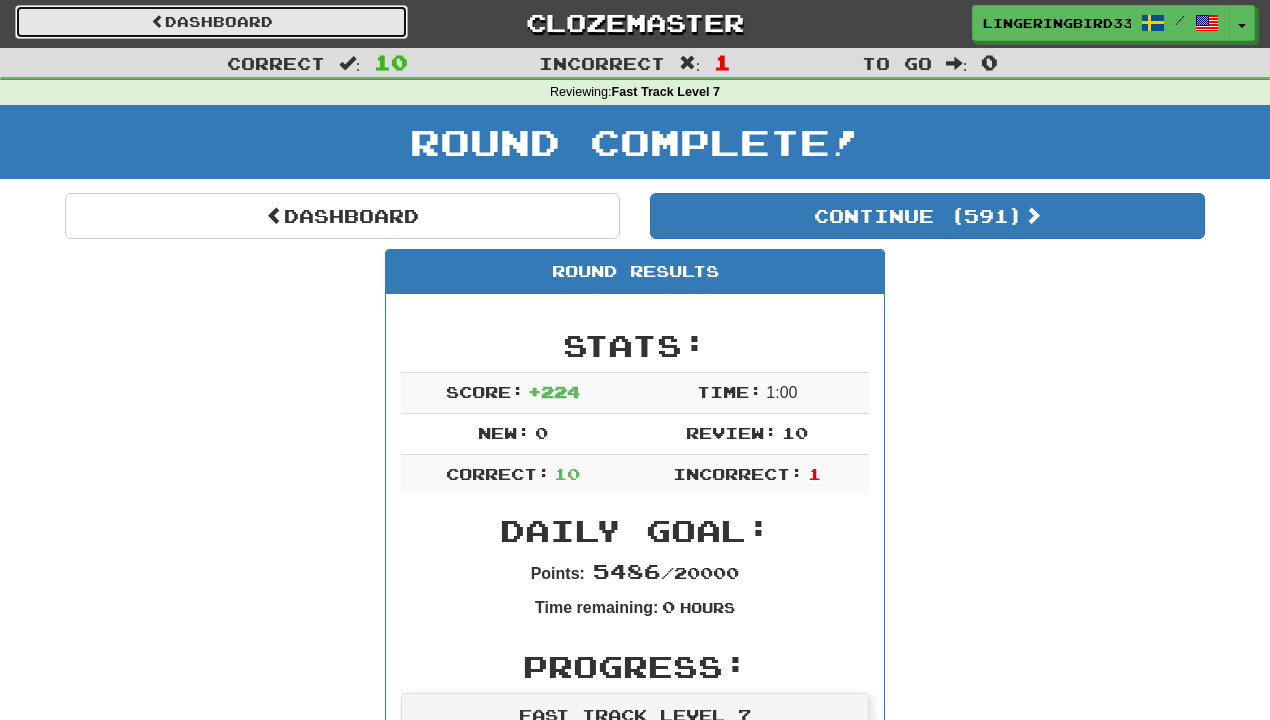 click on "Dashboard" at bounding box center [211, 22] 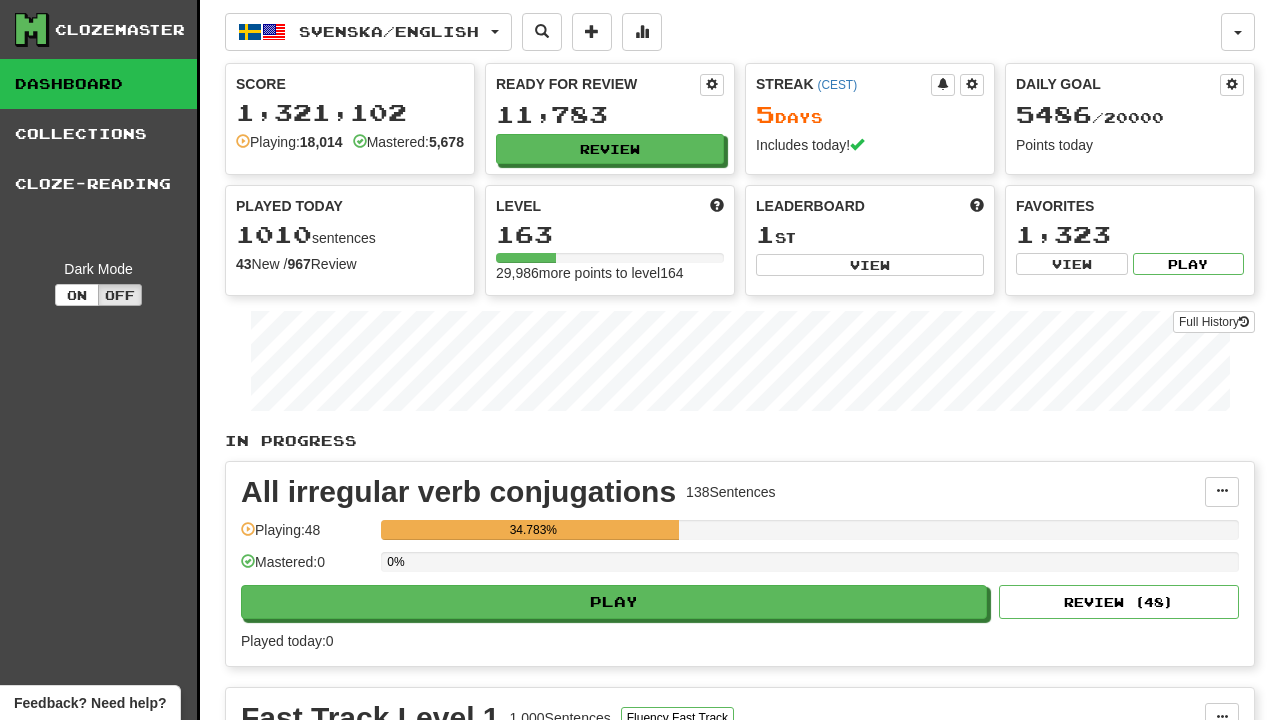 scroll, scrollTop: 8, scrollLeft: 0, axis: vertical 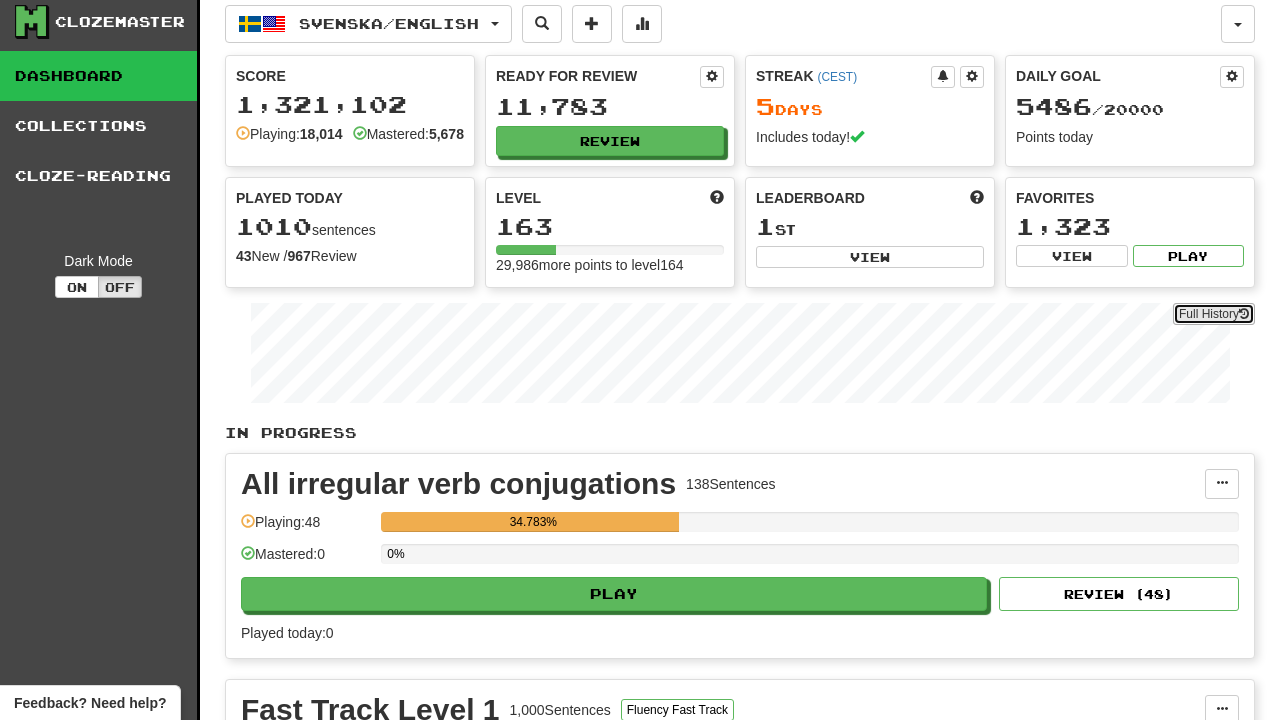 click on "Full History" at bounding box center [1214, 314] 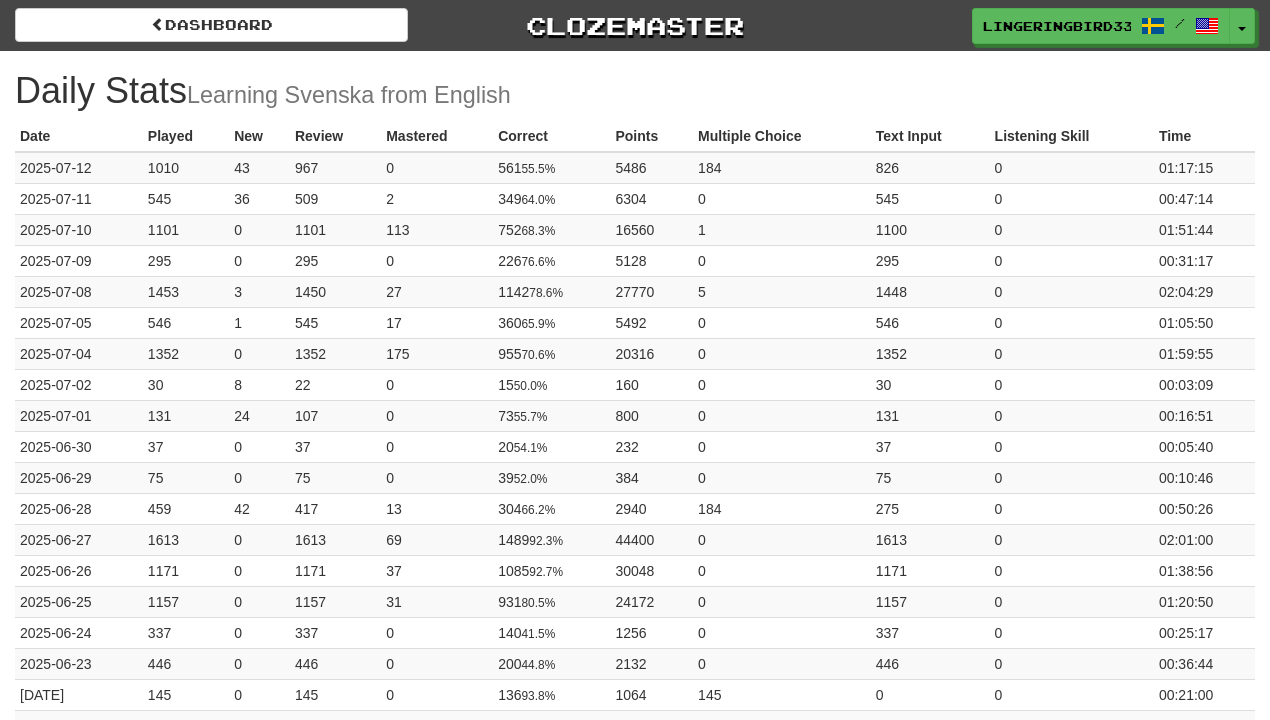 scroll, scrollTop: 0, scrollLeft: 0, axis: both 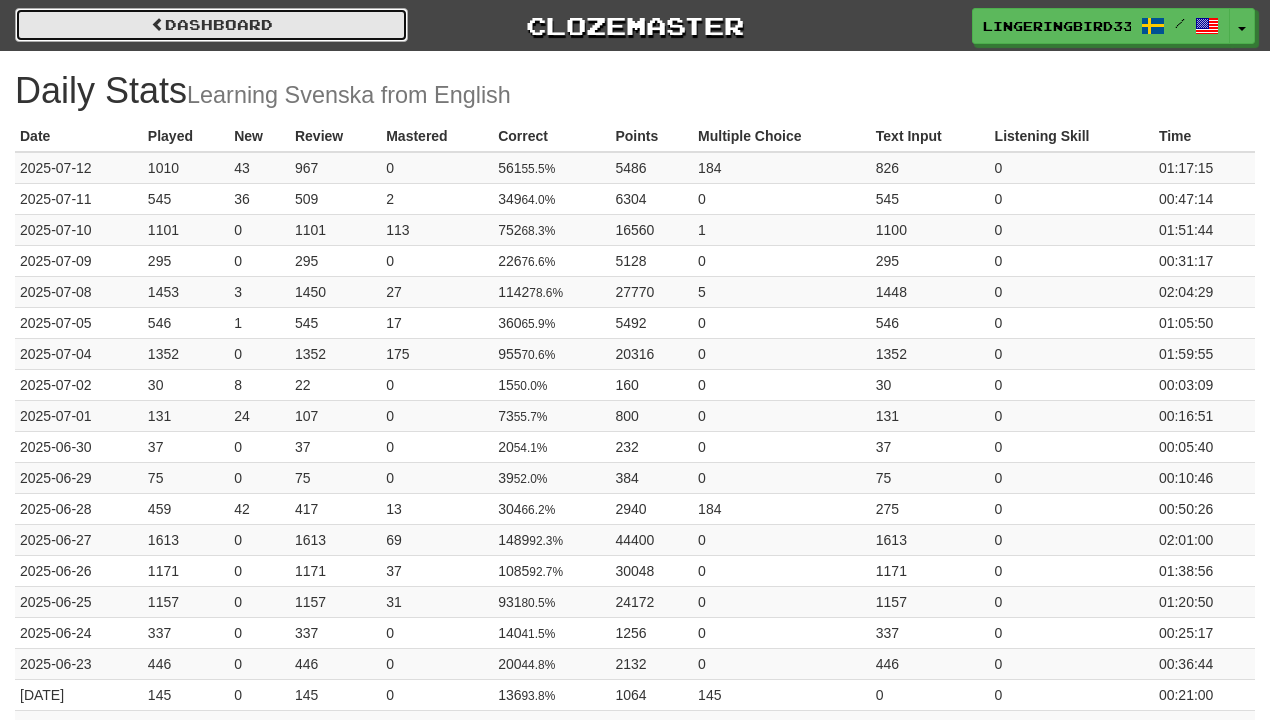 click on "Dashboard" at bounding box center [211, 25] 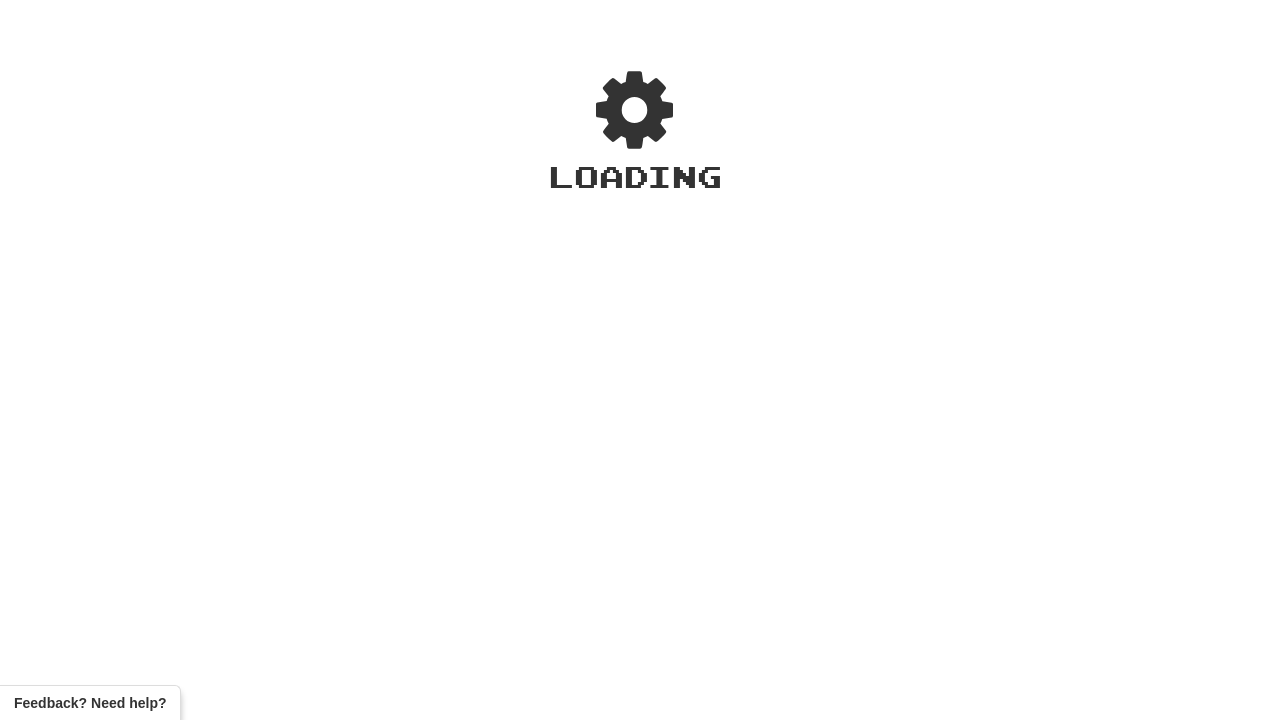 scroll, scrollTop: 0, scrollLeft: 0, axis: both 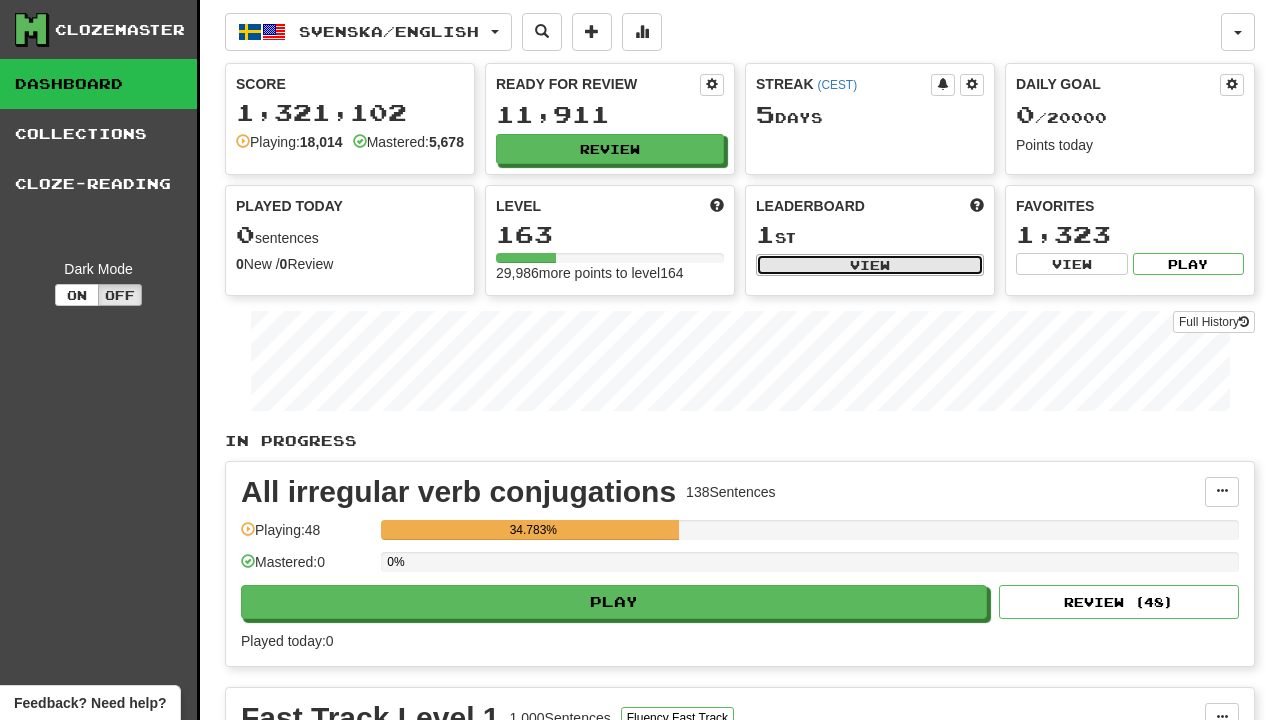 click on "View" at bounding box center (870, 265) 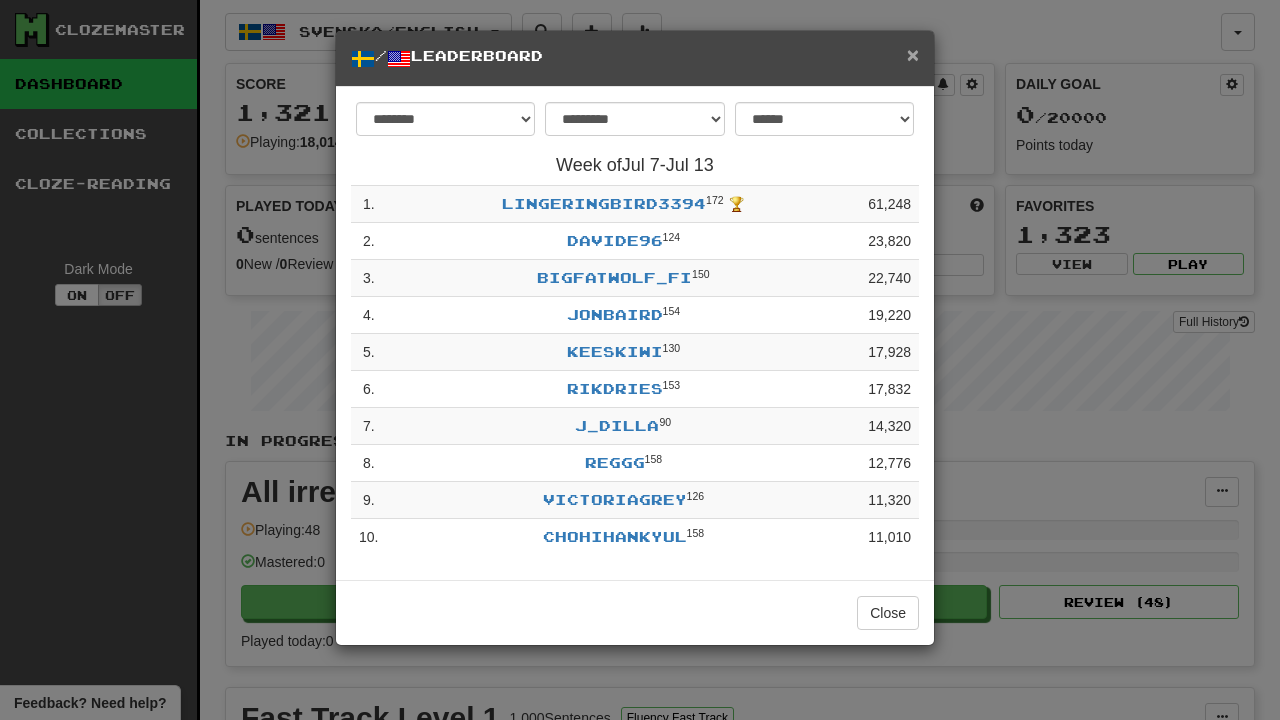 click on "×" at bounding box center [913, 54] 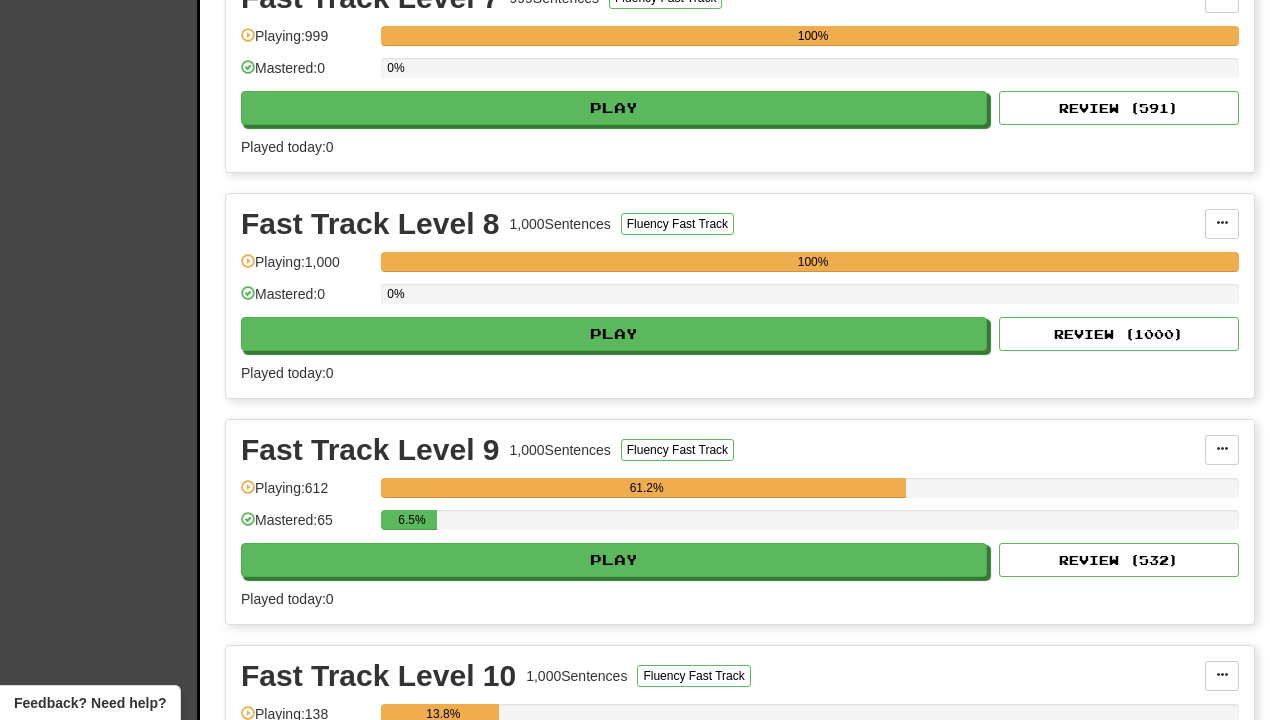 scroll, scrollTop: 2078, scrollLeft: 0, axis: vertical 